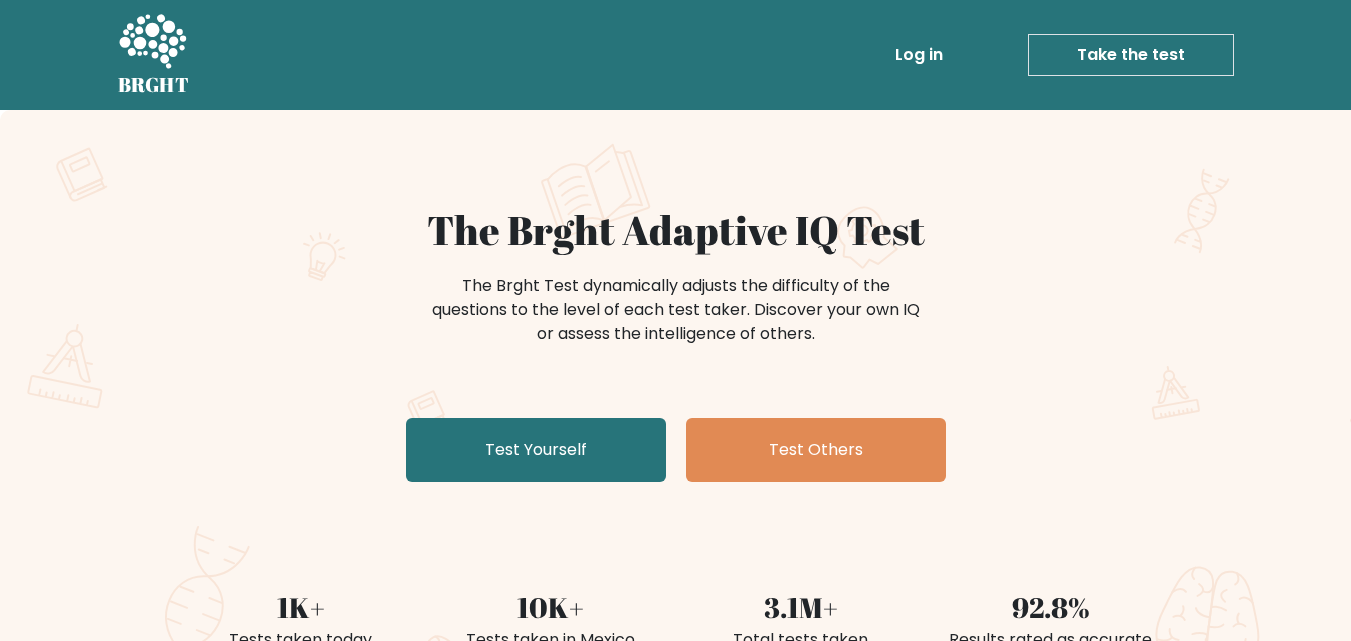 scroll, scrollTop: 0, scrollLeft: 0, axis: both 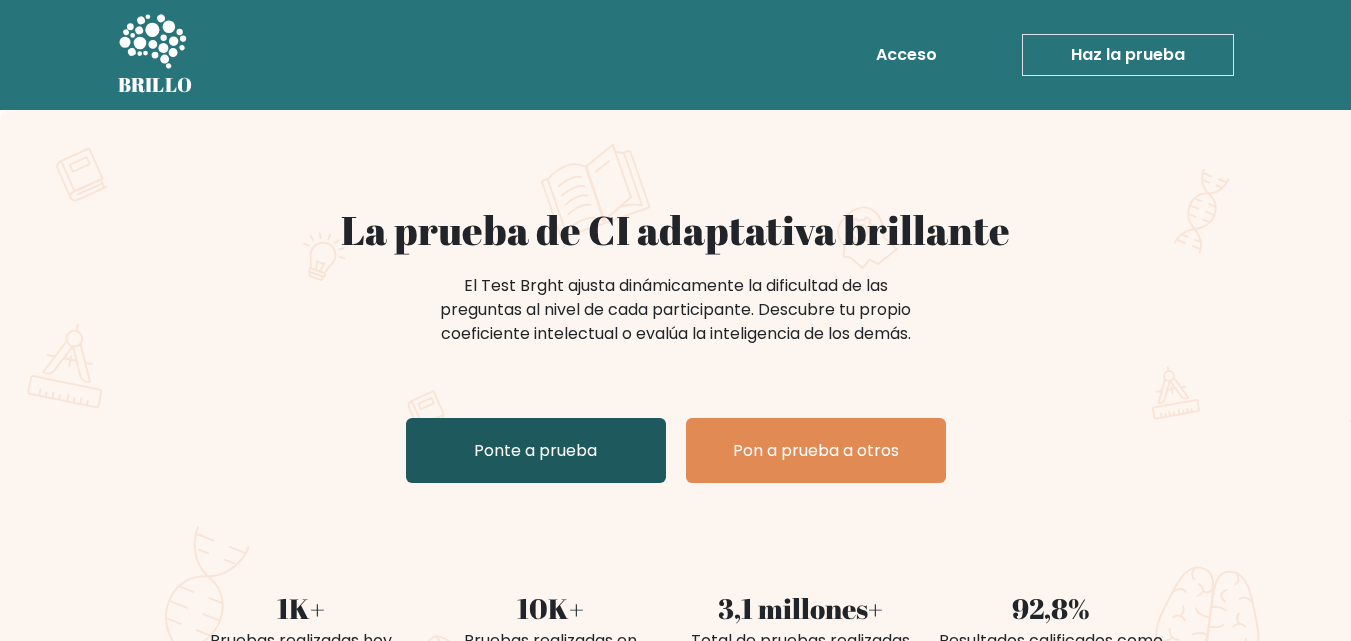 click on "Ponte a prueba" at bounding box center (536, 450) 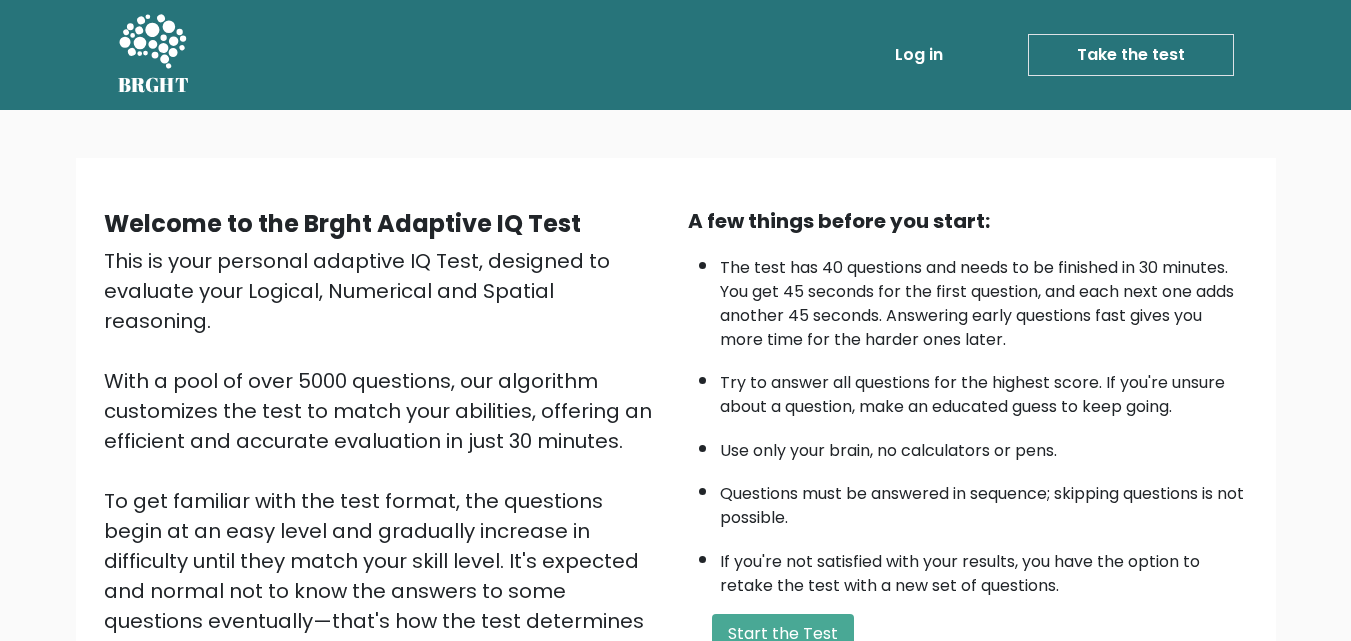 scroll, scrollTop: 0, scrollLeft: 0, axis: both 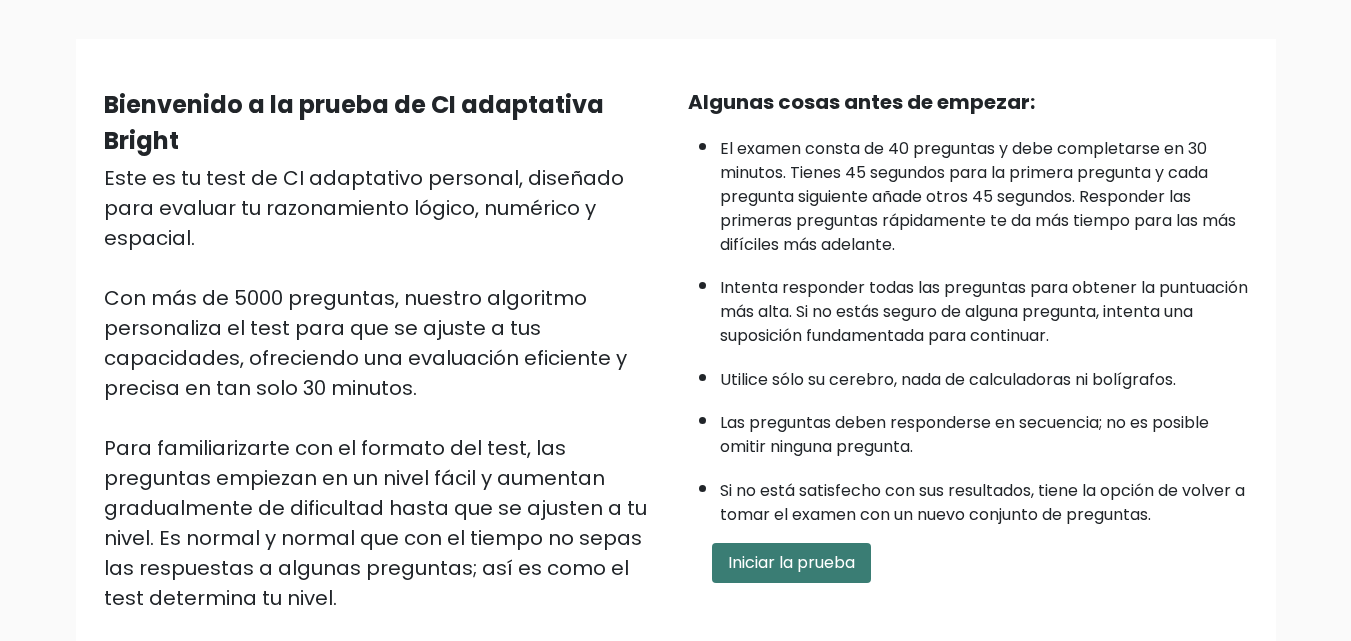 click on "Iniciar la prueba" at bounding box center (791, 562) 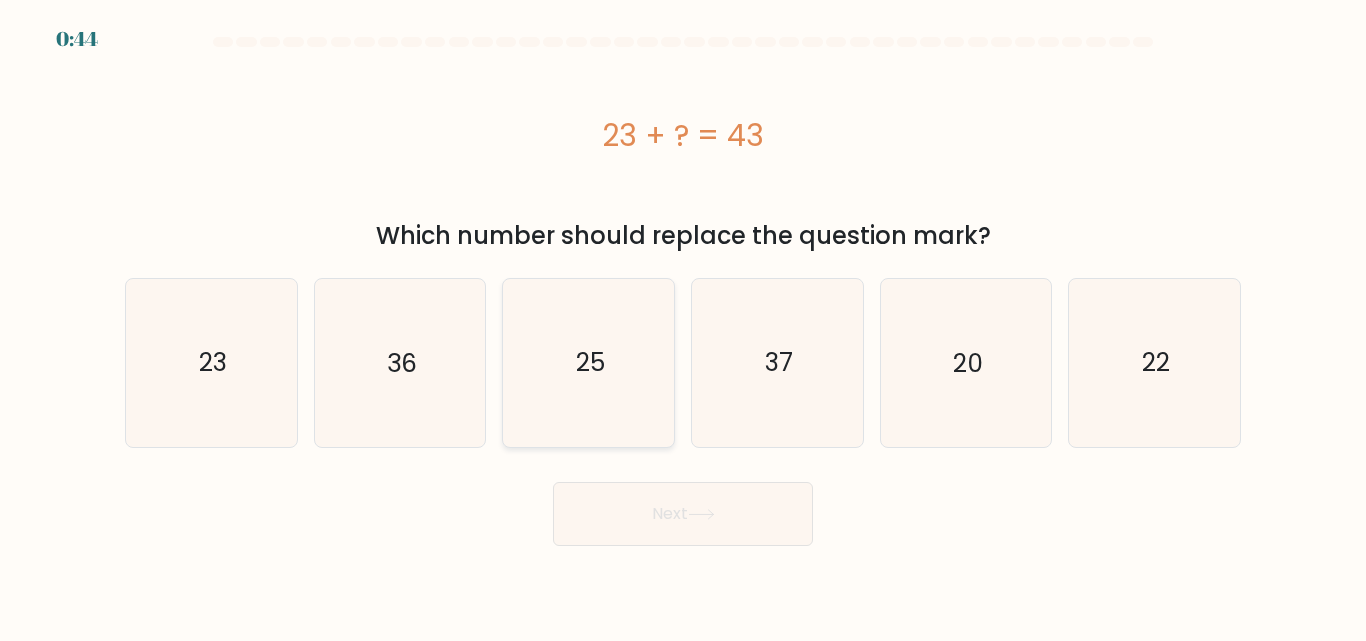 scroll, scrollTop: 0, scrollLeft: 0, axis: both 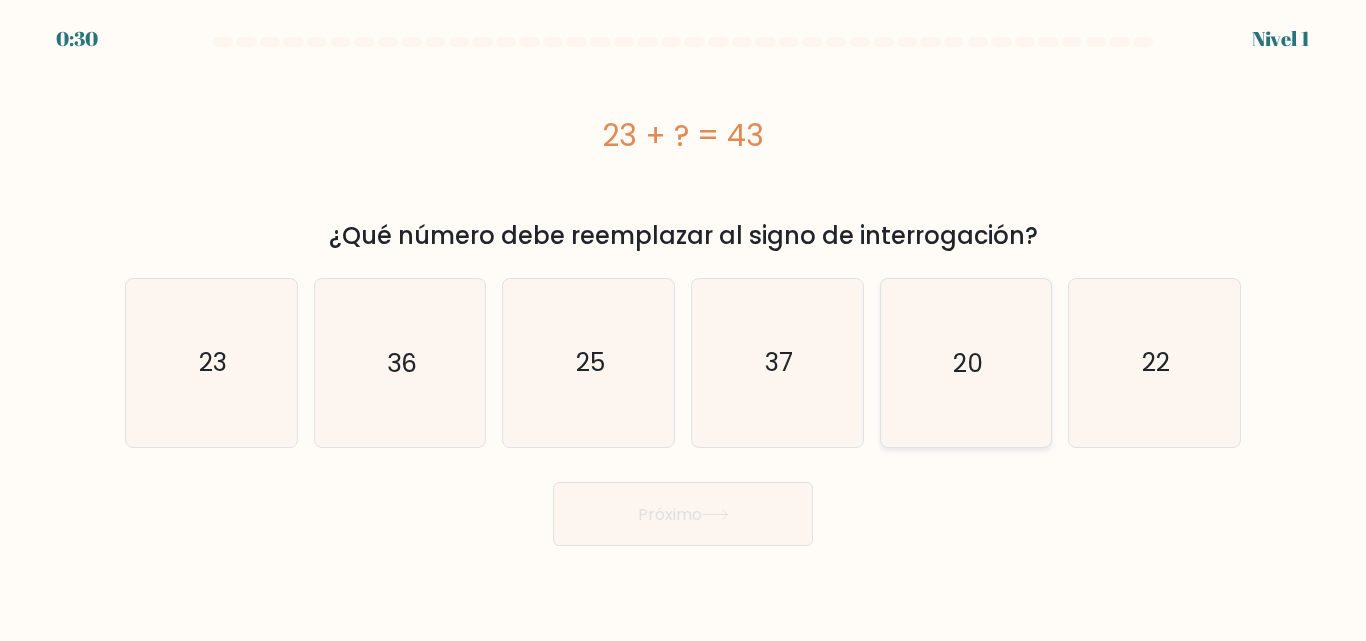 drag, startPoint x: 934, startPoint y: 372, endPoint x: 916, endPoint y: 371, distance: 18.027756 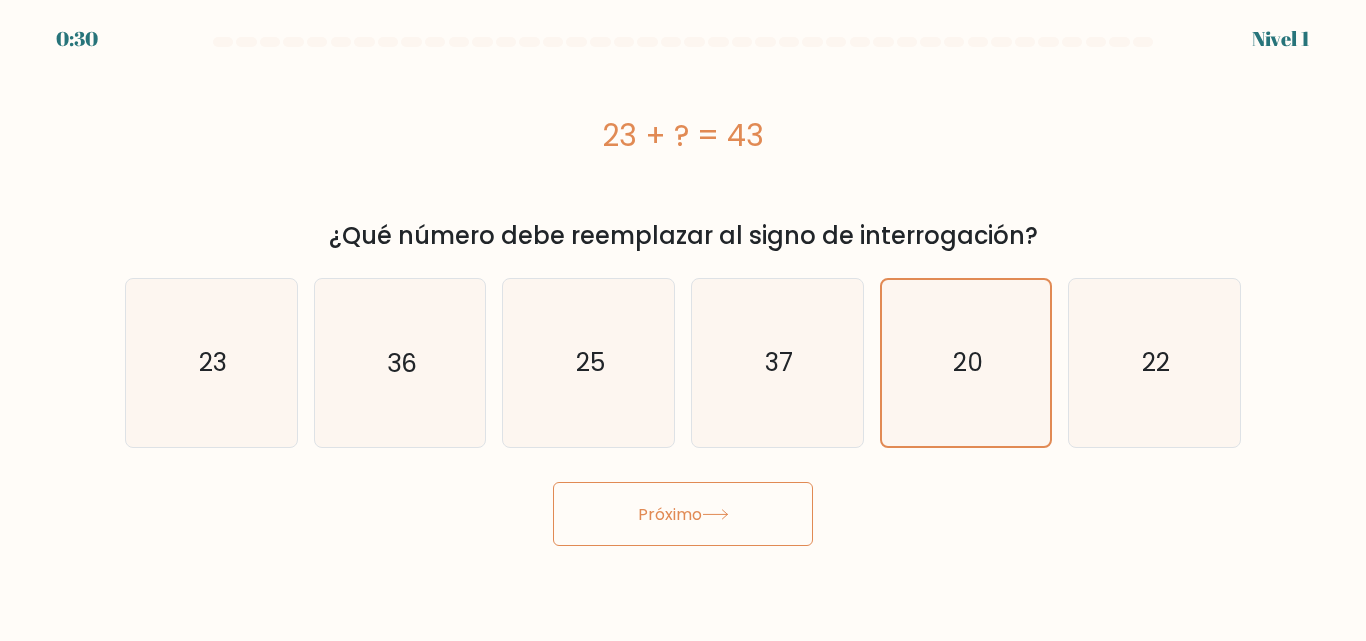 click on "Próximo" at bounding box center (683, 514) 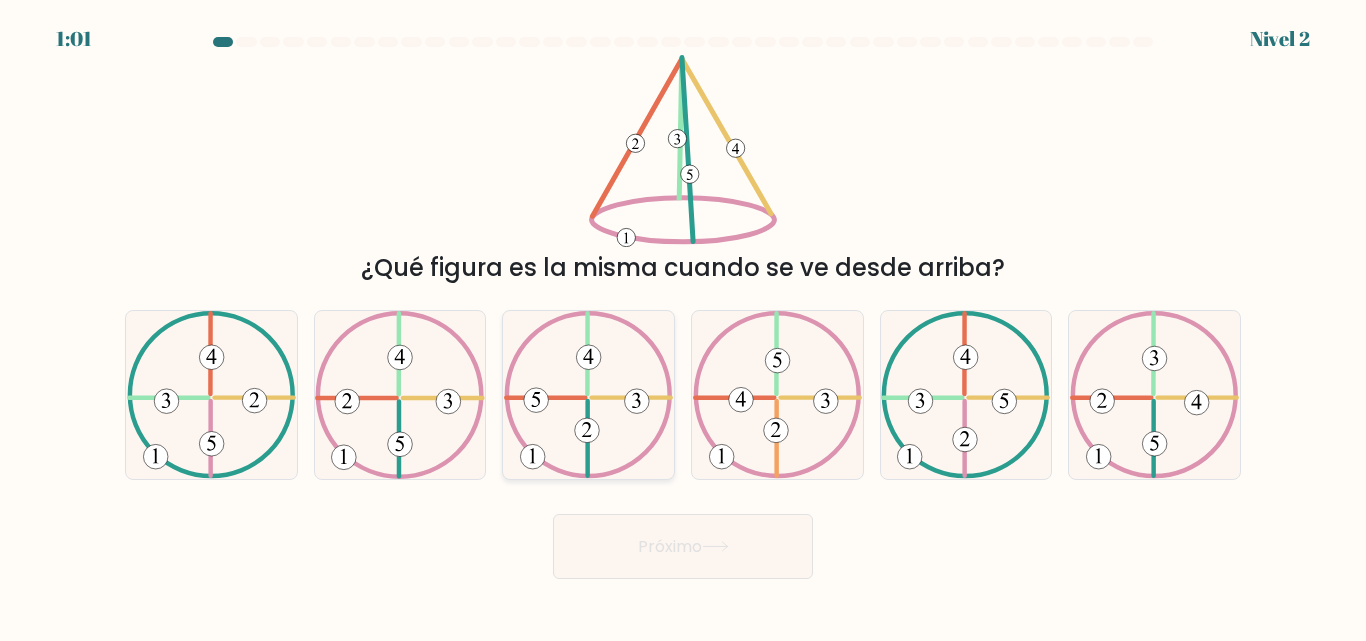 click 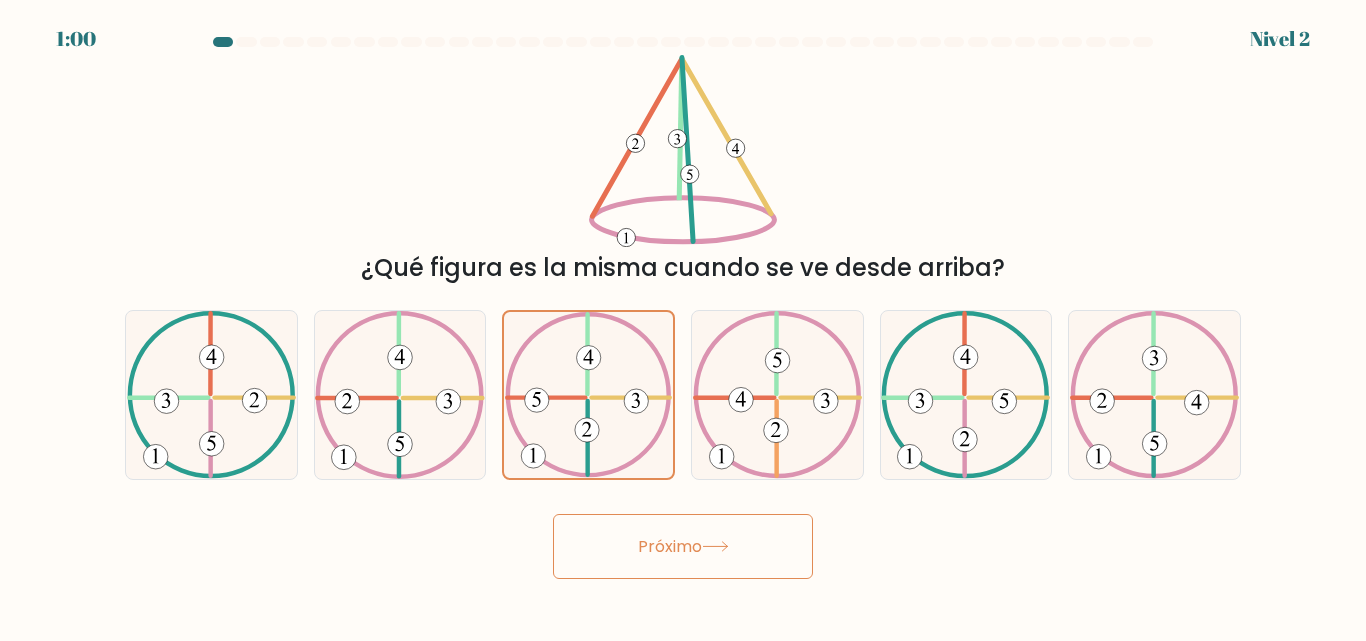 click on "Próximo" at bounding box center [670, 546] 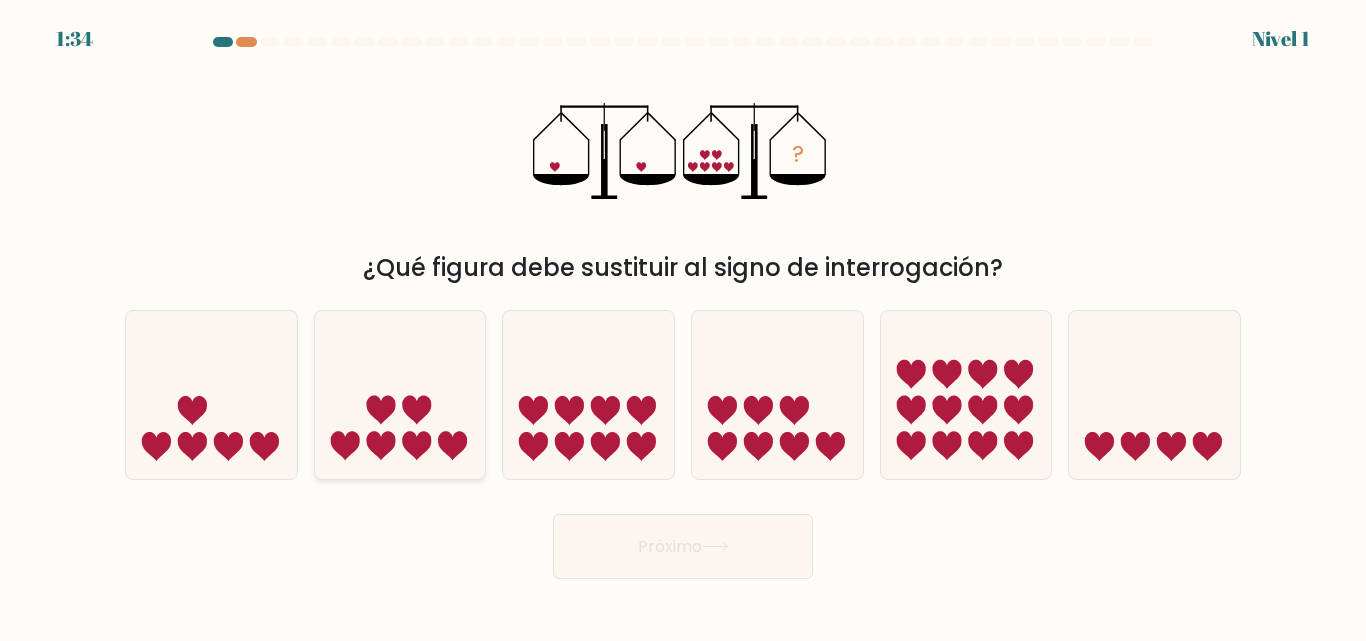 click 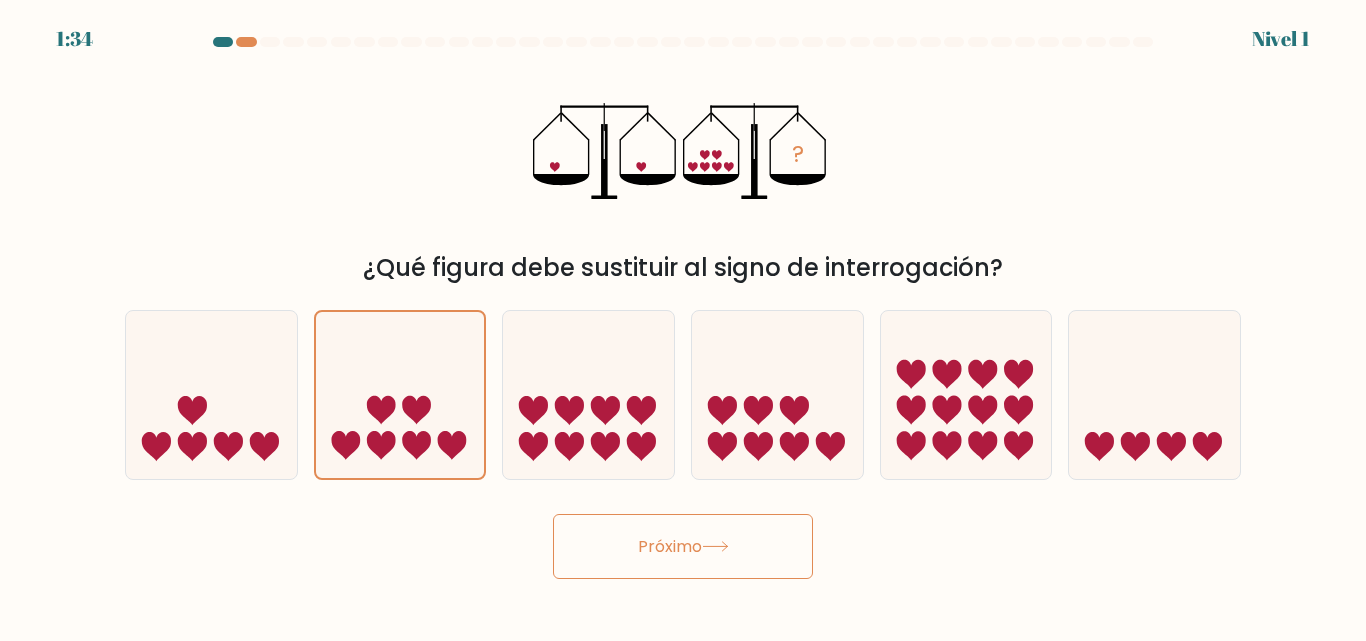 click on "Próximo" at bounding box center [683, 546] 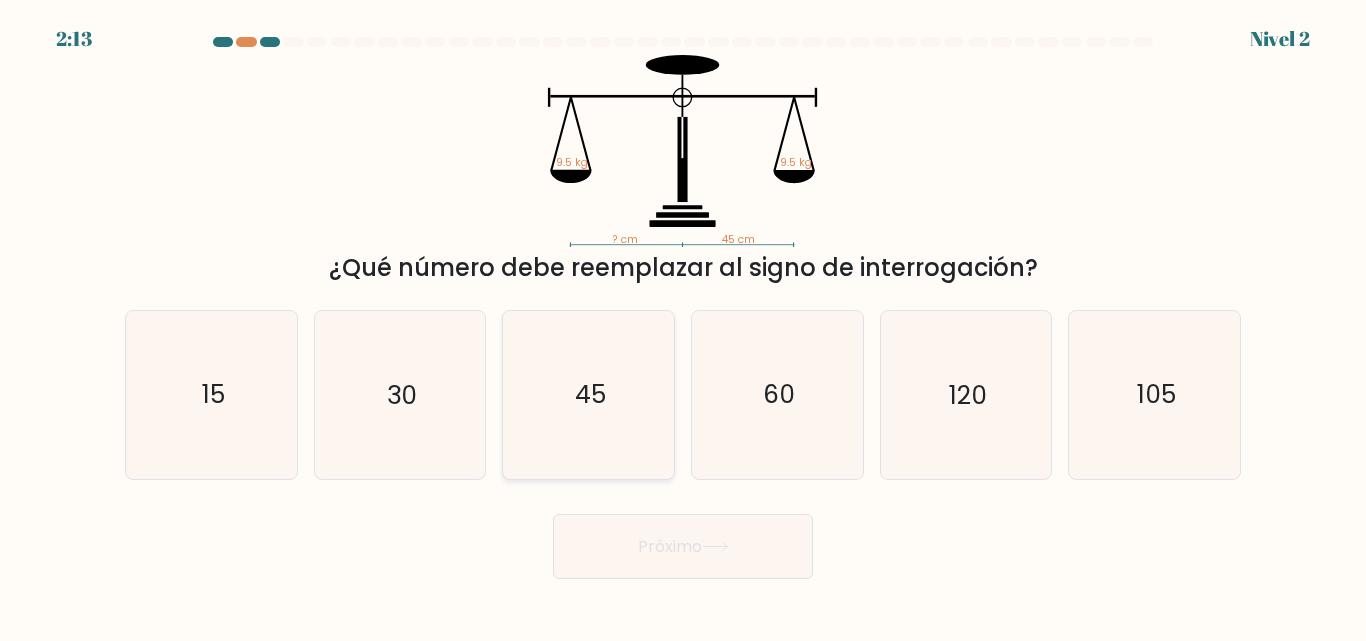 click on "45" 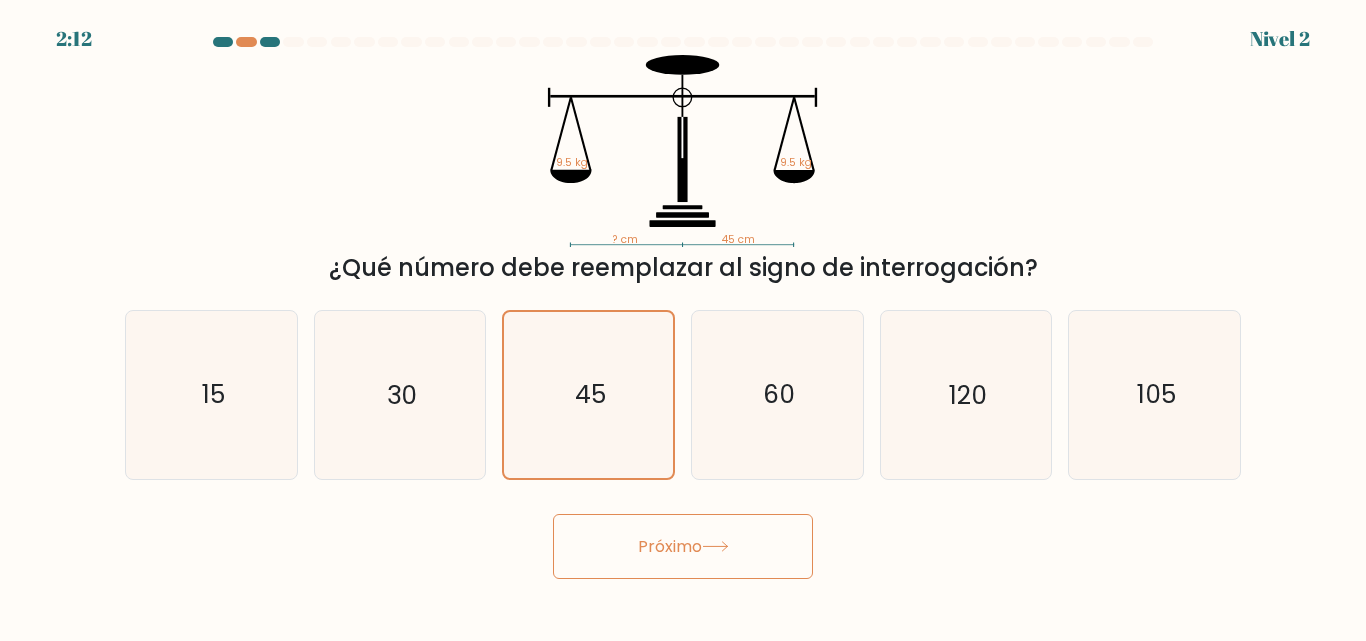 click on "Próximo" at bounding box center (683, 546) 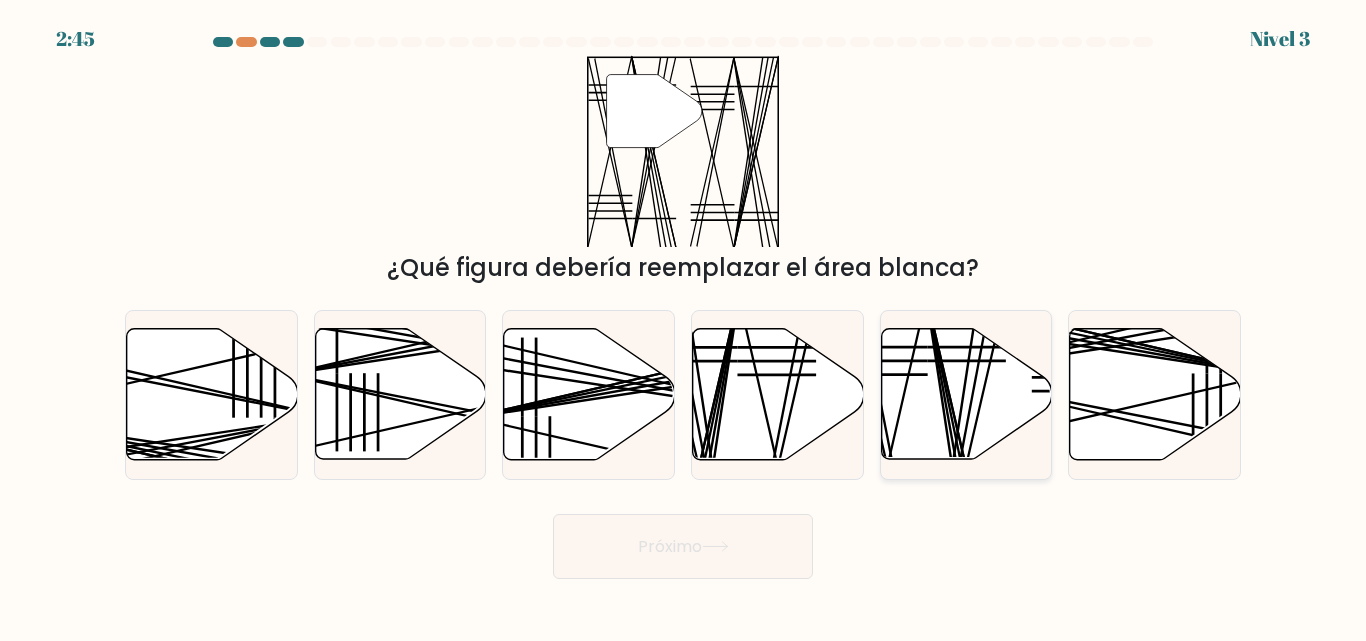 drag, startPoint x: 927, startPoint y: 427, endPoint x: 916, endPoint y: 429, distance: 11.18034 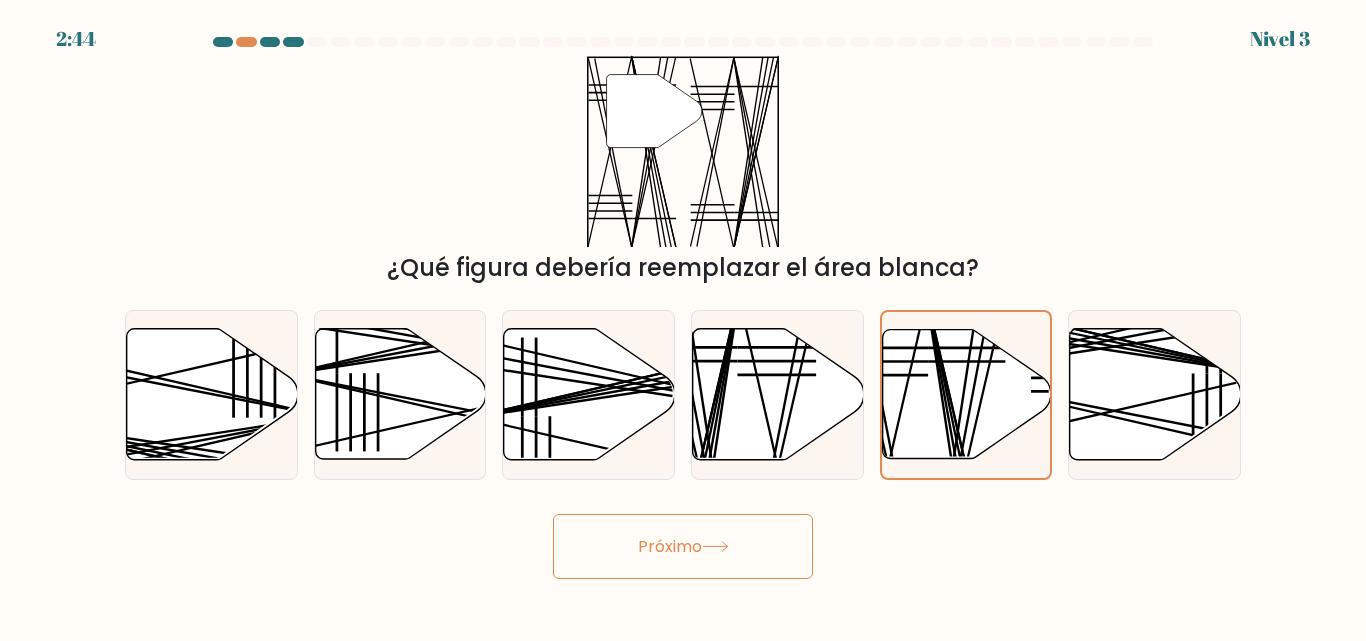 click on "Próximo" at bounding box center [683, 546] 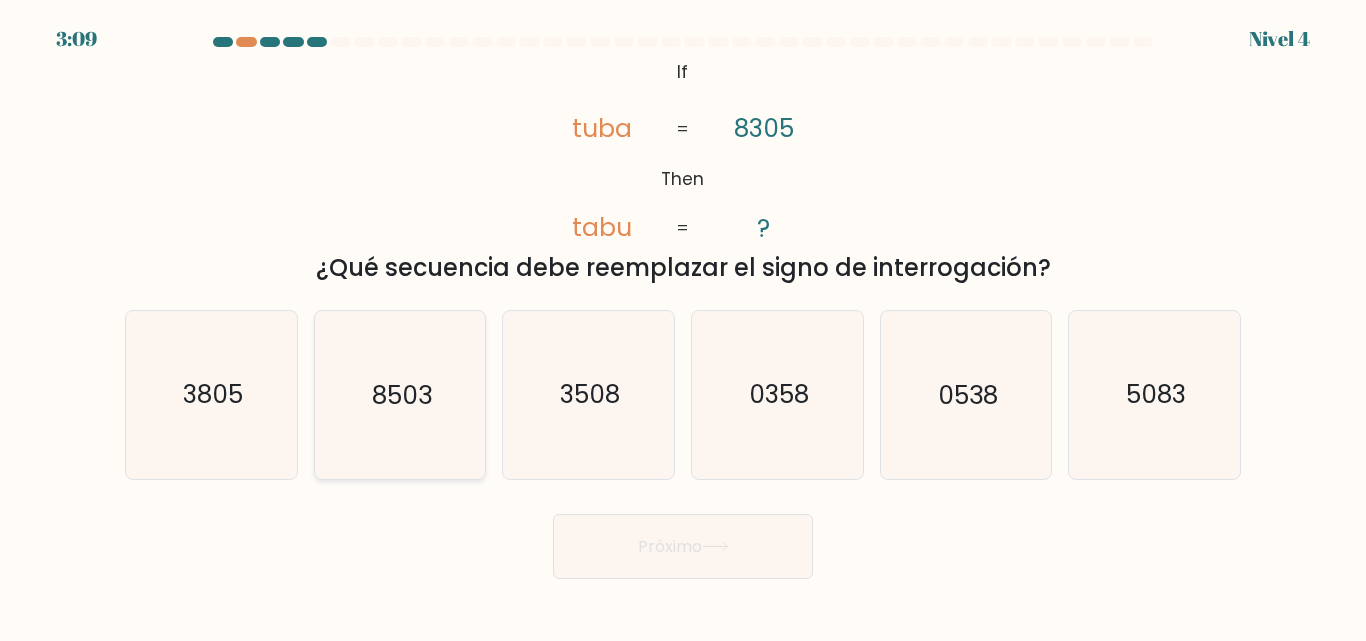 click on "8503" 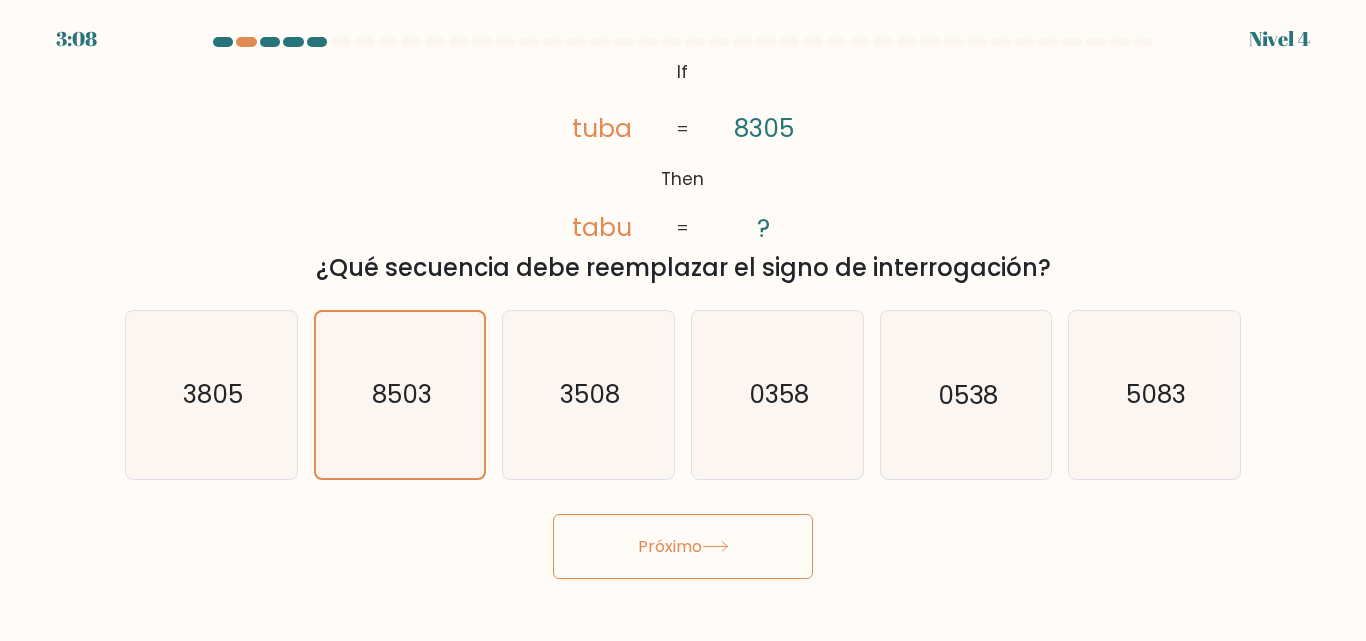 click on "3:08
Nivel 4
If" at bounding box center [683, 320] 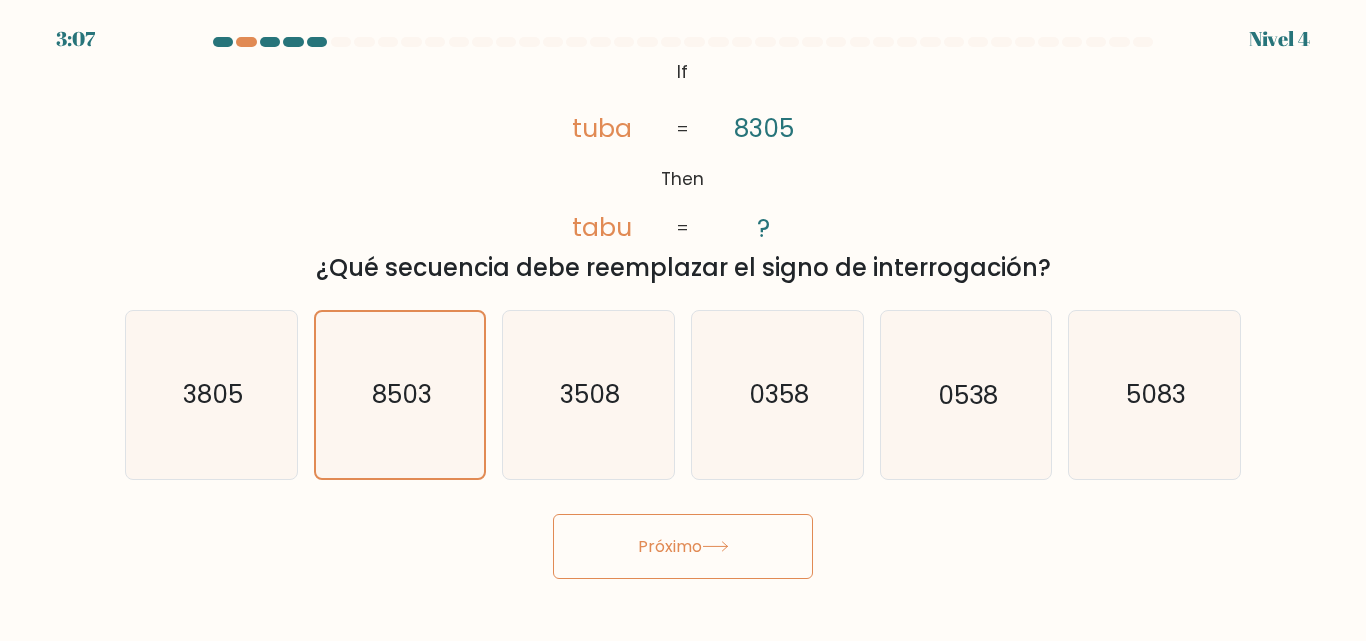 click on "Próximo" at bounding box center [670, 546] 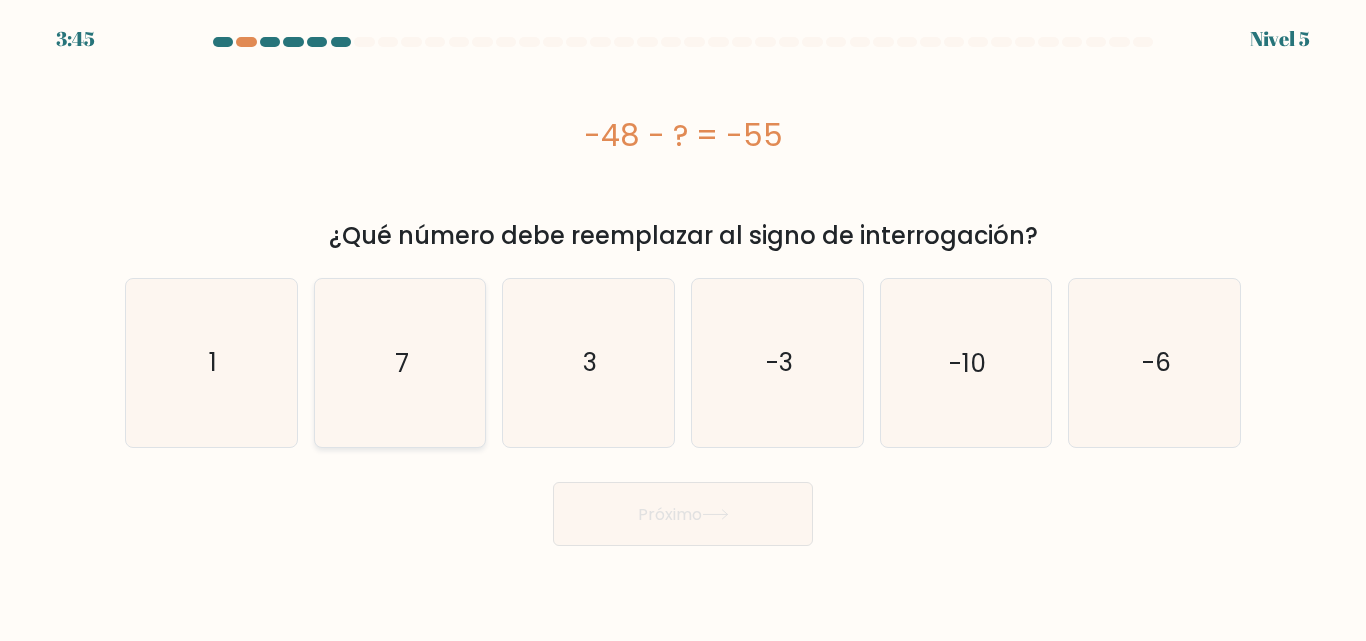 click on "7" 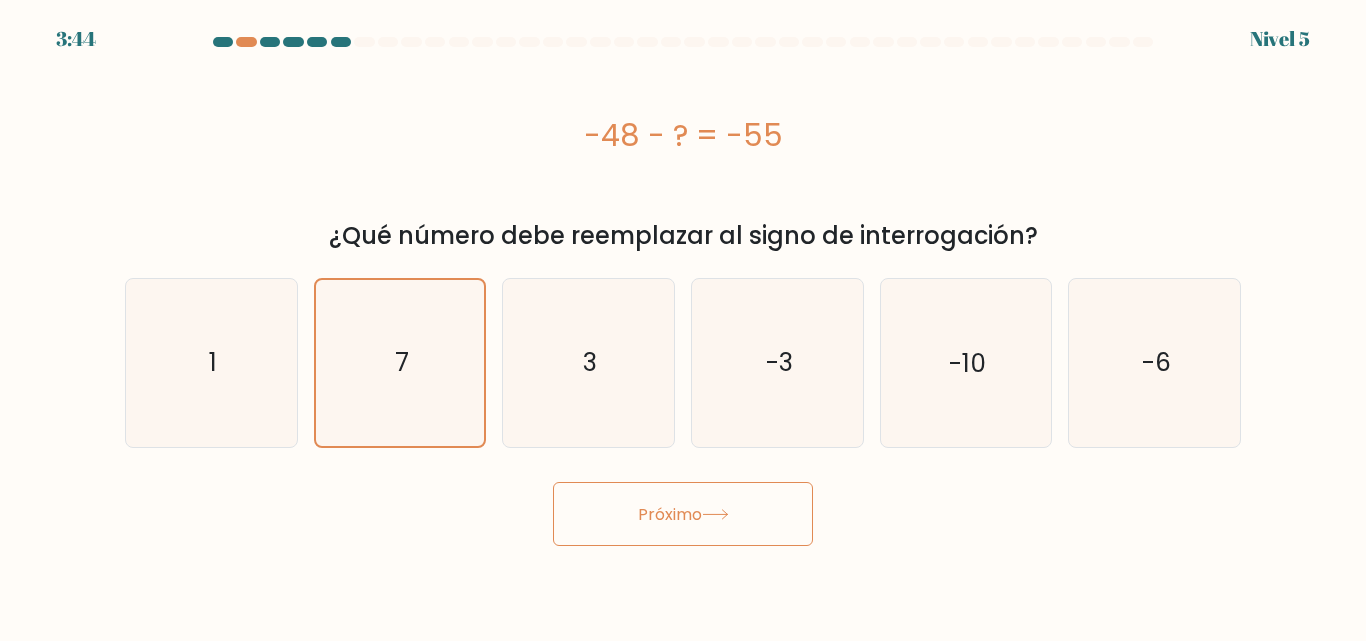 click on "Próximo" at bounding box center (670, 513) 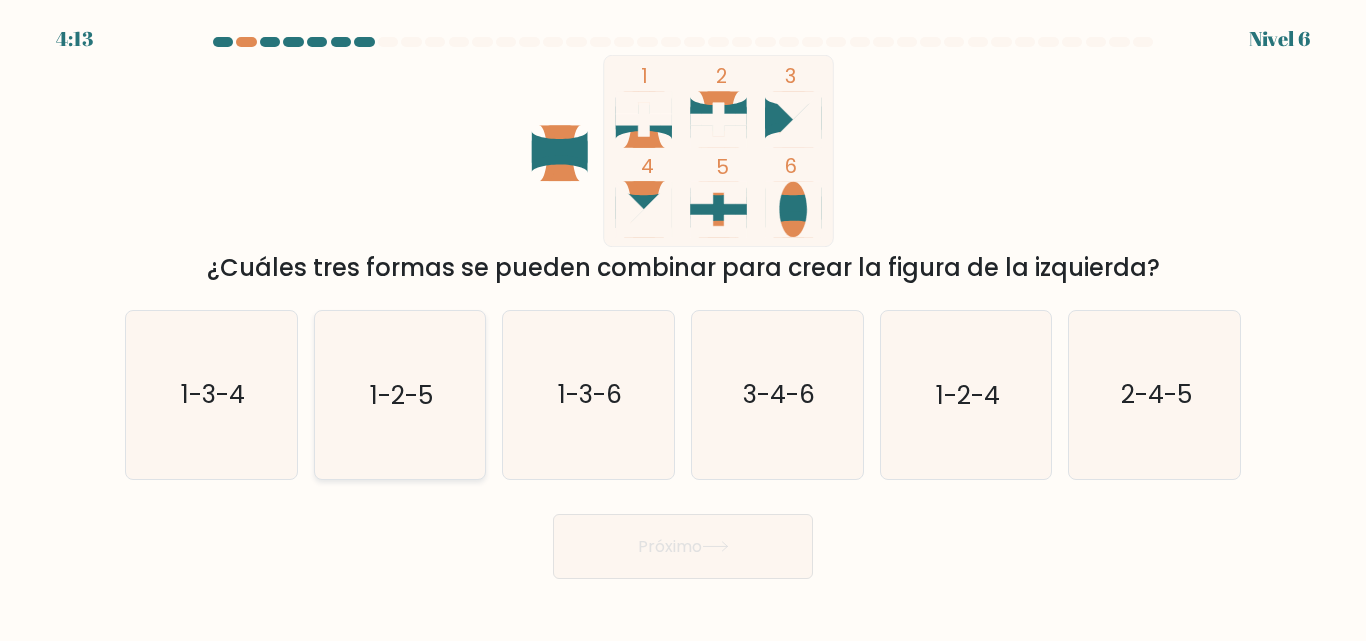click on "1-2-5" 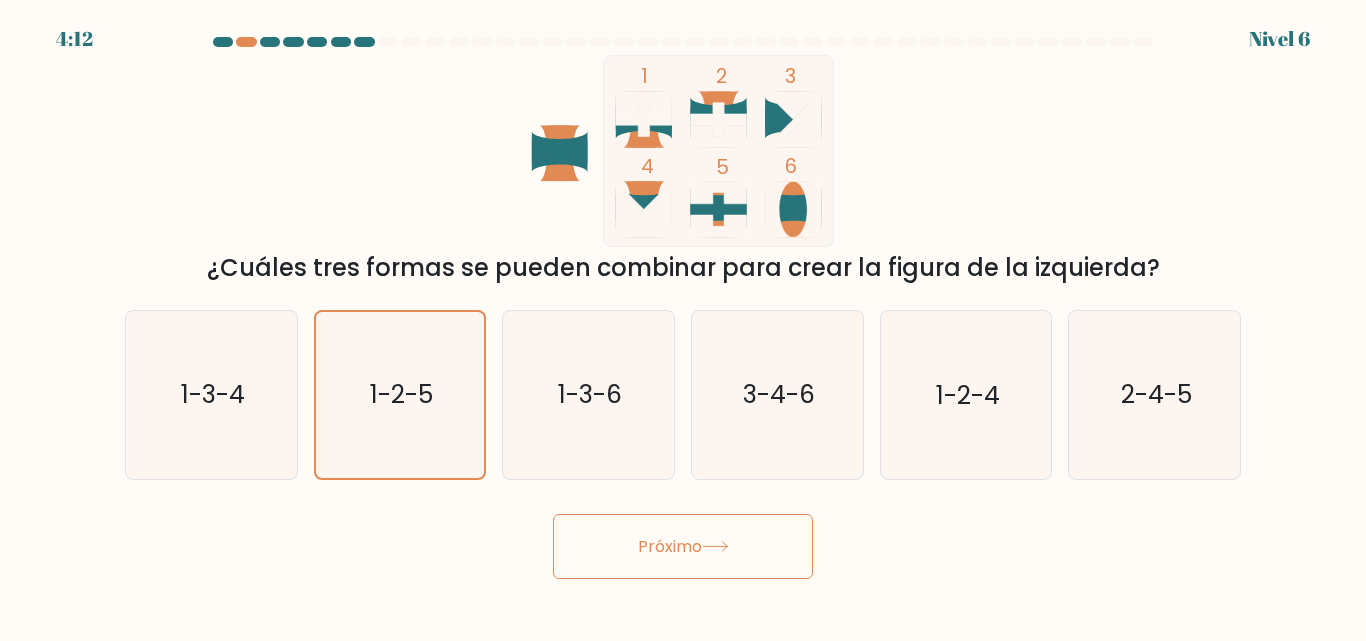 click on "Próximo" at bounding box center (683, 546) 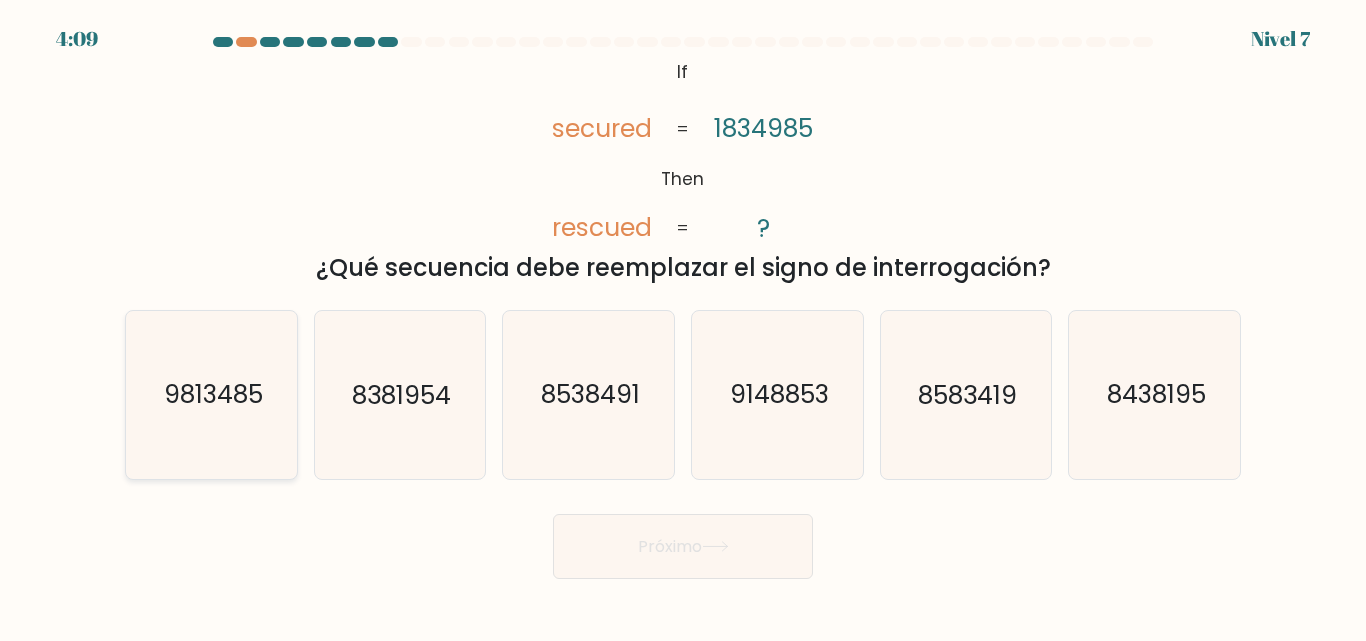 click on "9813485" 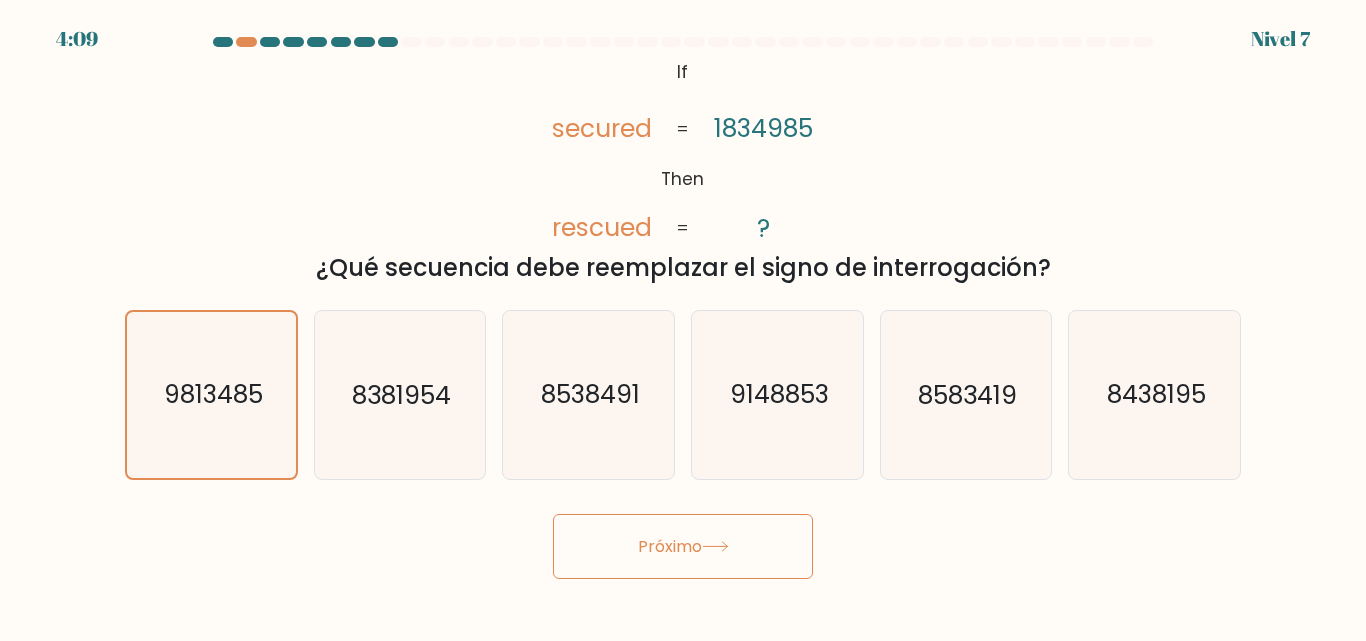 click on "Próximo" at bounding box center [670, 546] 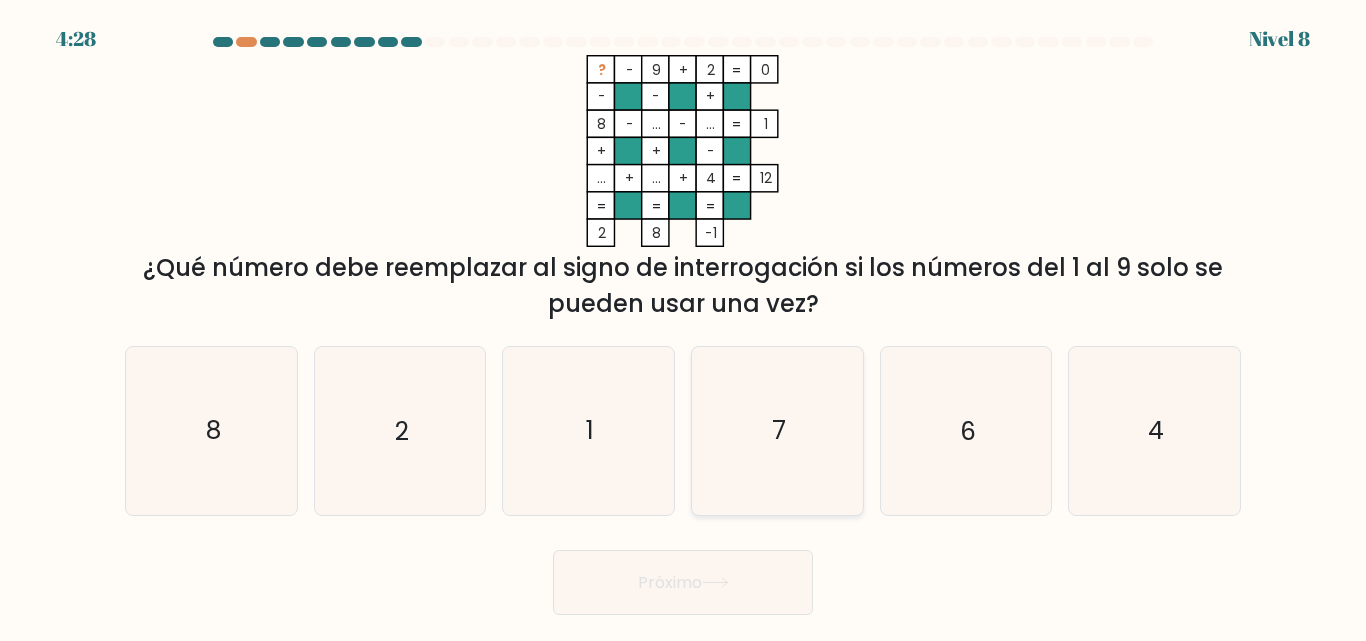 click on "7" 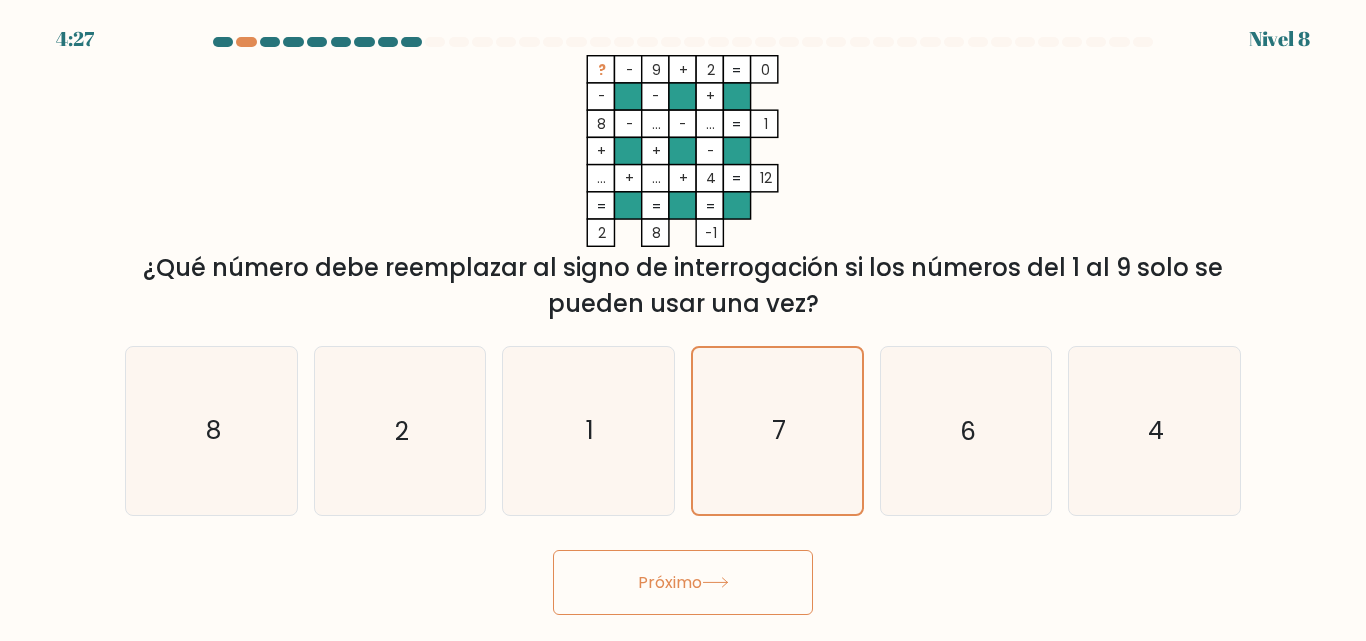 click 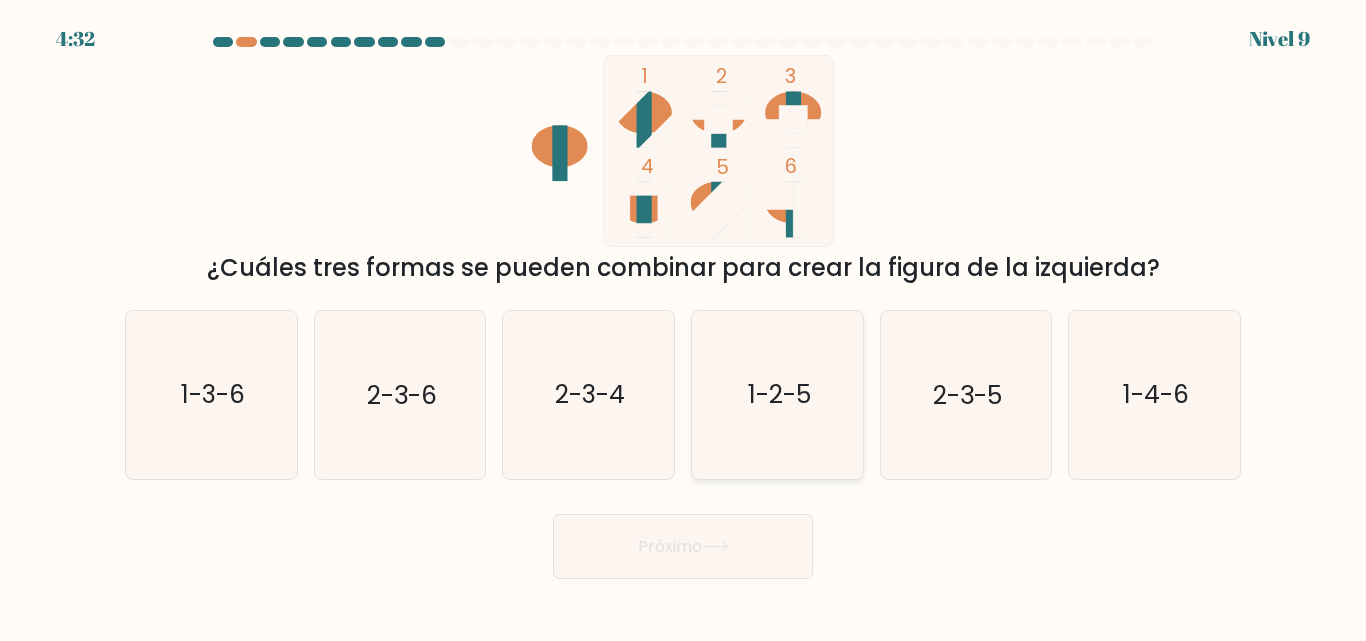 click on "1-2-5" 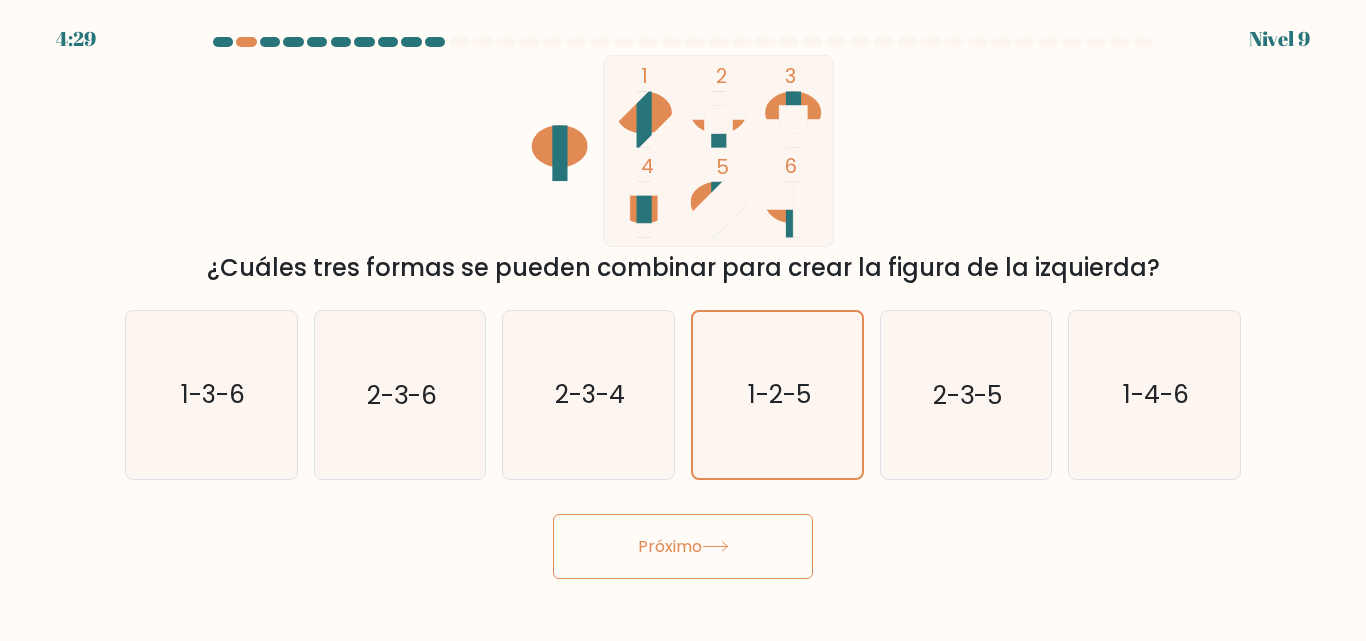 click on "Próximo" at bounding box center (670, 546) 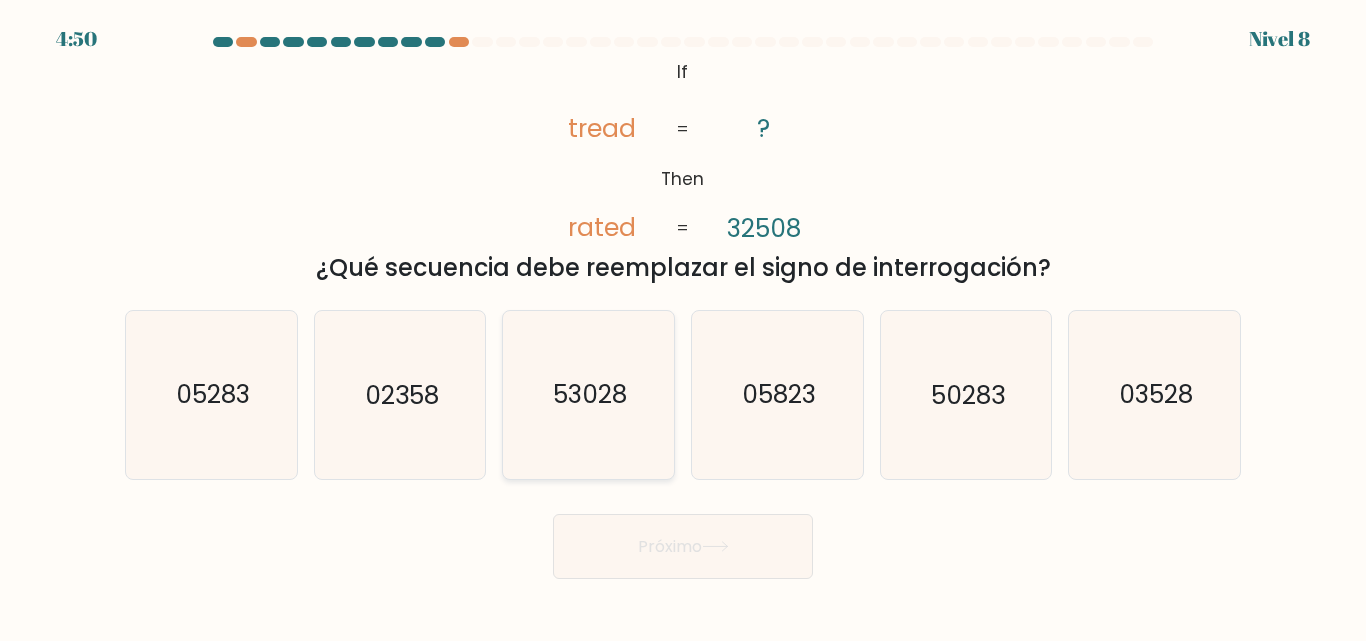 click on "53028" 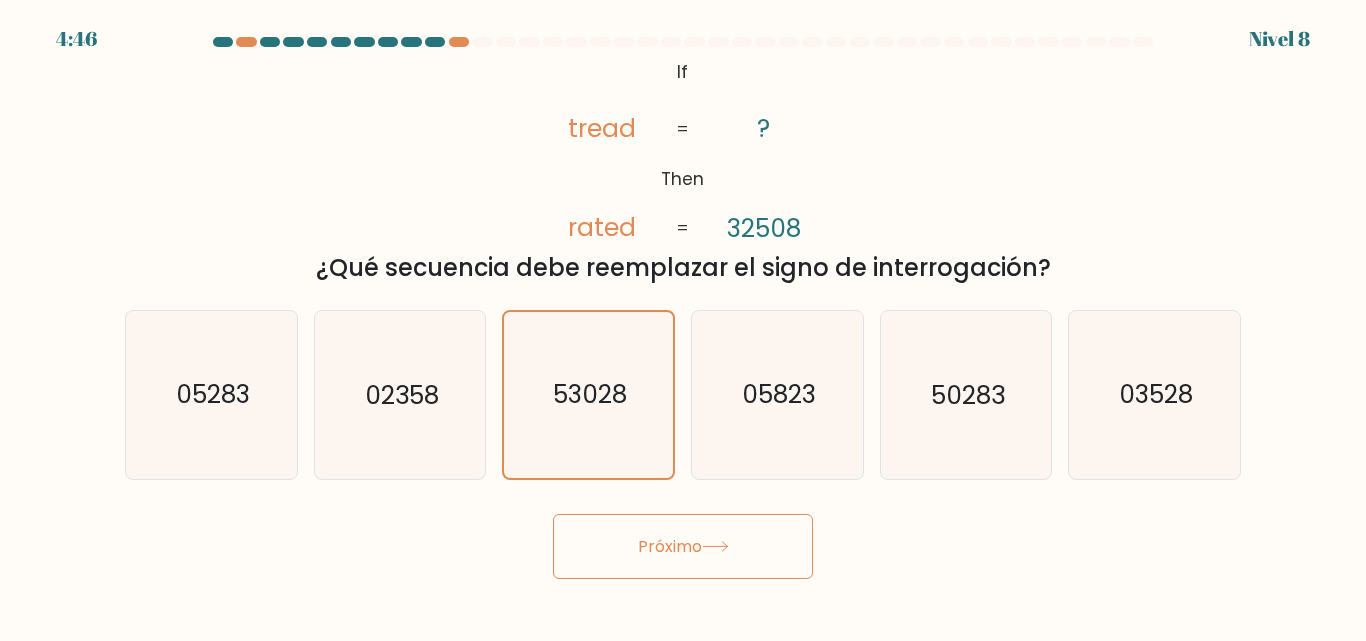 click on "Próximo" at bounding box center [670, 546] 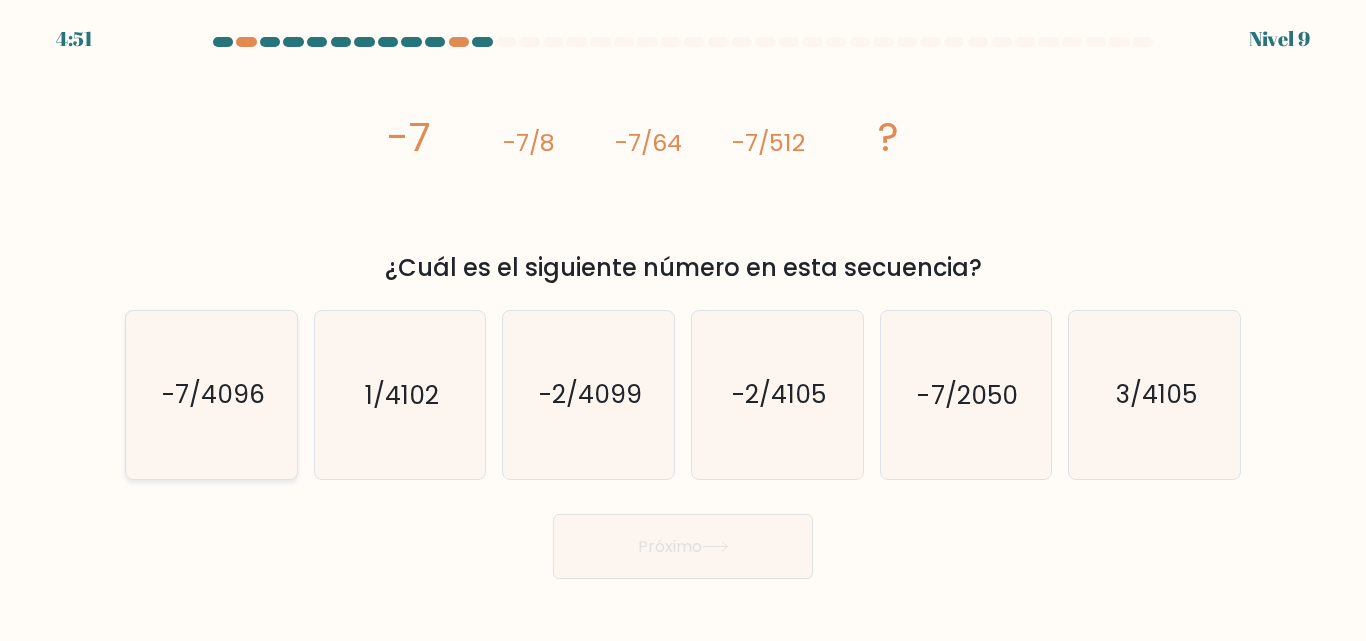 click on "-7/4096" 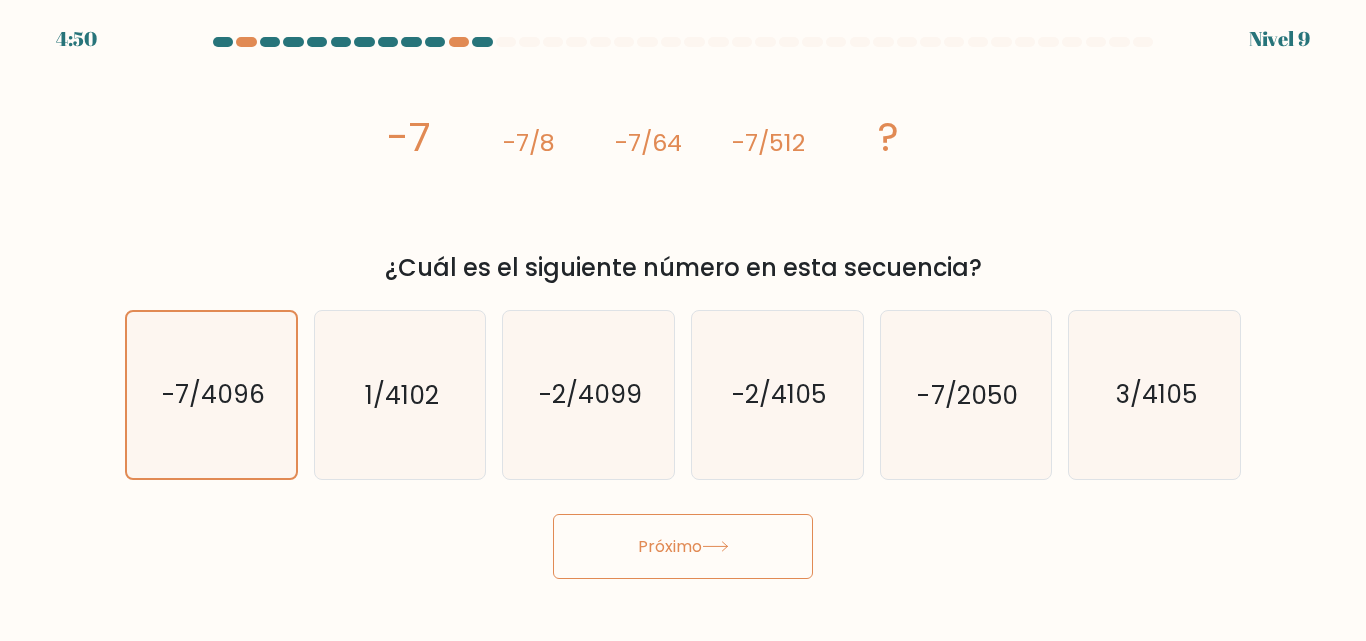 click on "Próximo" at bounding box center (683, 546) 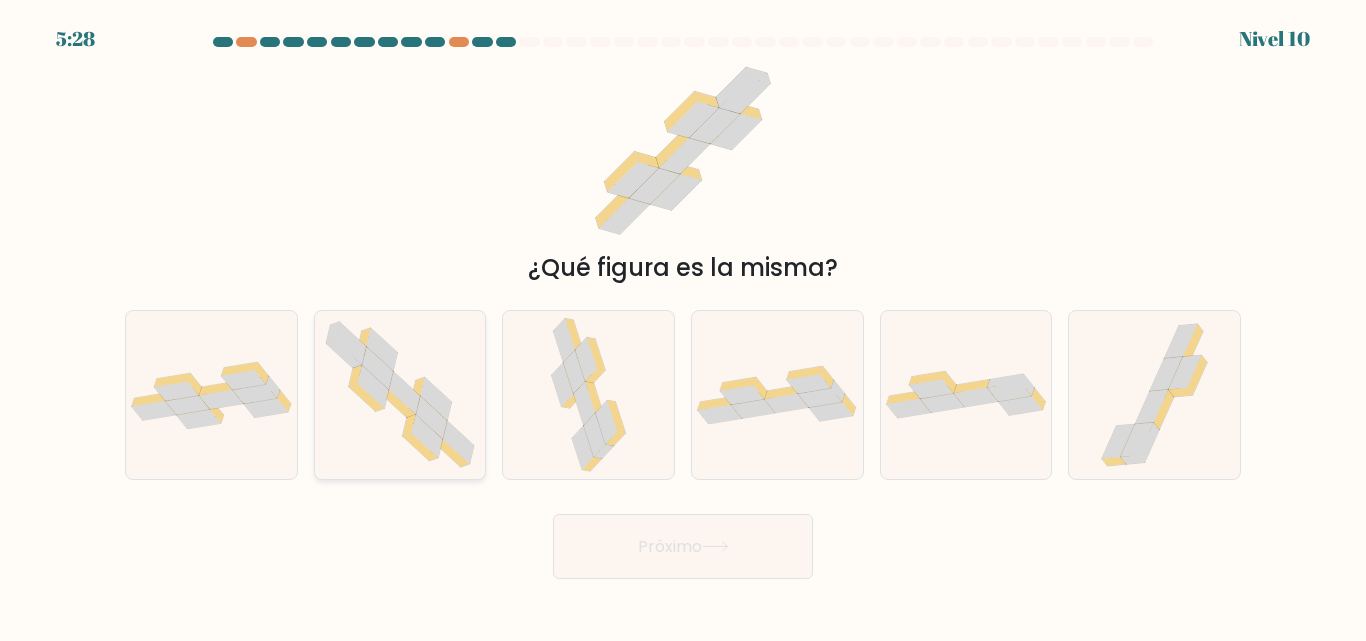 click 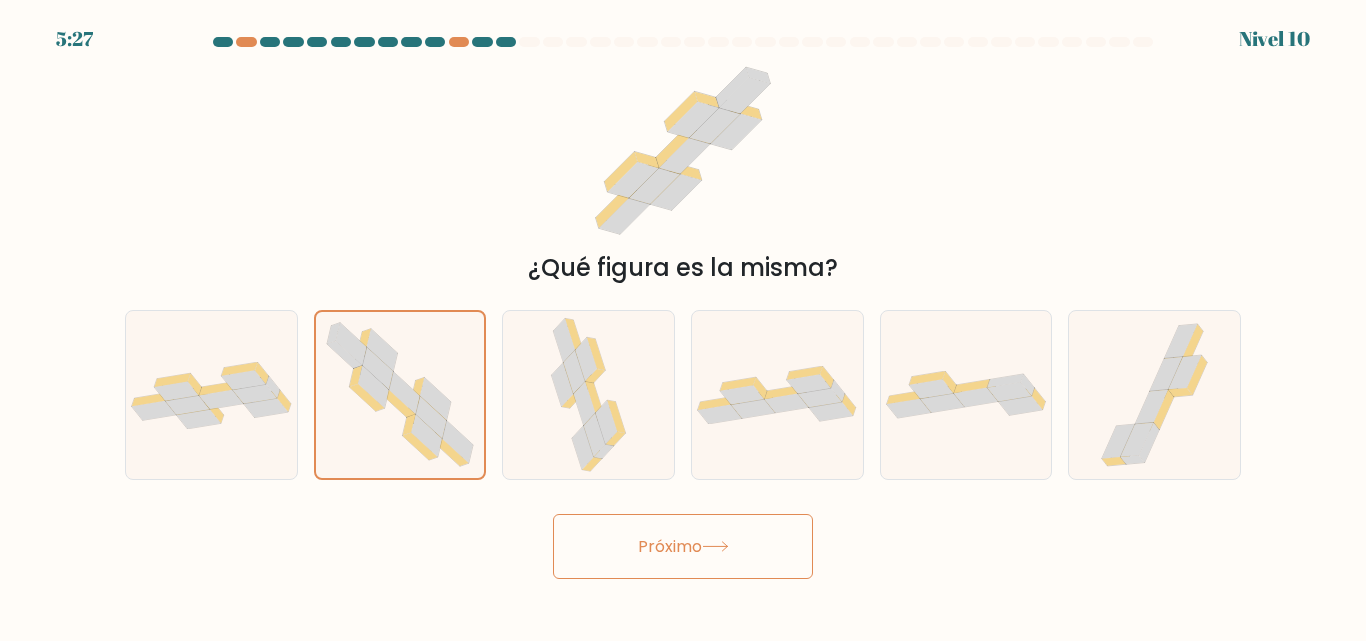 click on "Próximo" at bounding box center [683, 546] 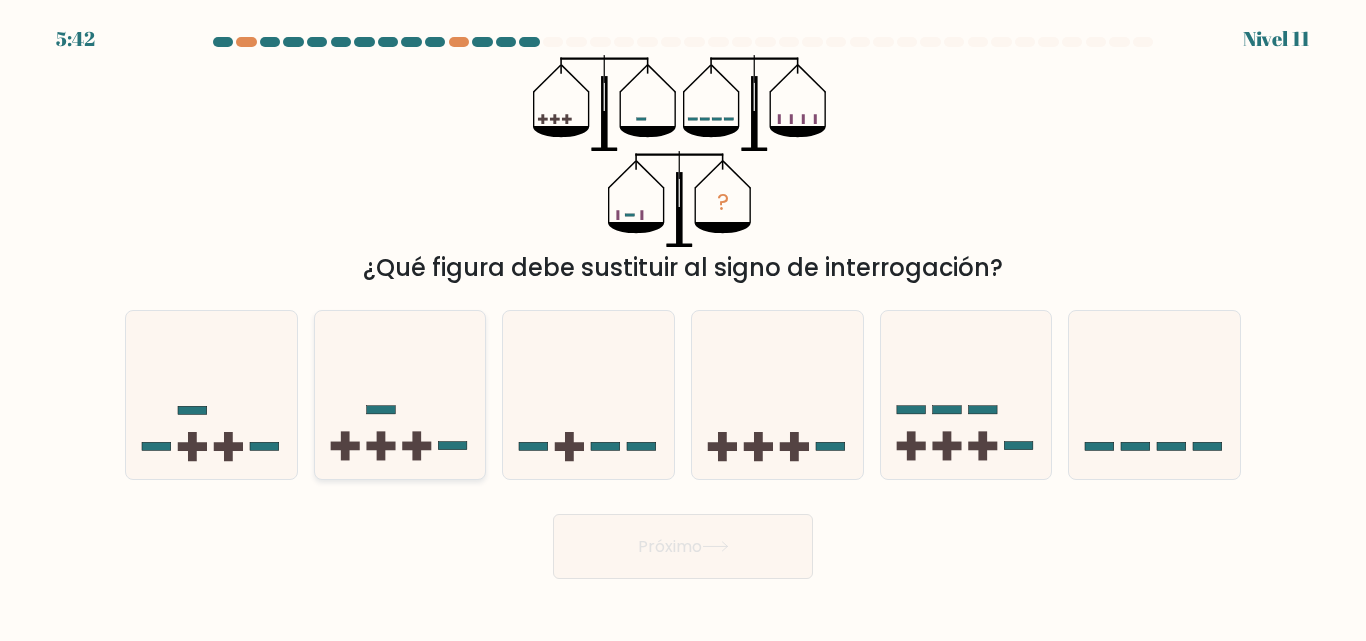 click 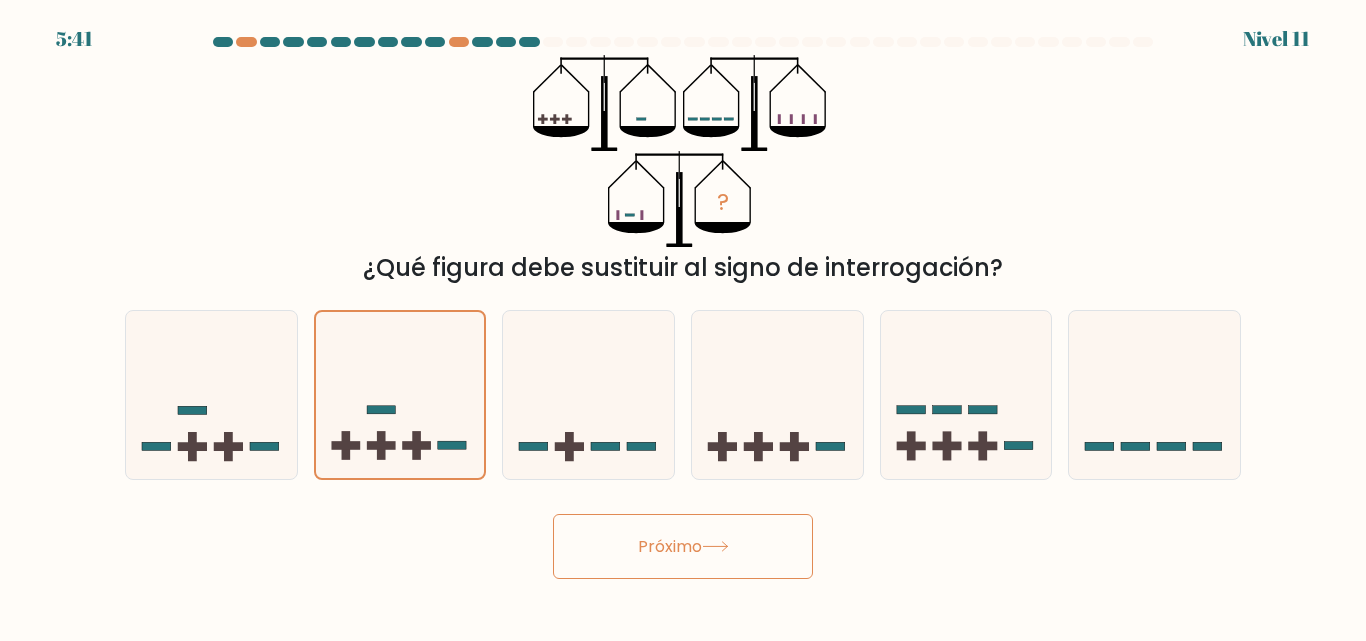 click on "Próximo" at bounding box center [670, 546] 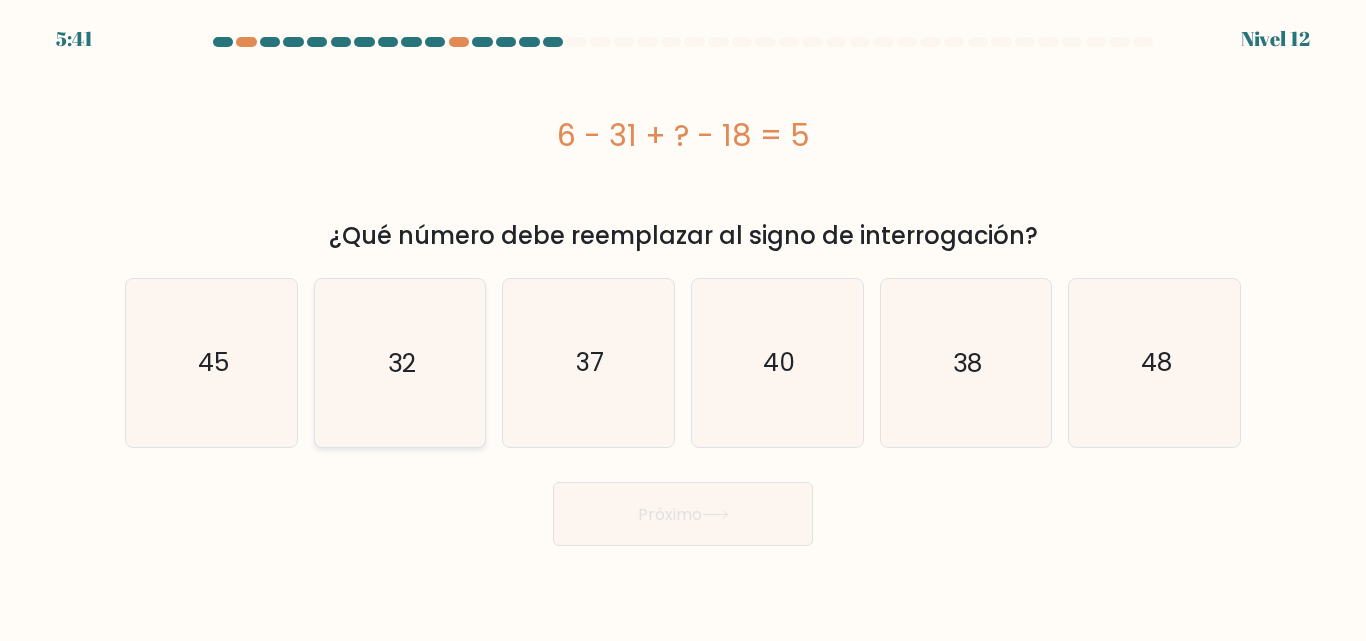 click on "32" 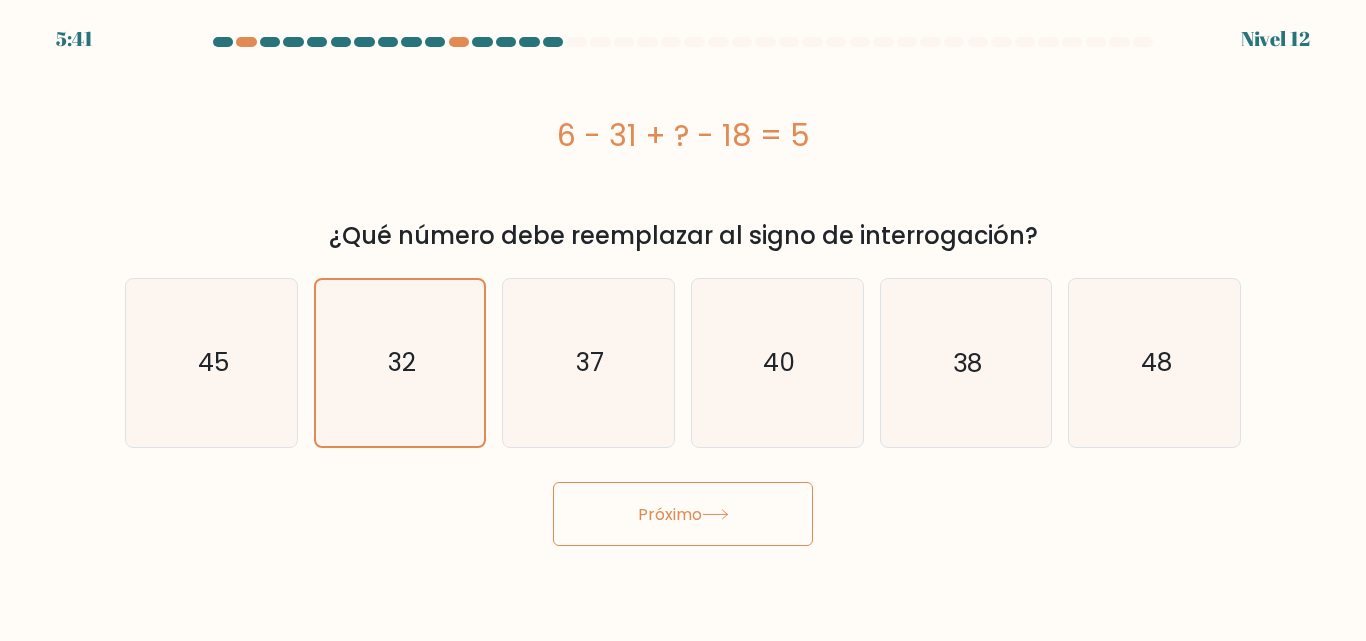 click on "Próximo" at bounding box center (683, 514) 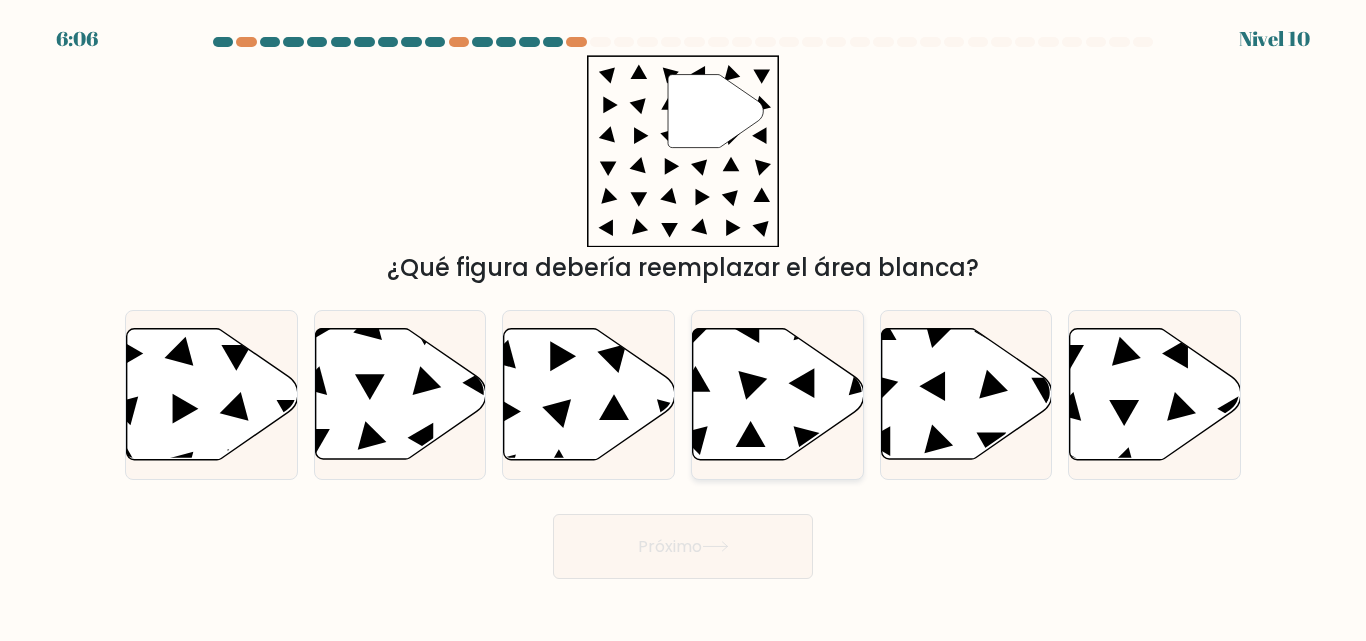 click 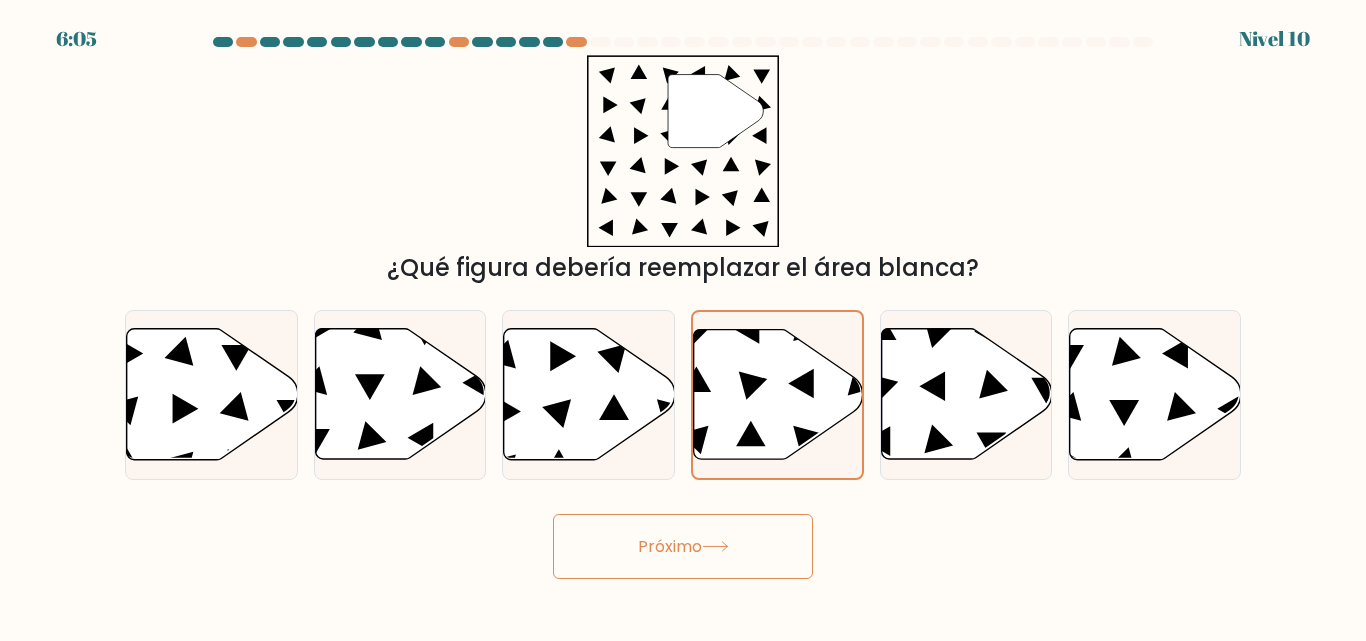 click on "Próximo" at bounding box center [670, 546] 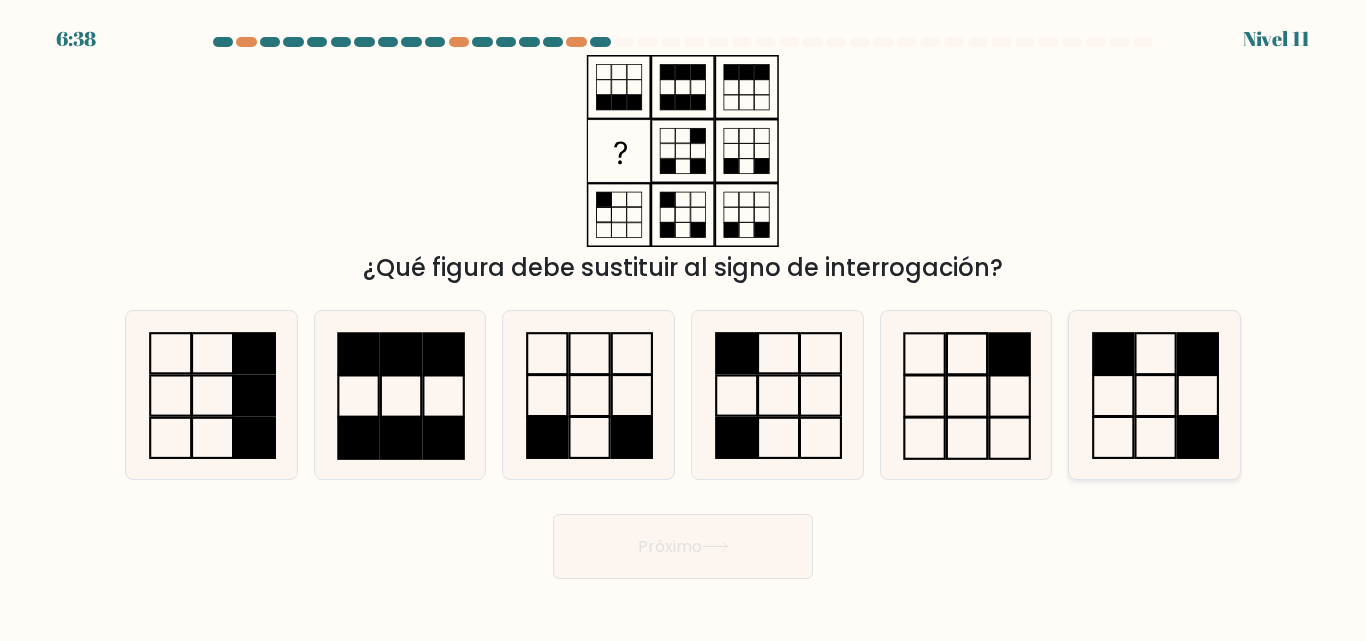 click 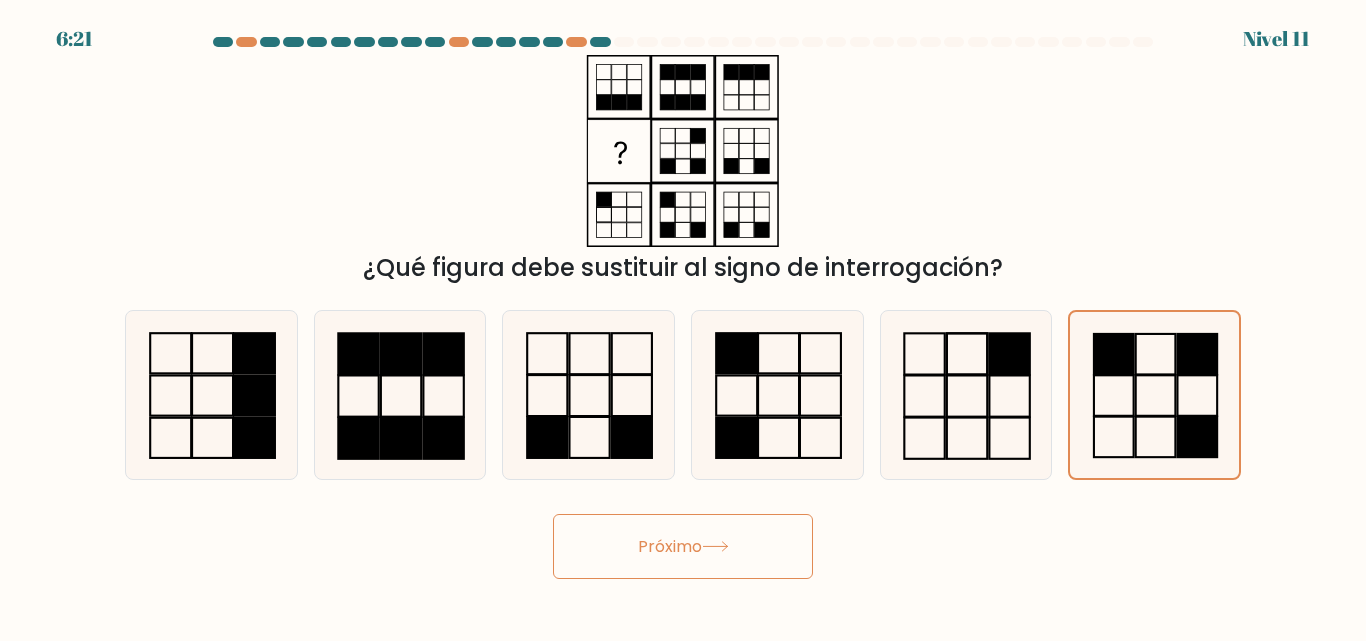 click on "Próximo" at bounding box center (670, 546) 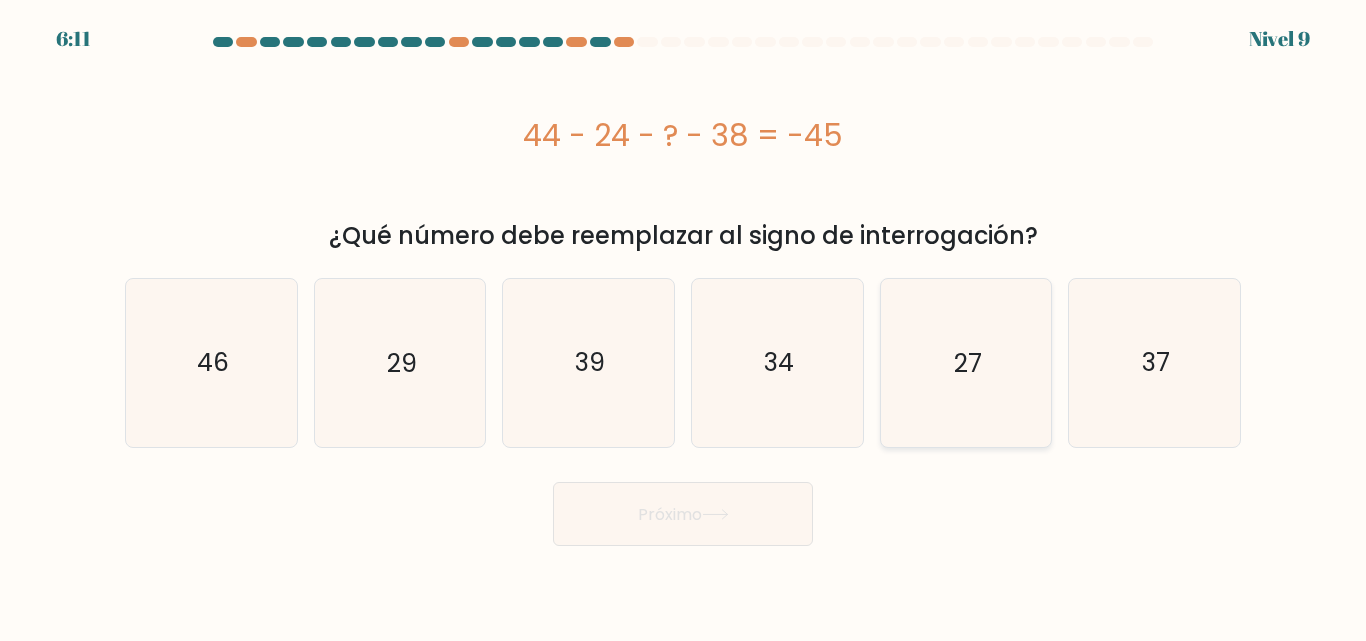 click on "27" 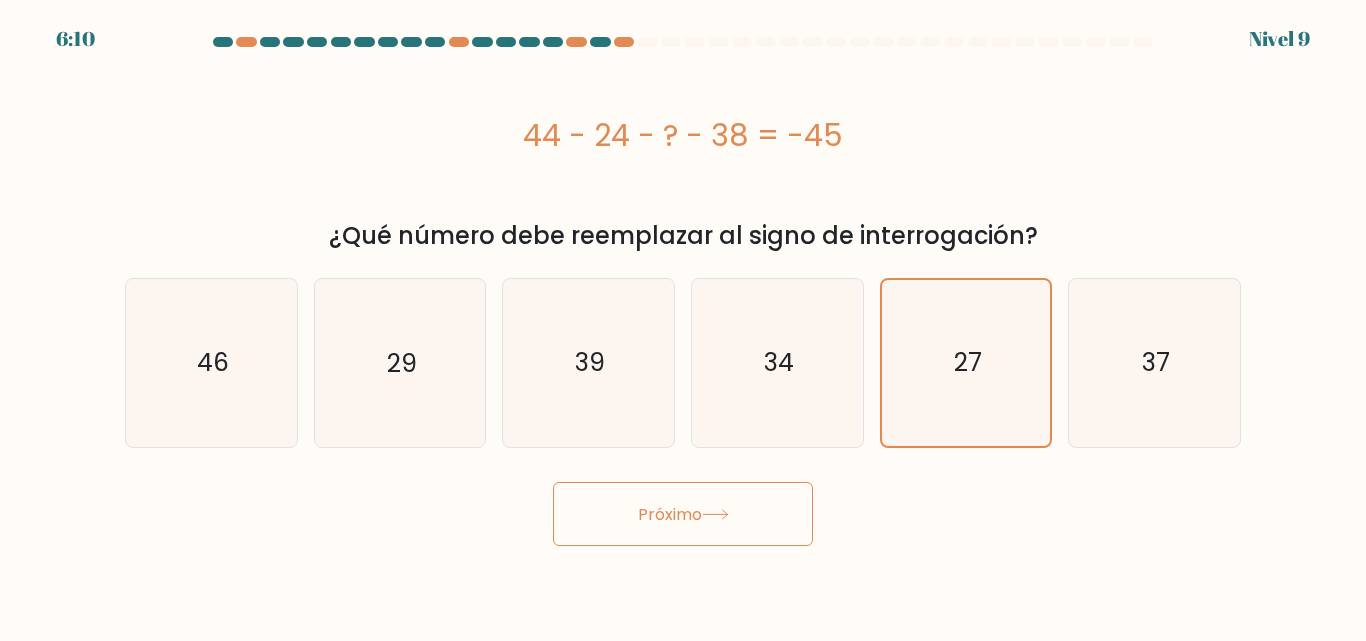 click on "Próximo" at bounding box center (683, 514) 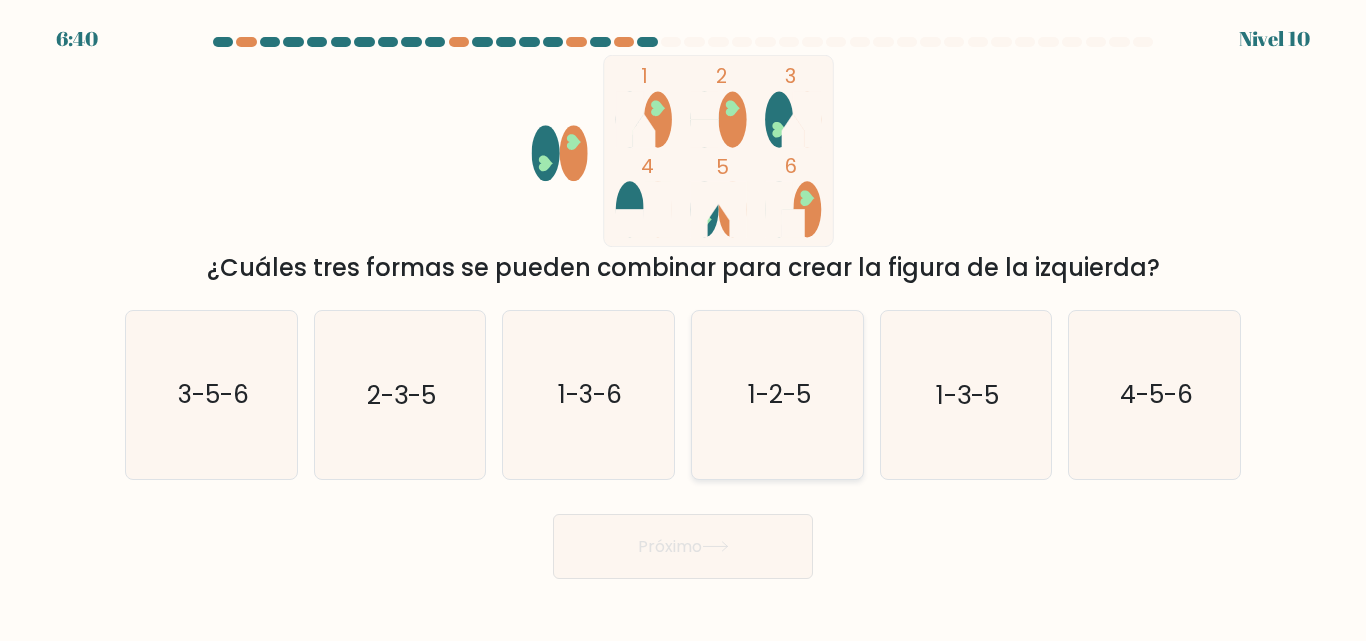 drag, startPoint x: 956, startPoint y: 400, endPoint x: 757, endPoint y: 477, distance: 213.3776 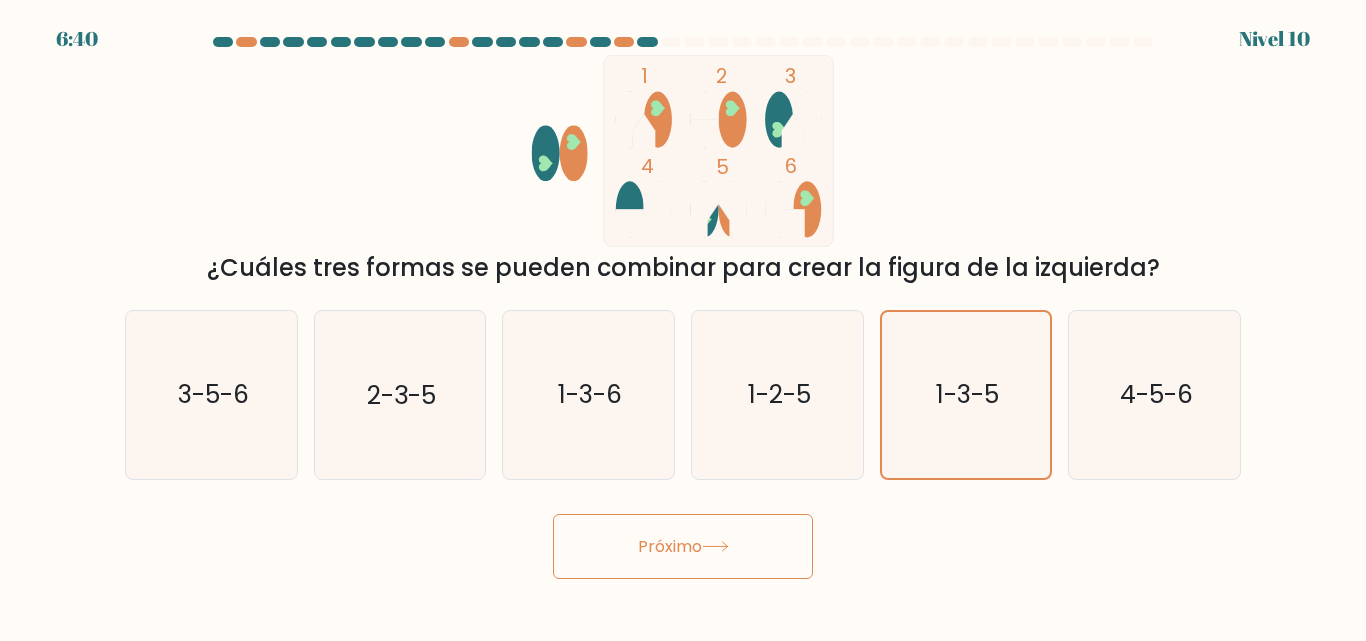 click on "Próximo" at bounding box center [670, 546] 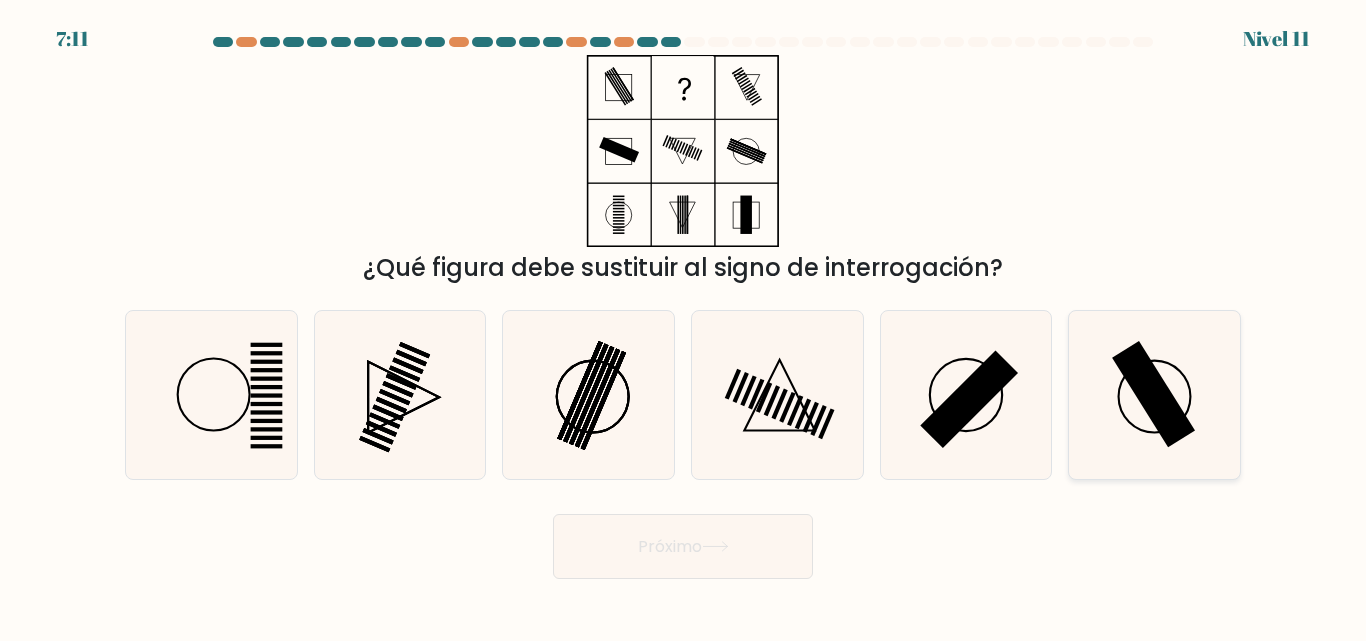 click 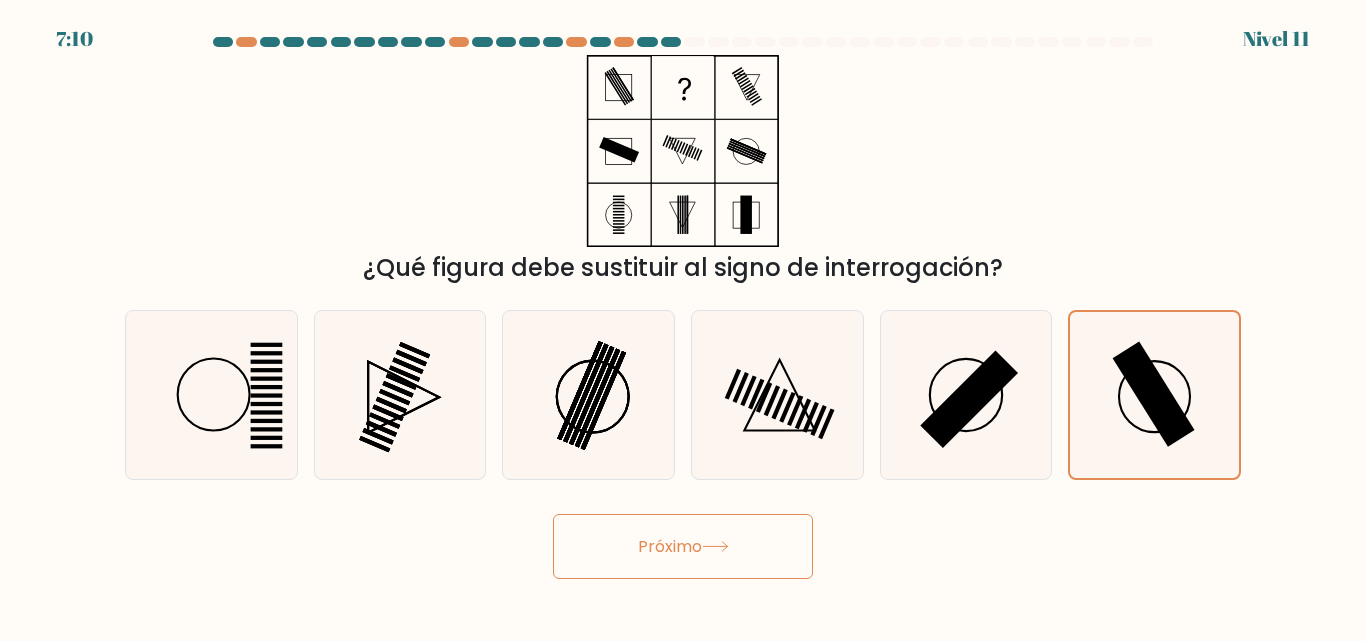 click on "Próximo" at bounding box center (670, 546) 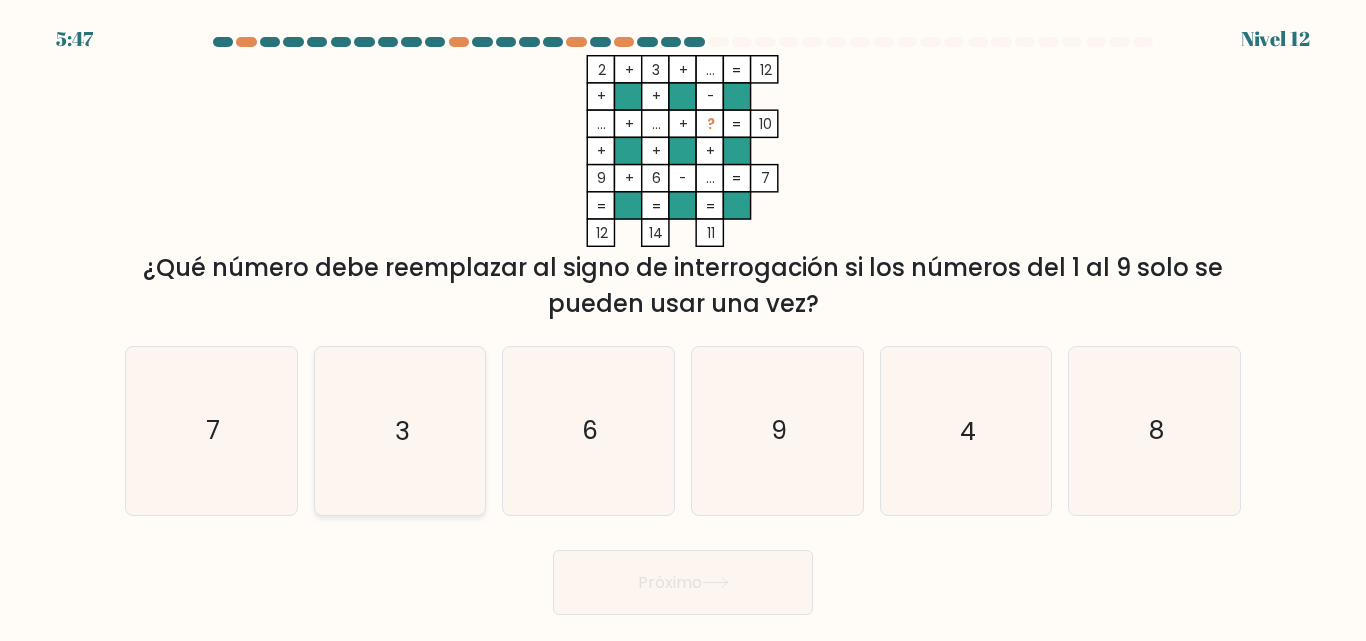 drag, startPoint x: 450, startPoint y: 427, endPoint x: 440, endPoint y: 437, distance: 14.142136 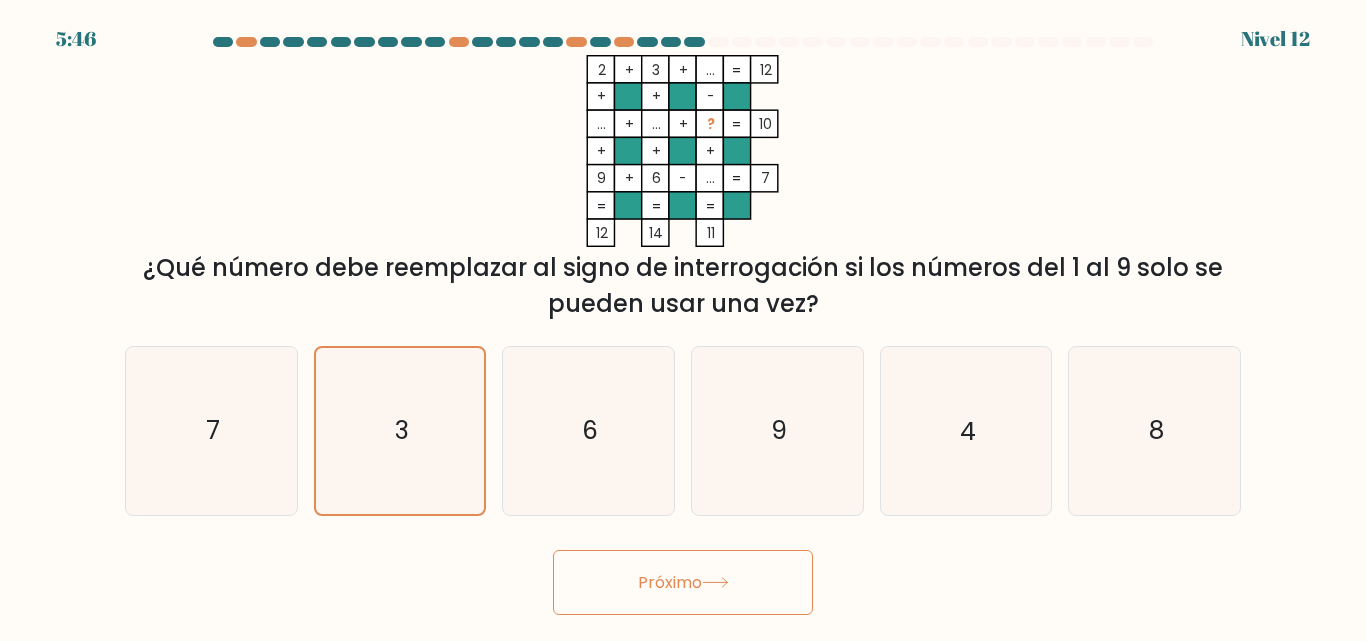 click on "Próximo" at bounding box center (683, 582) 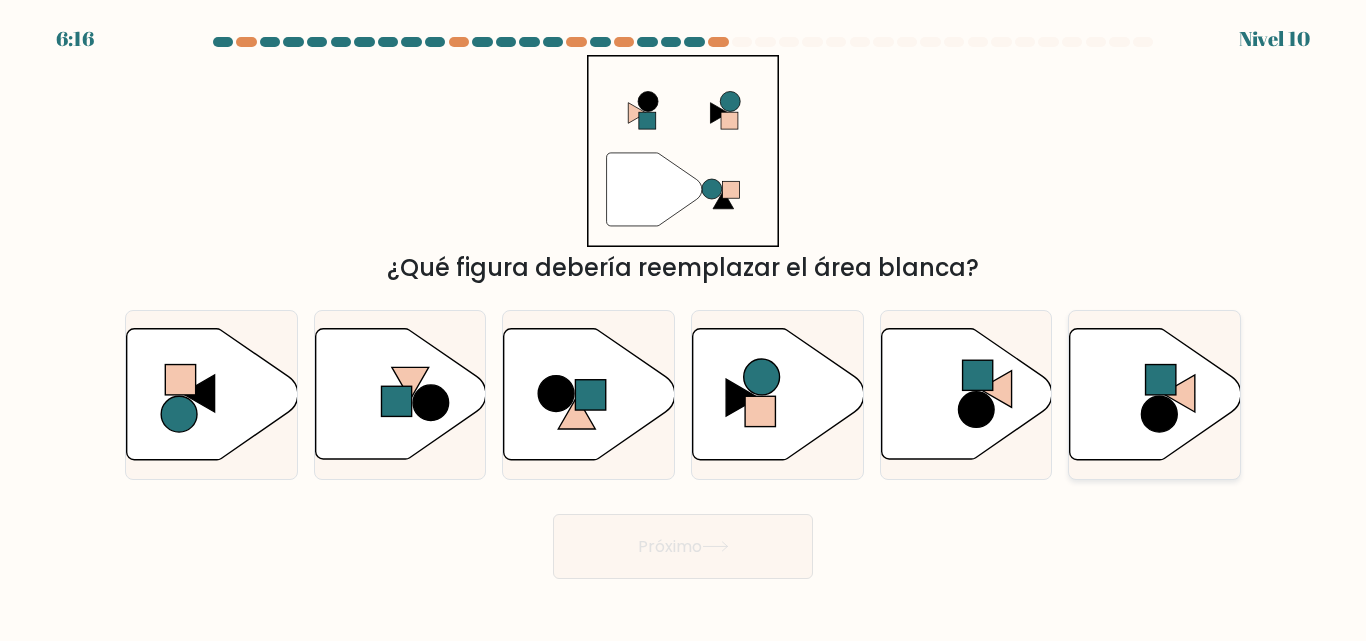 click 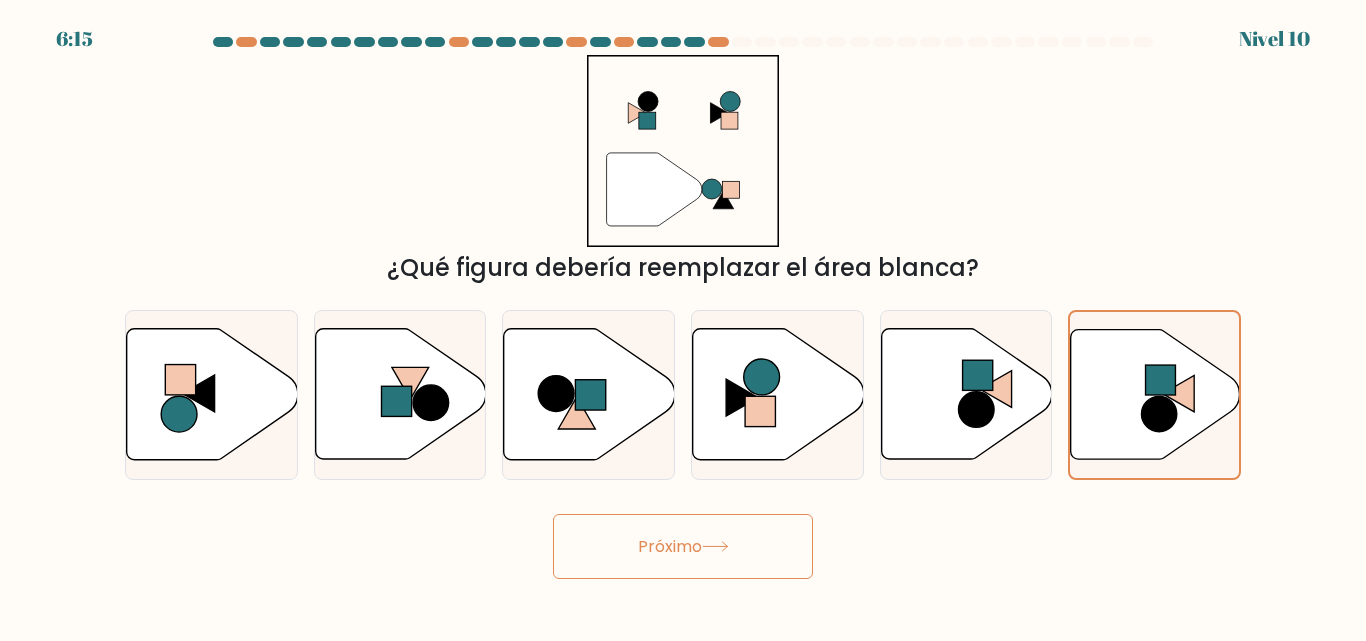 click on "Próximo" at bounding box center (670, 546) 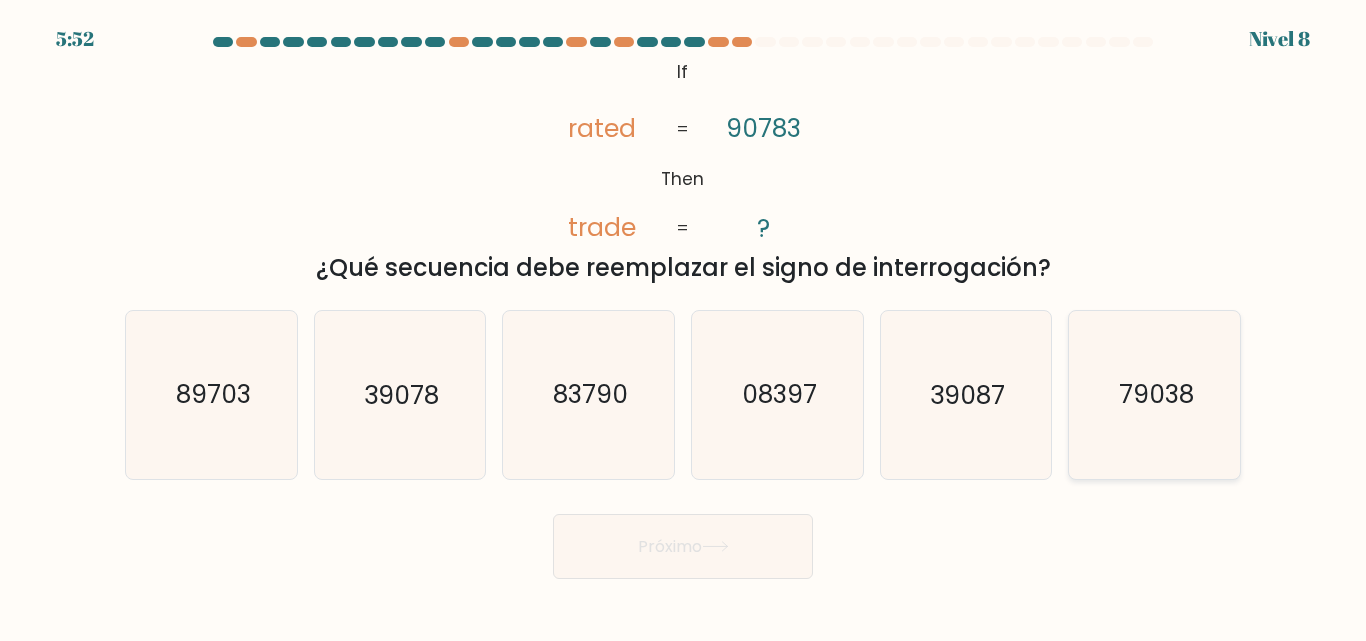click on "79038" 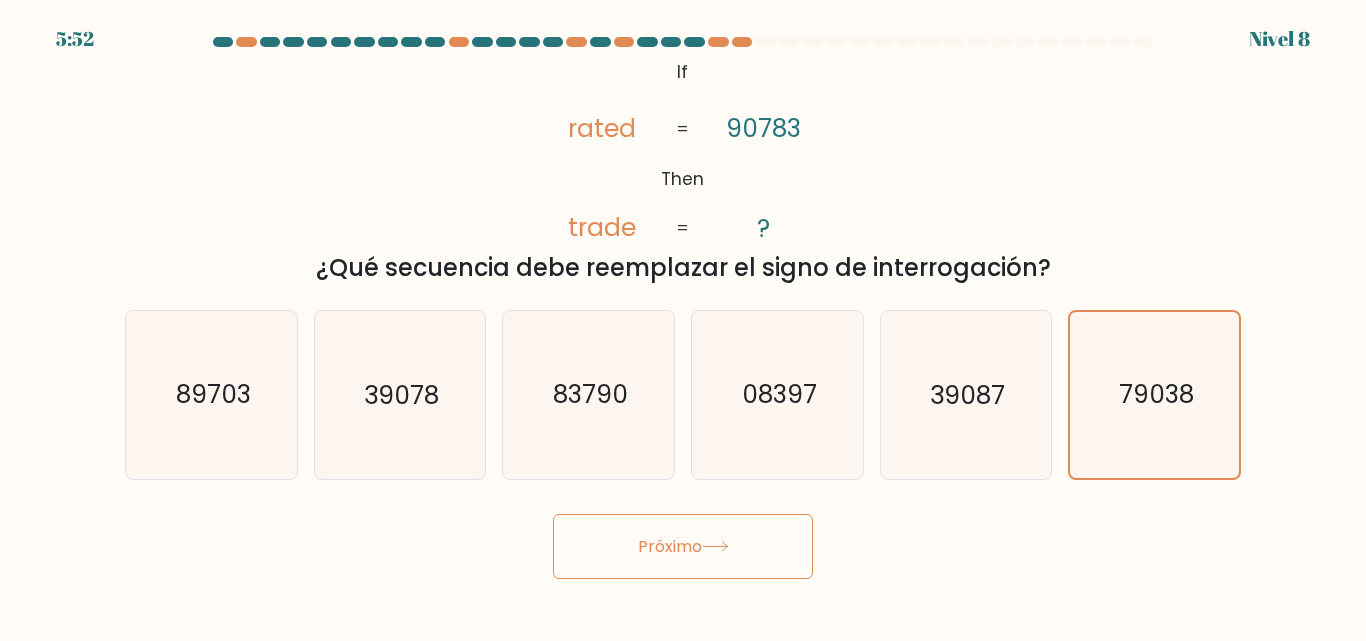 click on "Próximo" at bounding box center (683, 546) 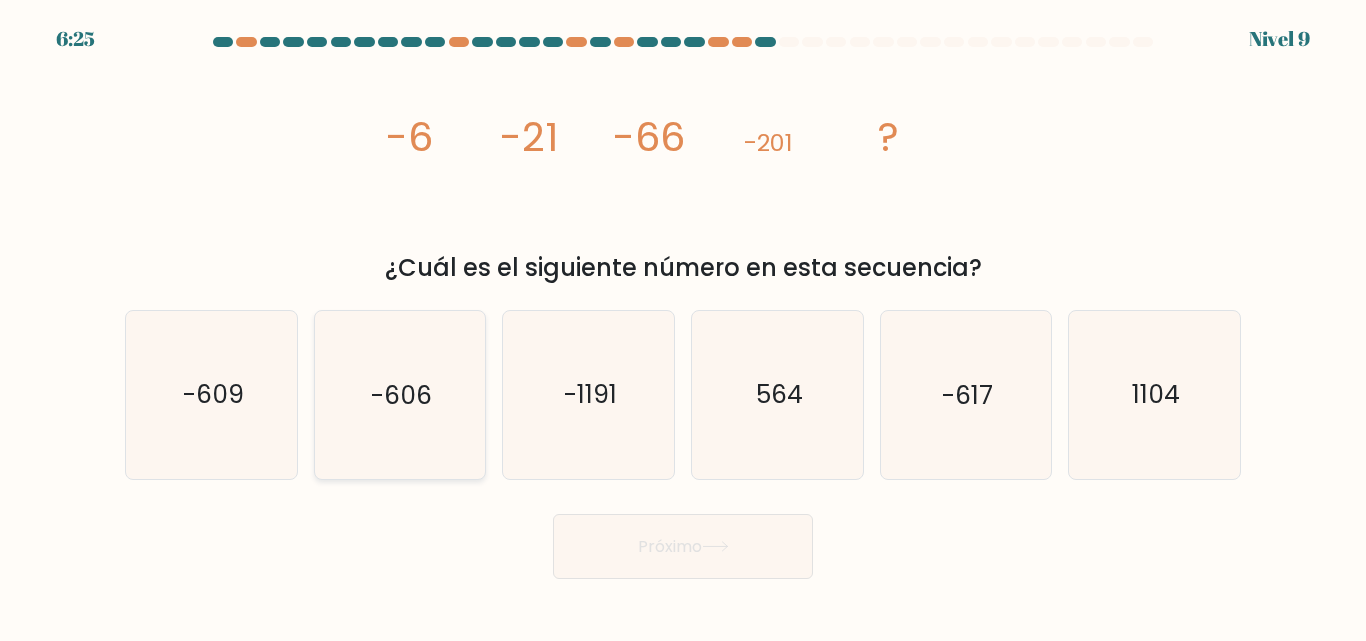 click on "-606" 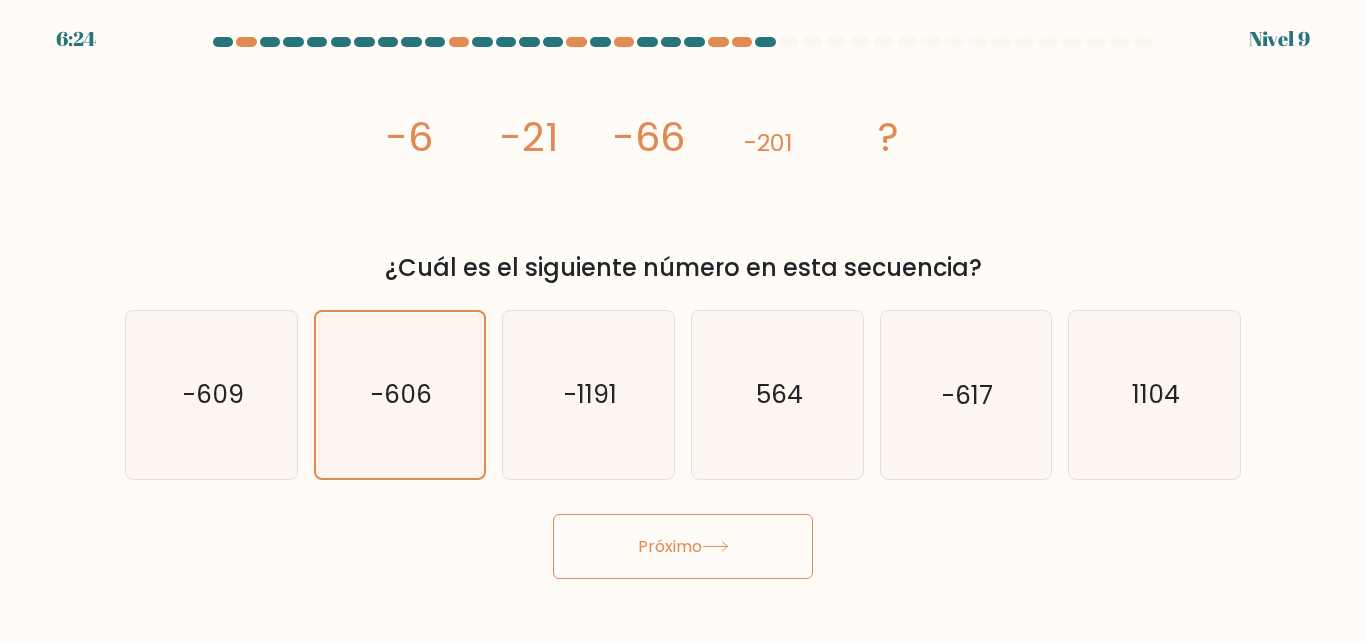 click on "Próximo" at bounding box center [683, 546] 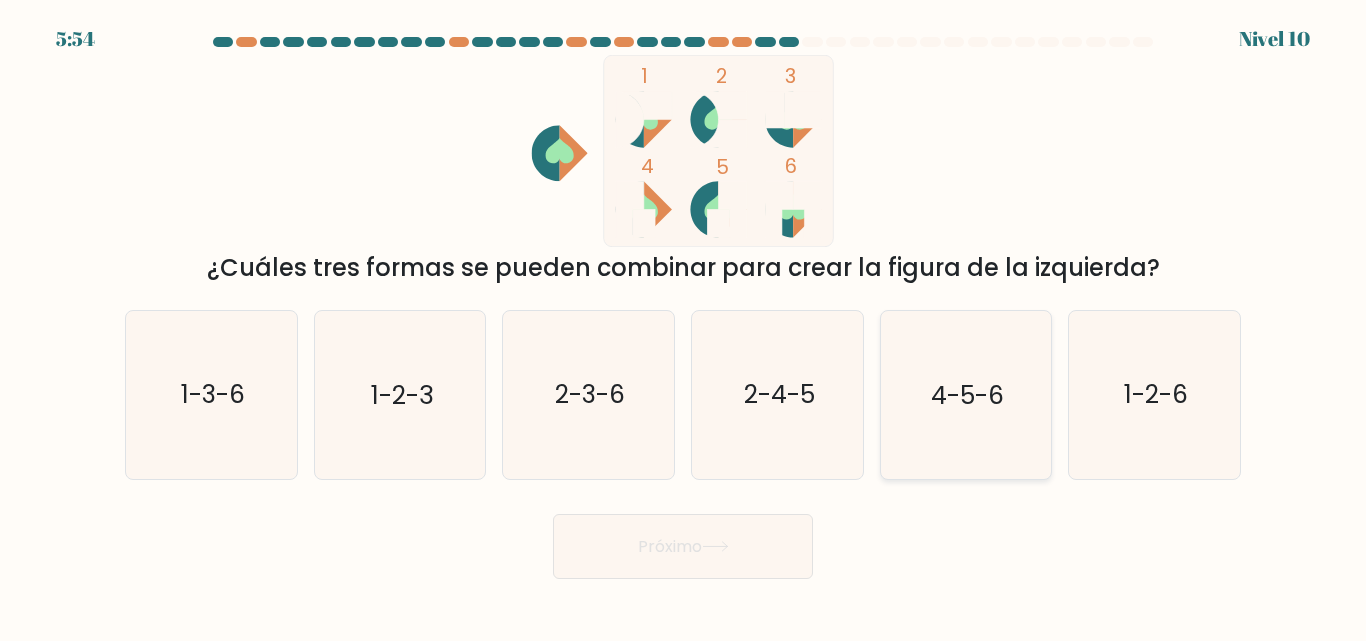click on "4-5-6" 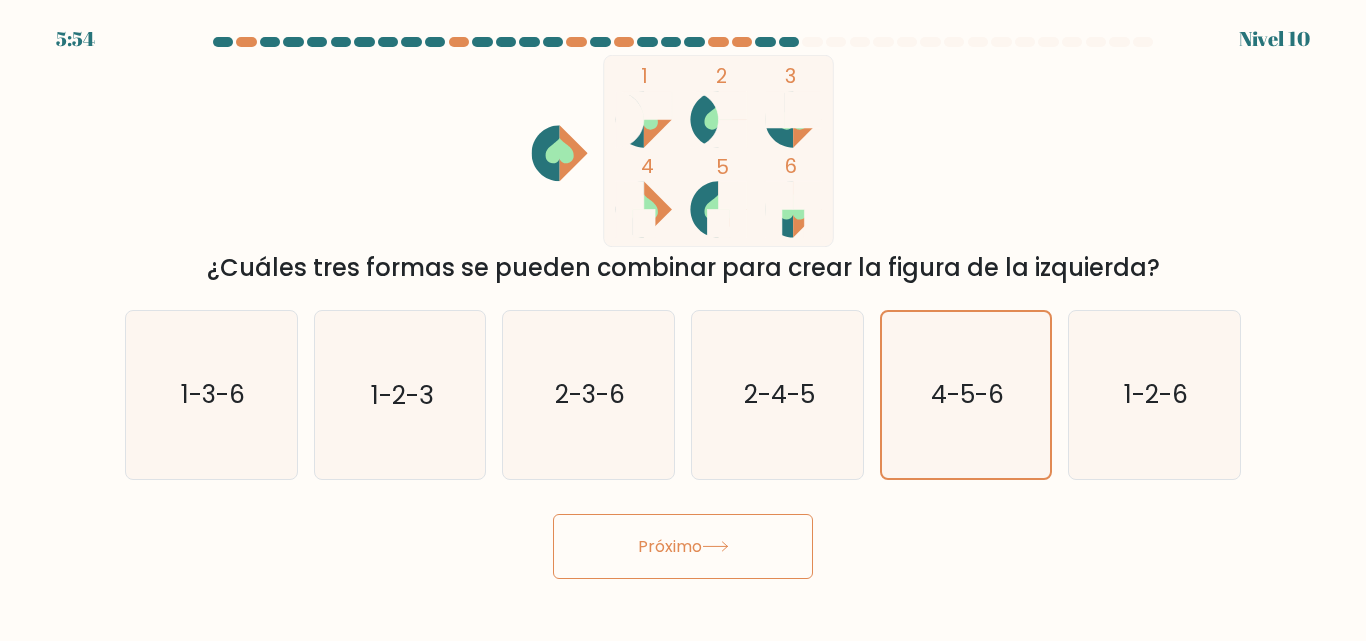 click on "Próximo" at bounding box center (670, 546) 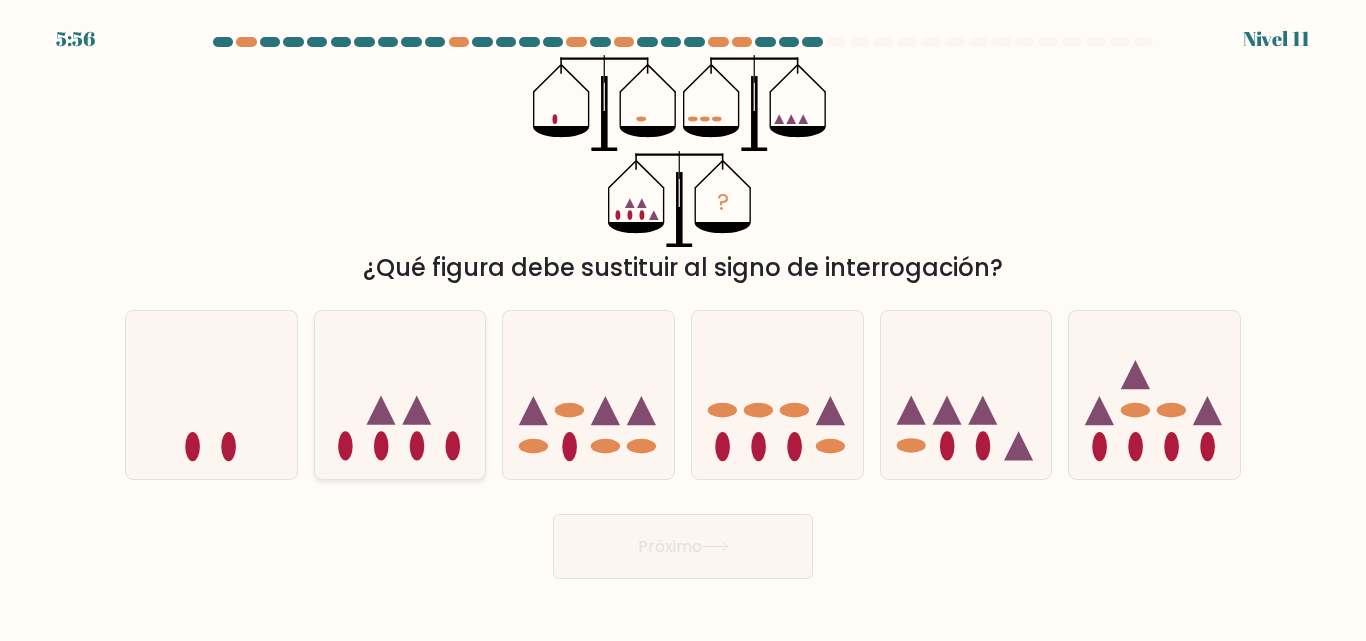 click 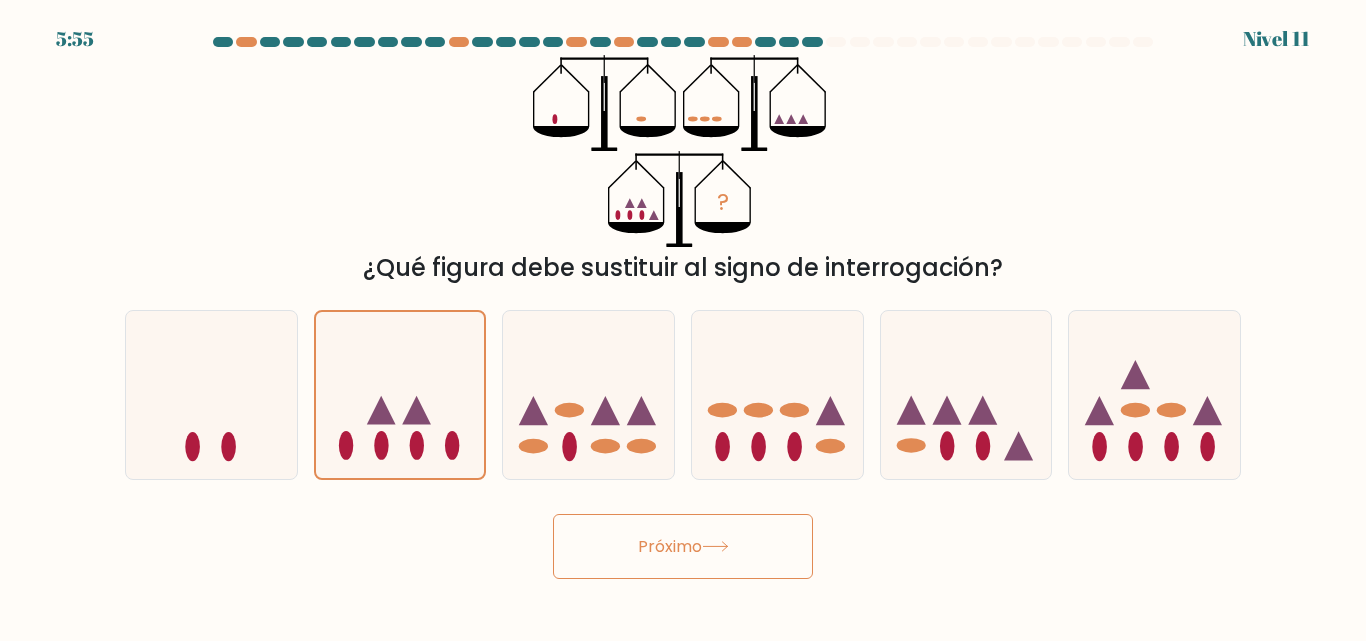 click on "Próximo" at bounding box center [683, 546] 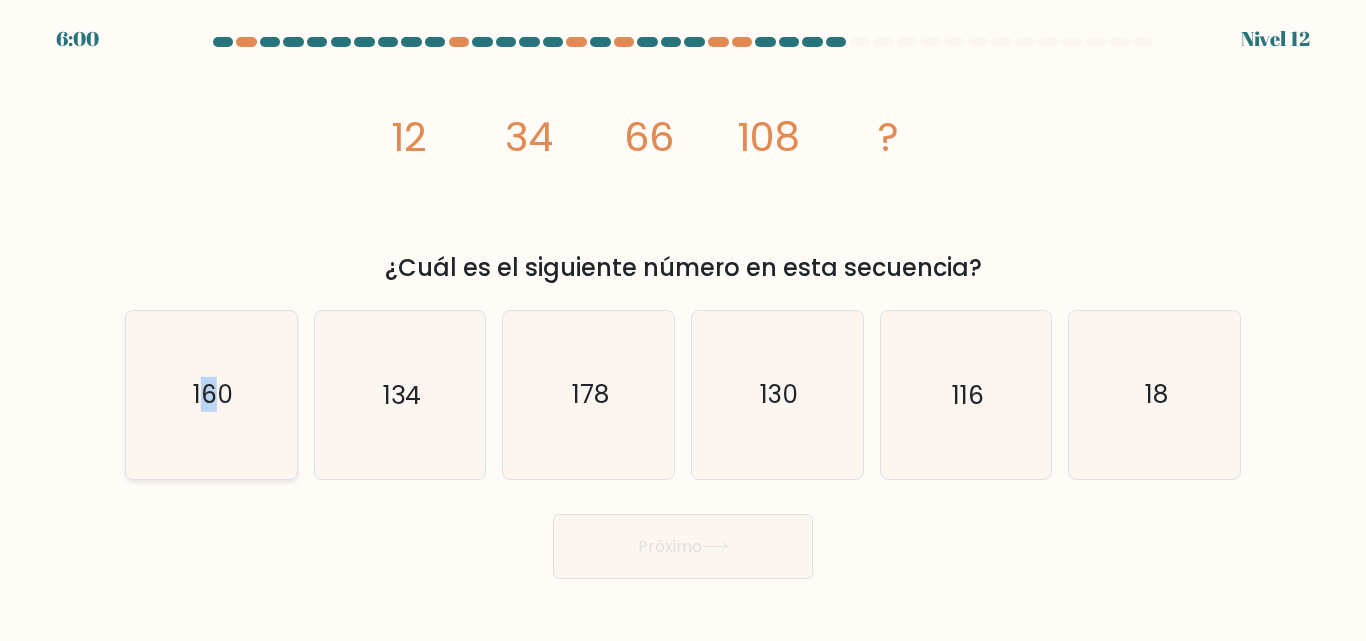 click on "160" 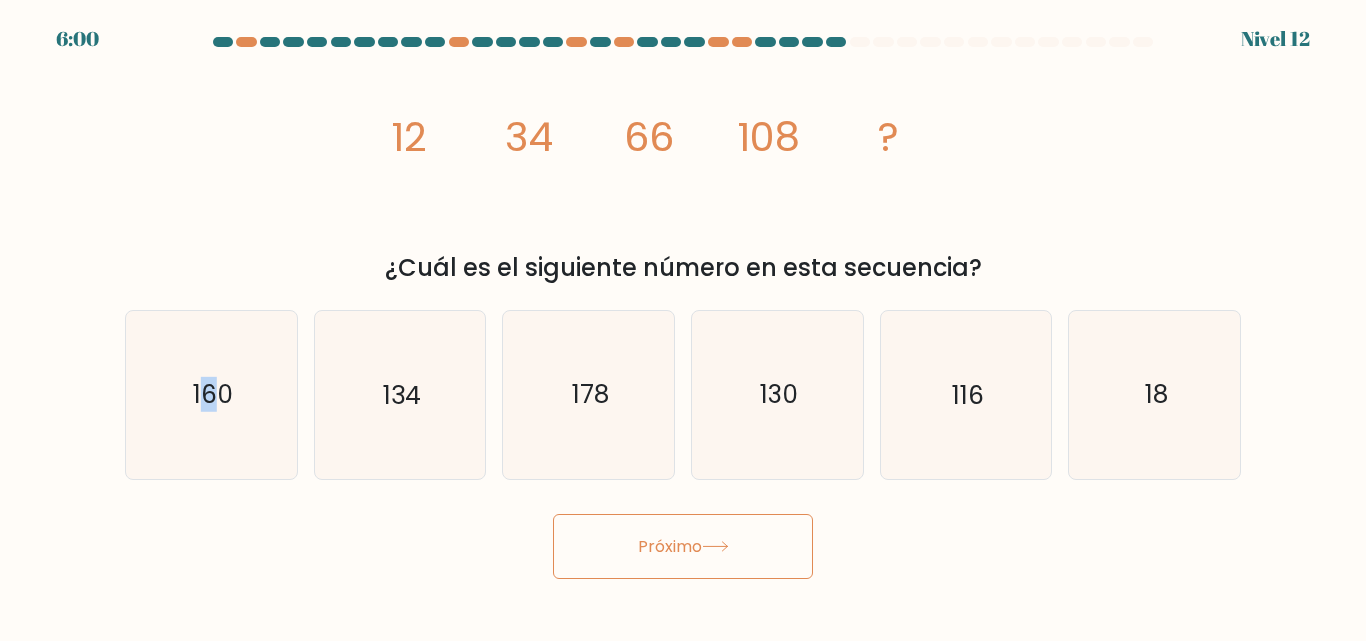 click on "Próximo" at bounding box center [683, 546] 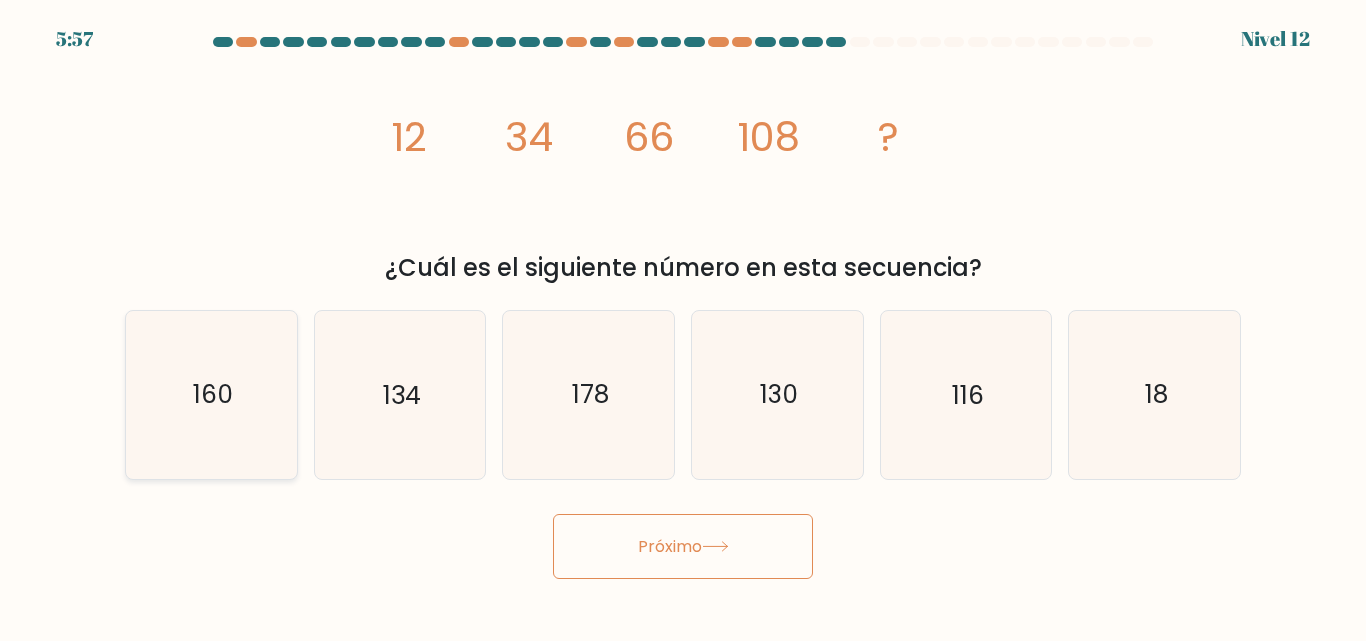 click on "160" 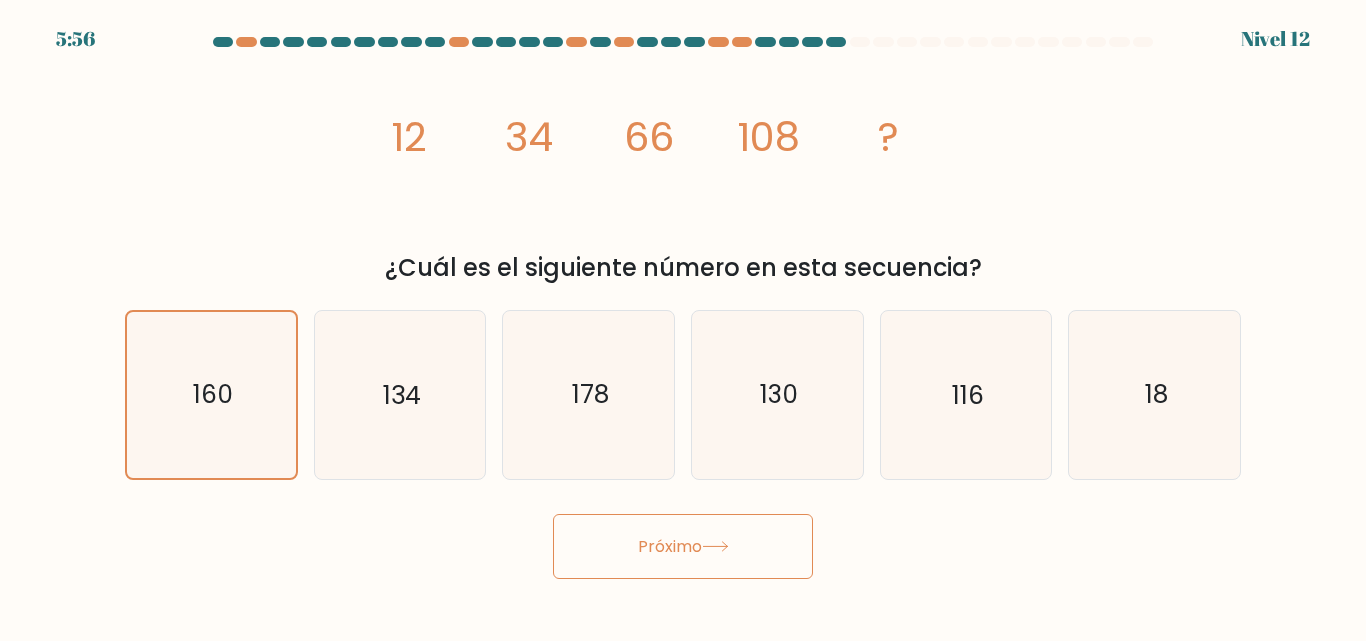click on "Próximo" at bounding box center (683, 546) 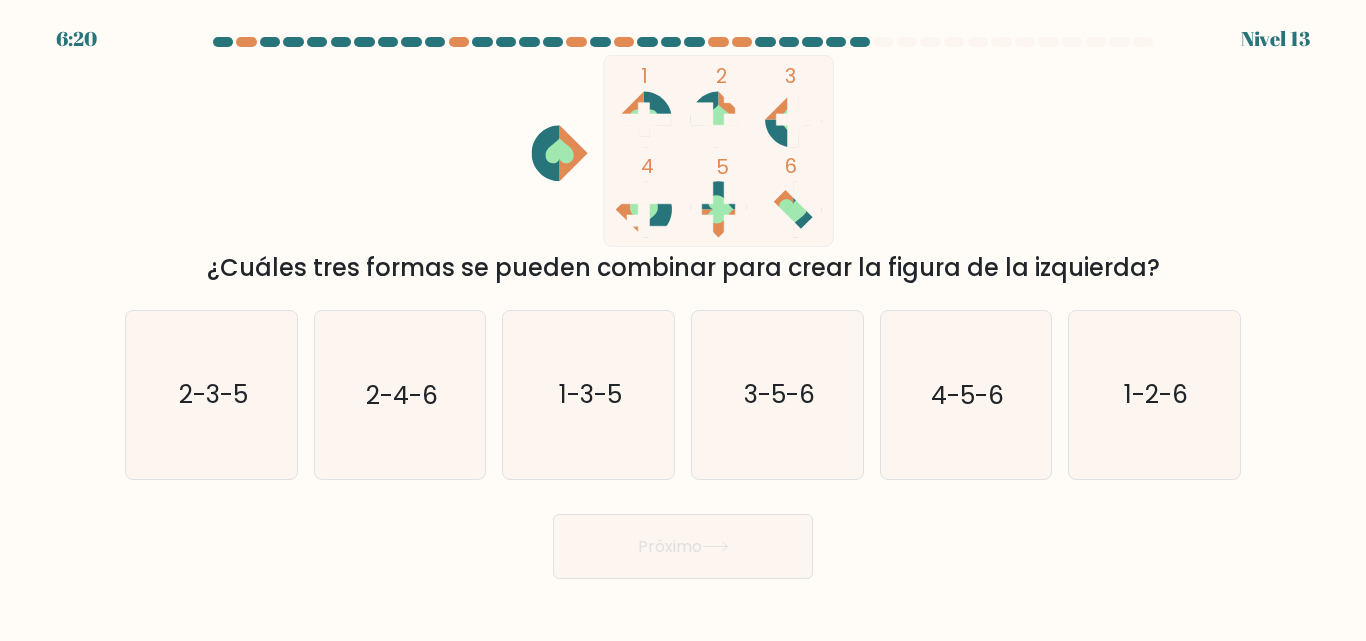 click 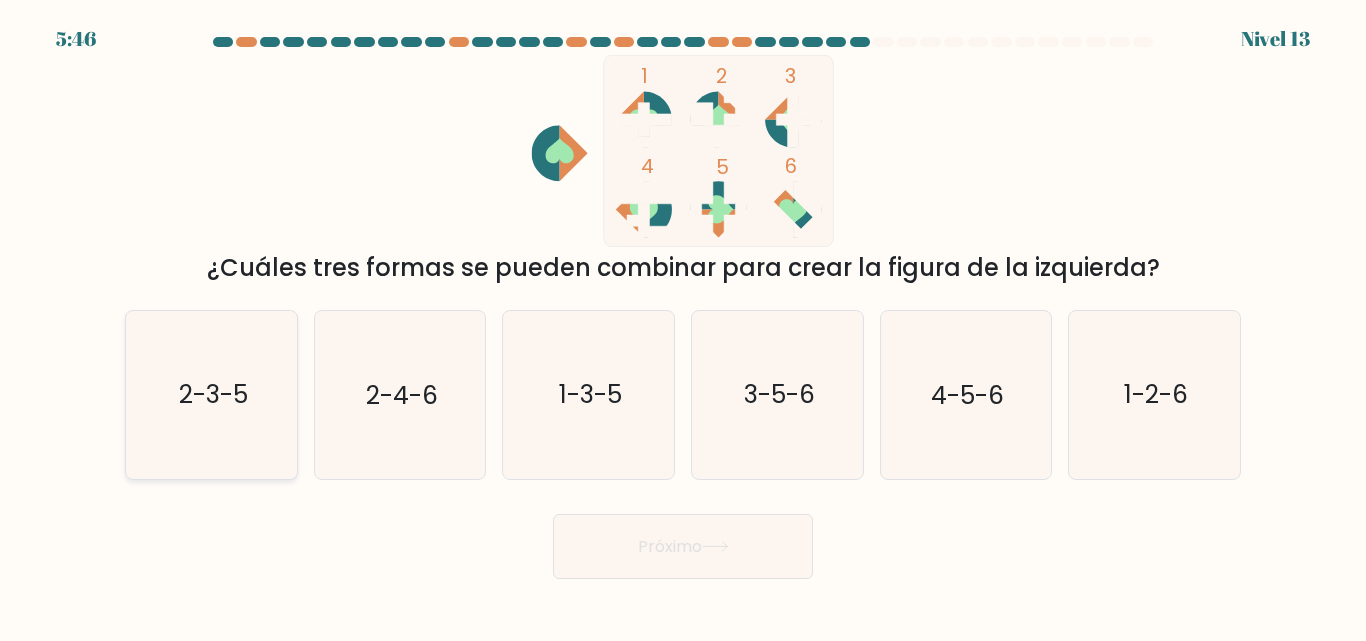 click on "2-3-5" 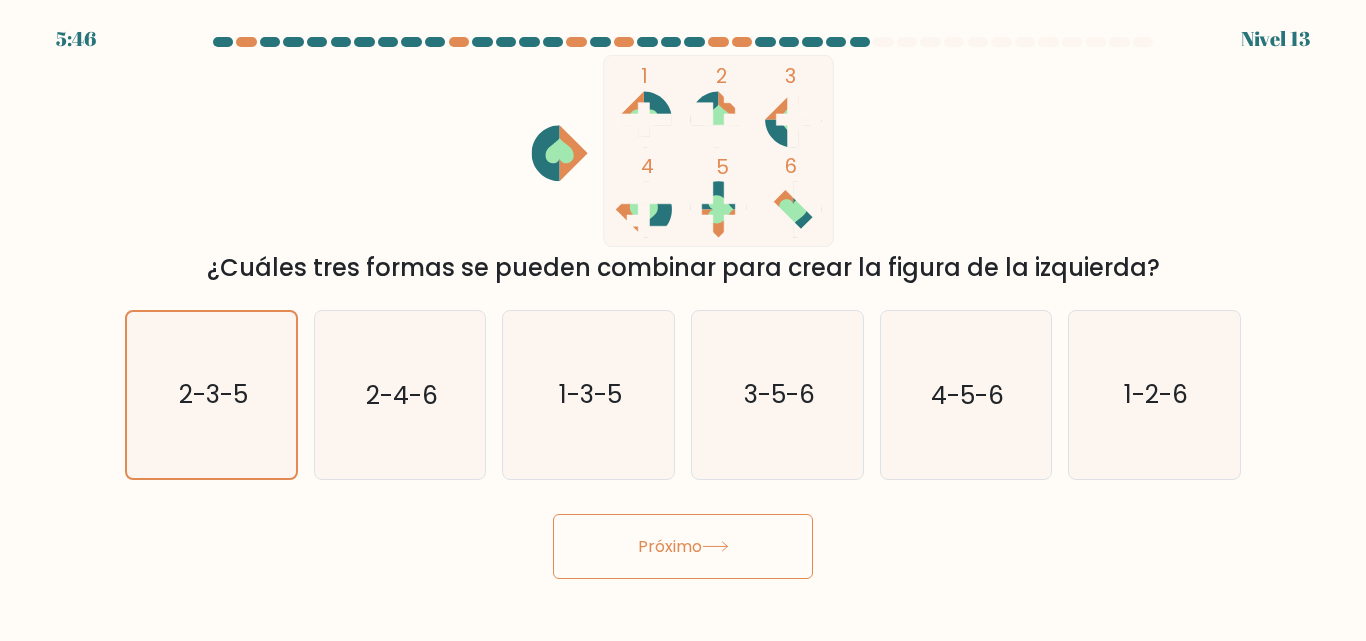 click on "Próximo" at bounding box center (670, 546) 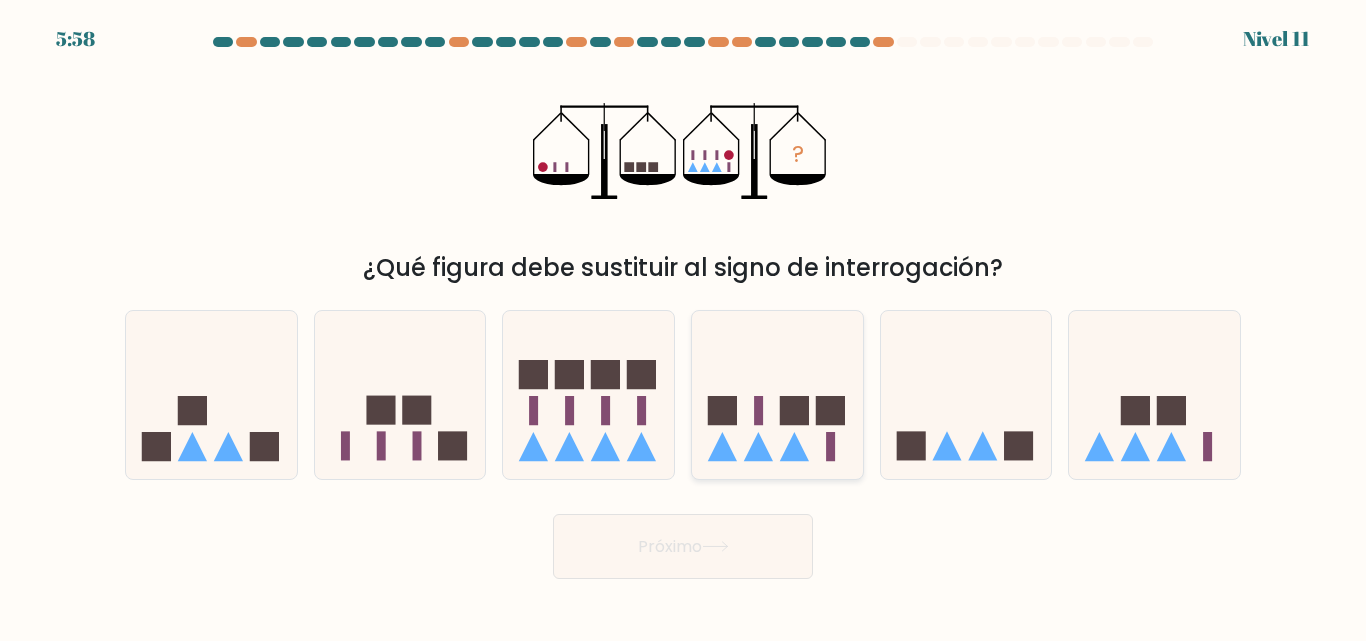 click 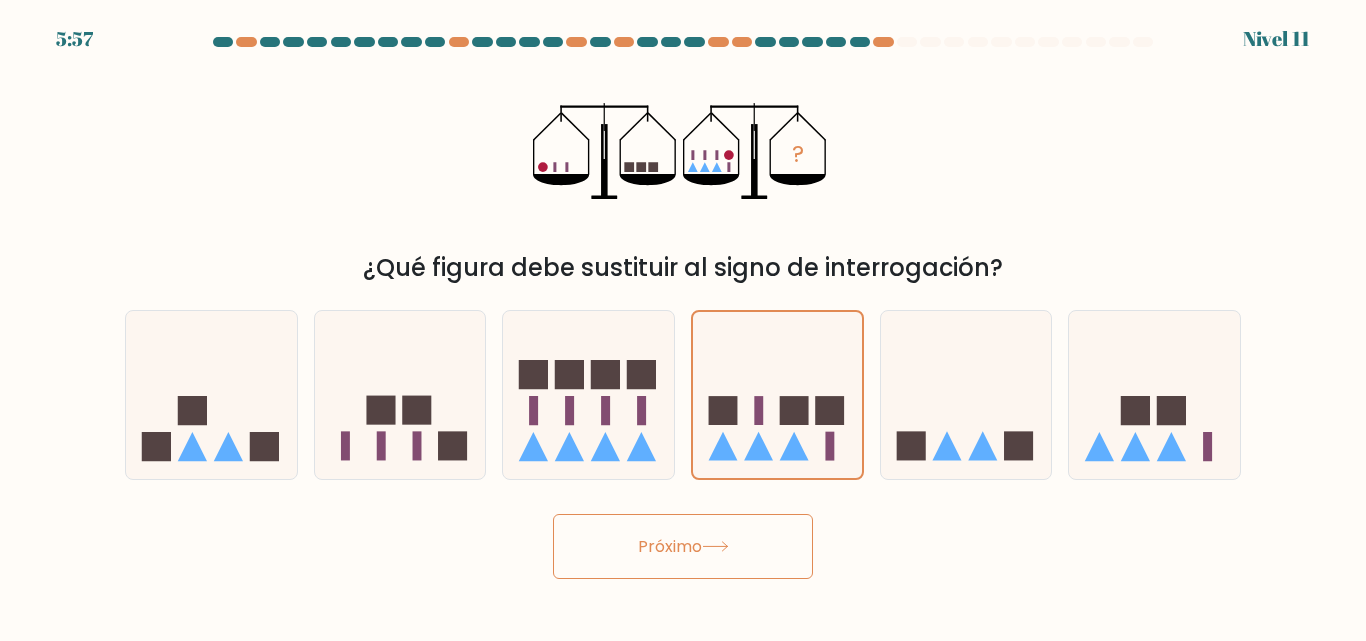 click on "Próximo" at bounding box center (670, 546) 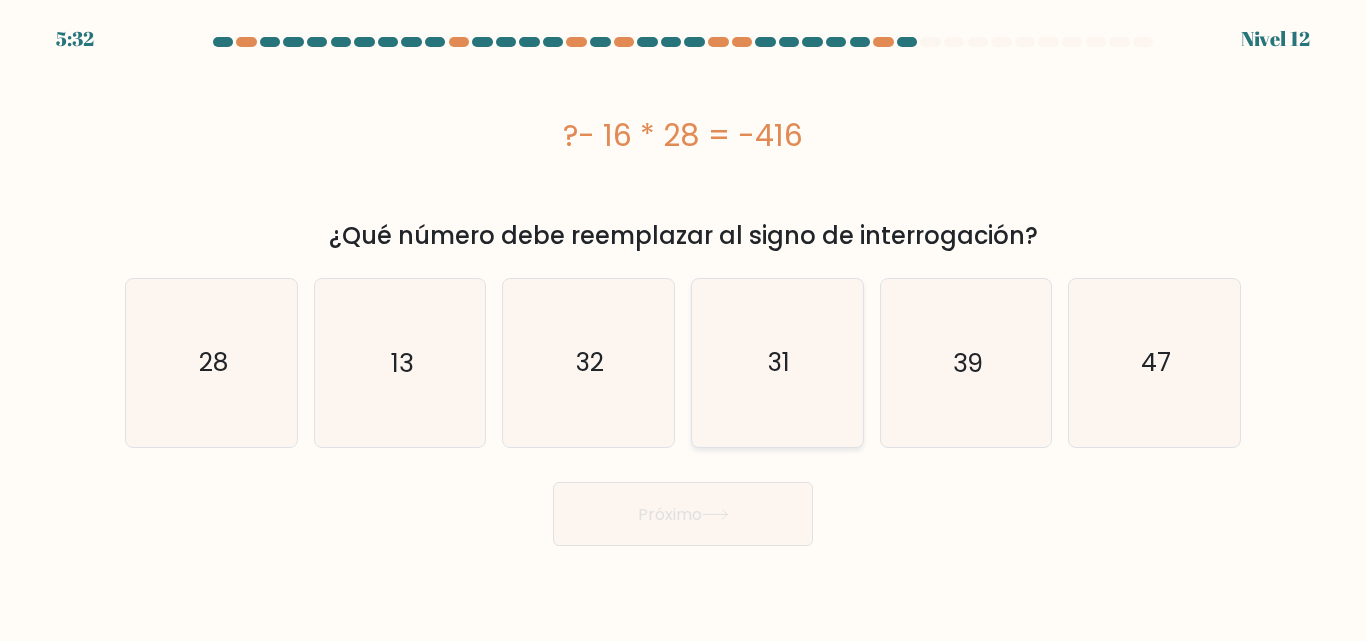 click on "31" 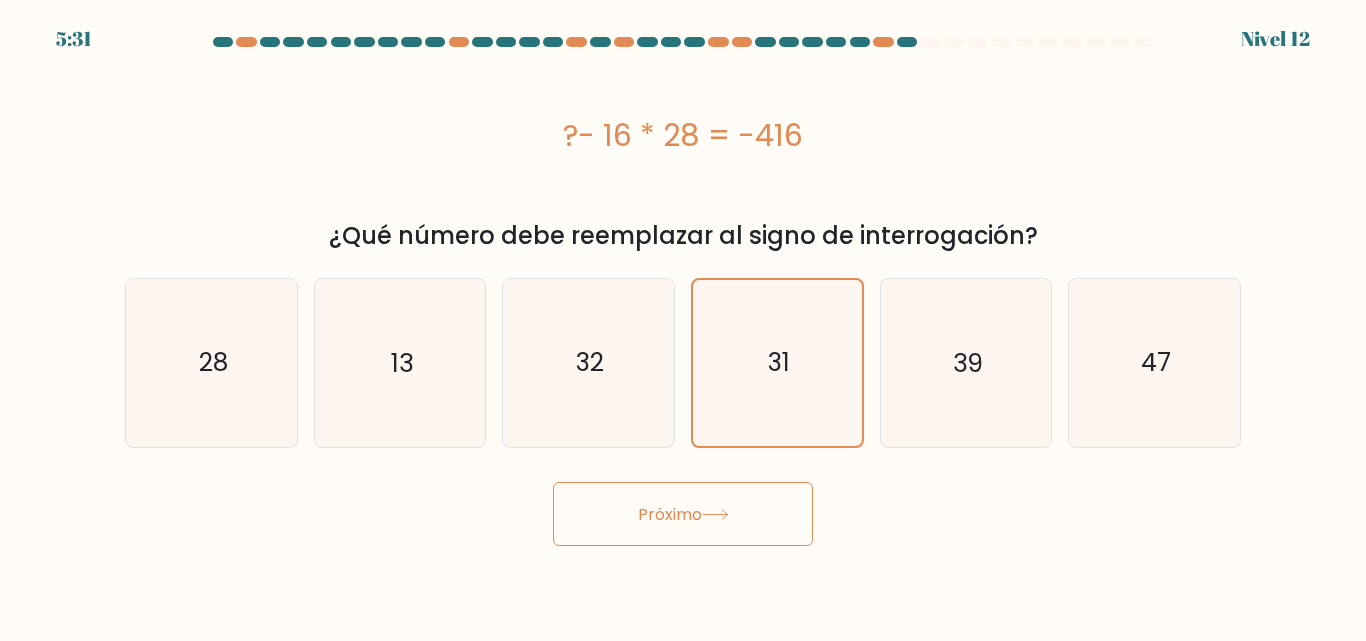 click on "Próximo" at bounding box center [670, 513] 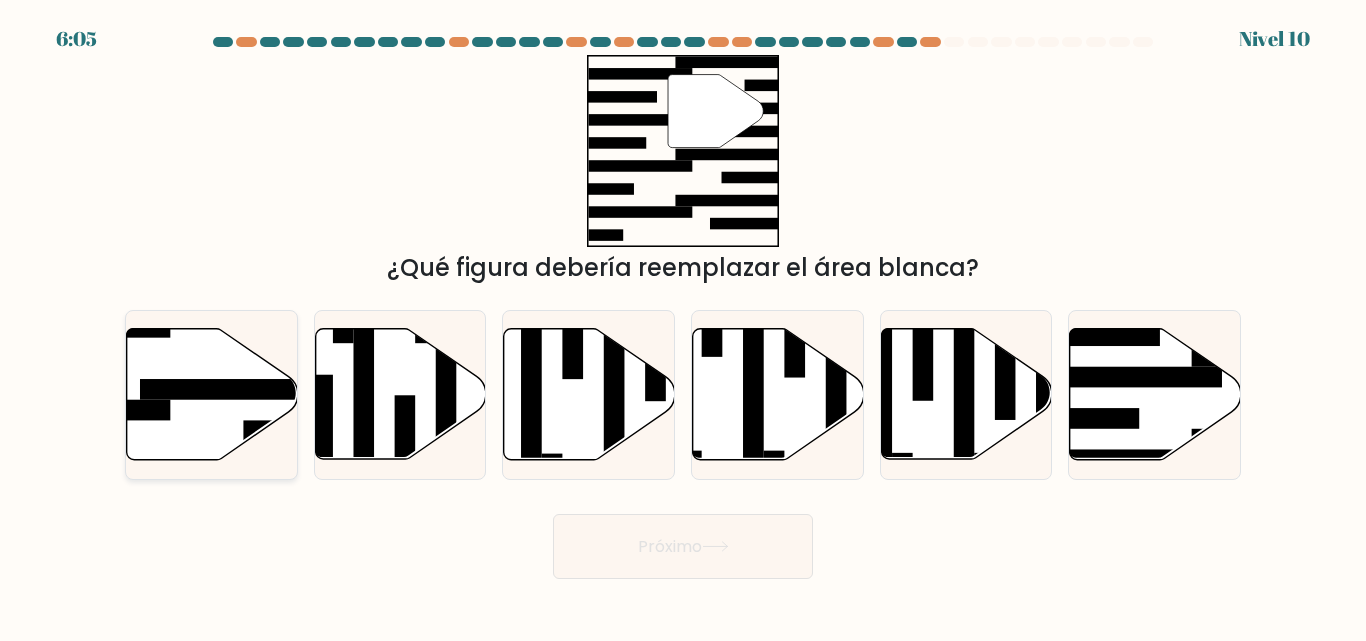 click 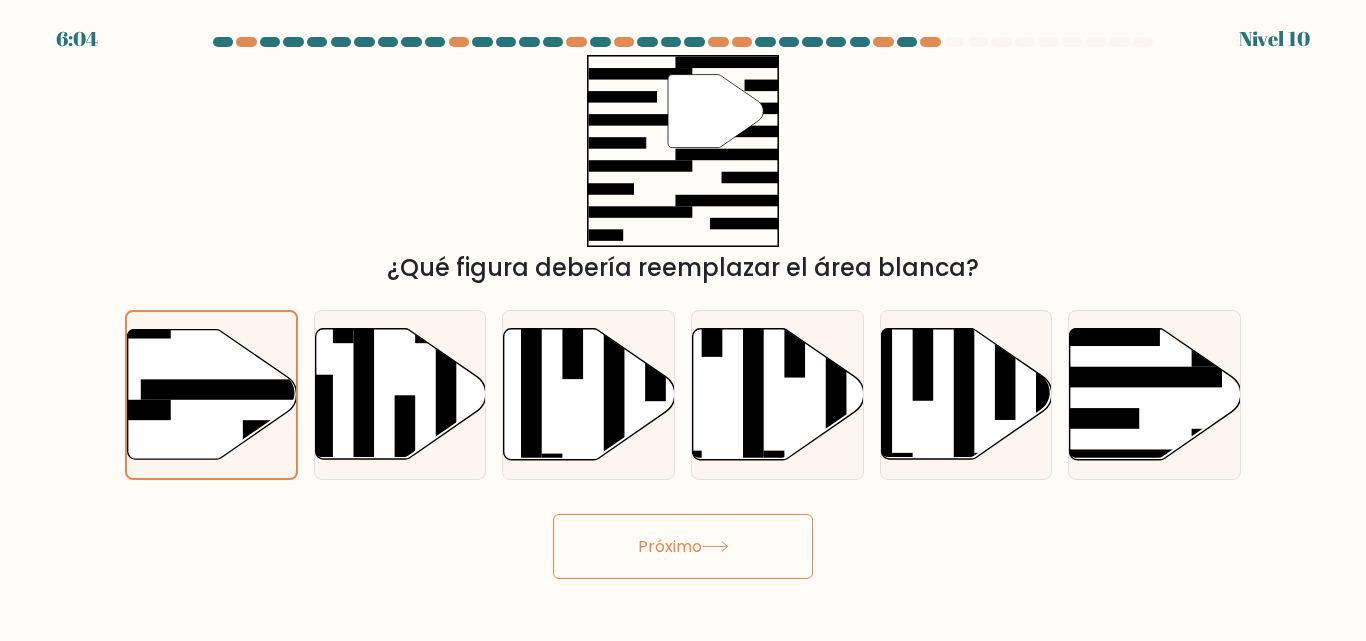drag, startPoint x: 669, startPoint y: 598, endPoint x: 658, endPoint y: 560, distance: 39.56008 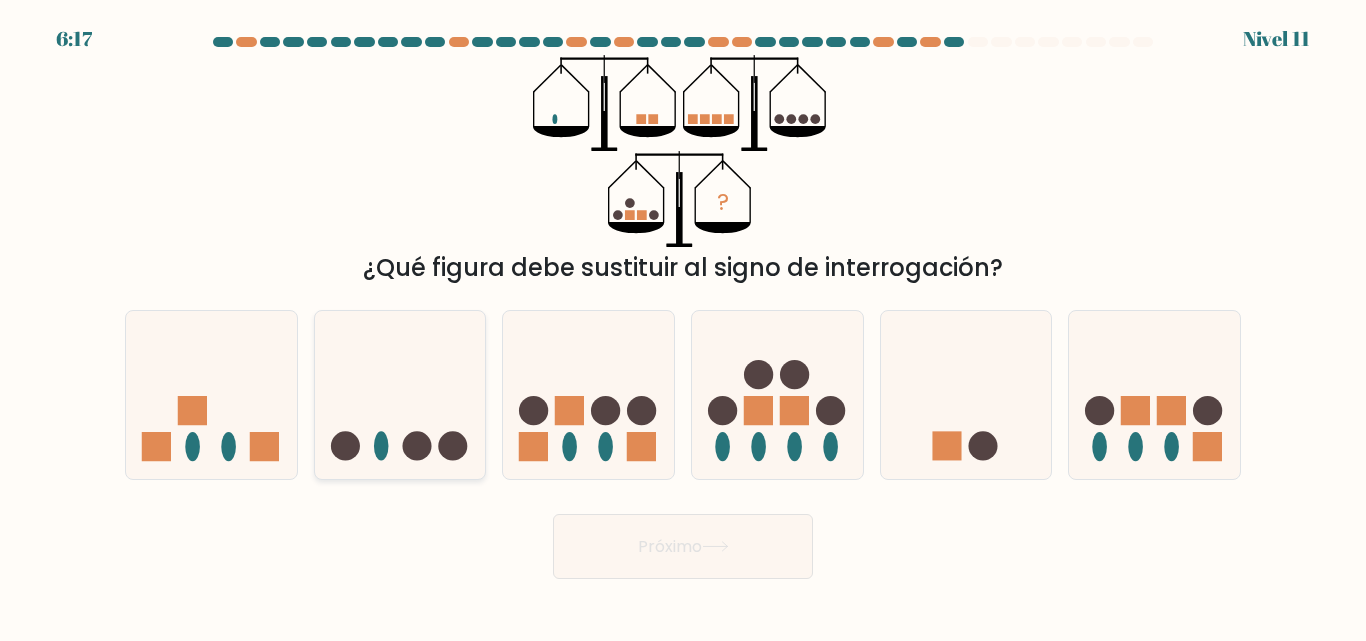 drag, startPoint x: 408, startPoint y: 443, endPoint x: 427, endPoint y: 452, distance: 21.023796 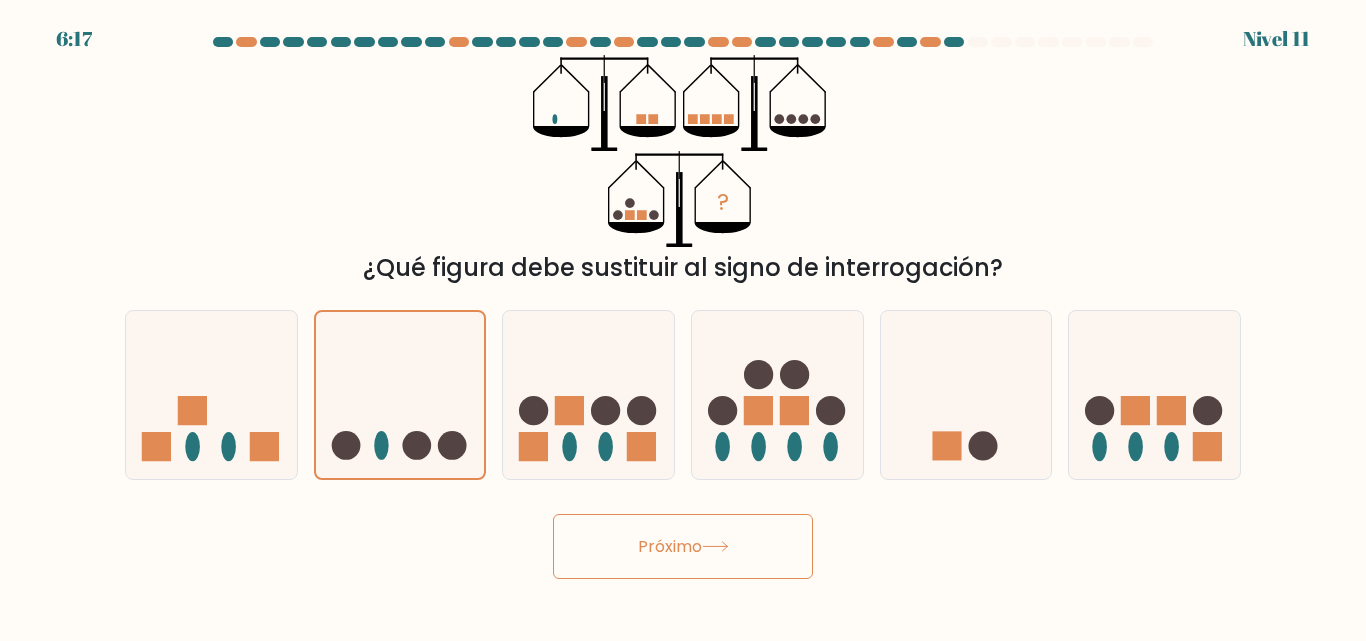 click on "Próximo" at bounding box center [683, 546] 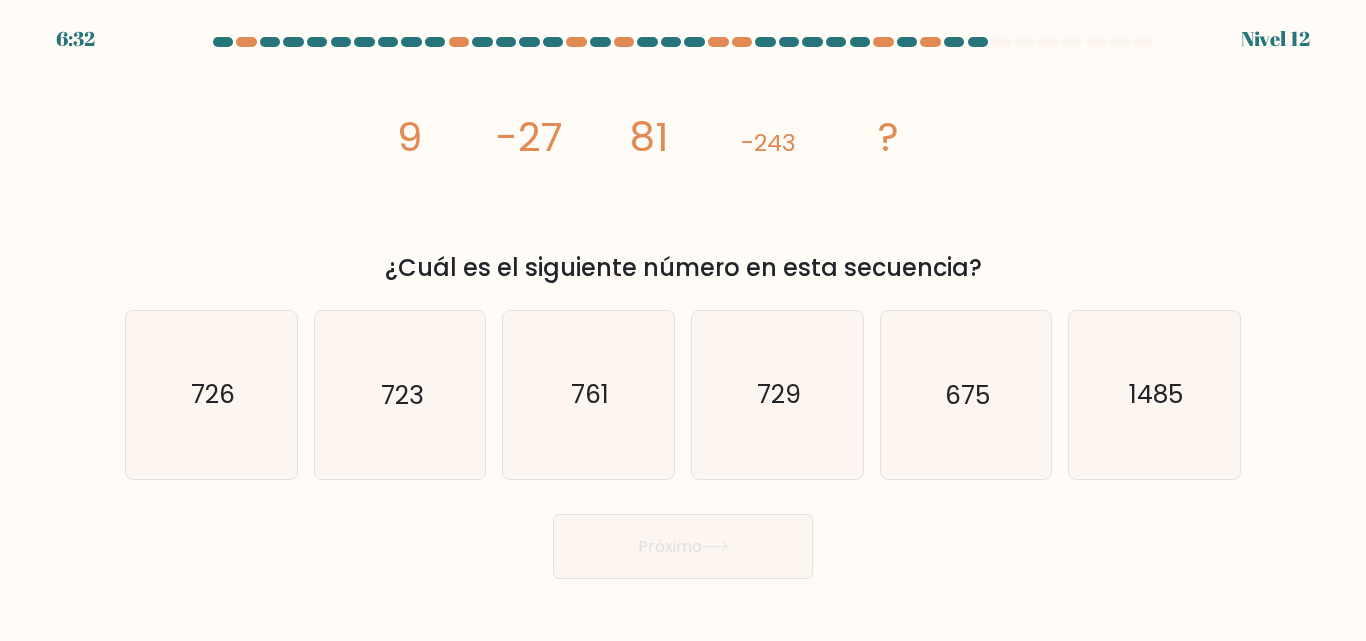 click on "image/svg+xml
9
-27
81
-243
?" 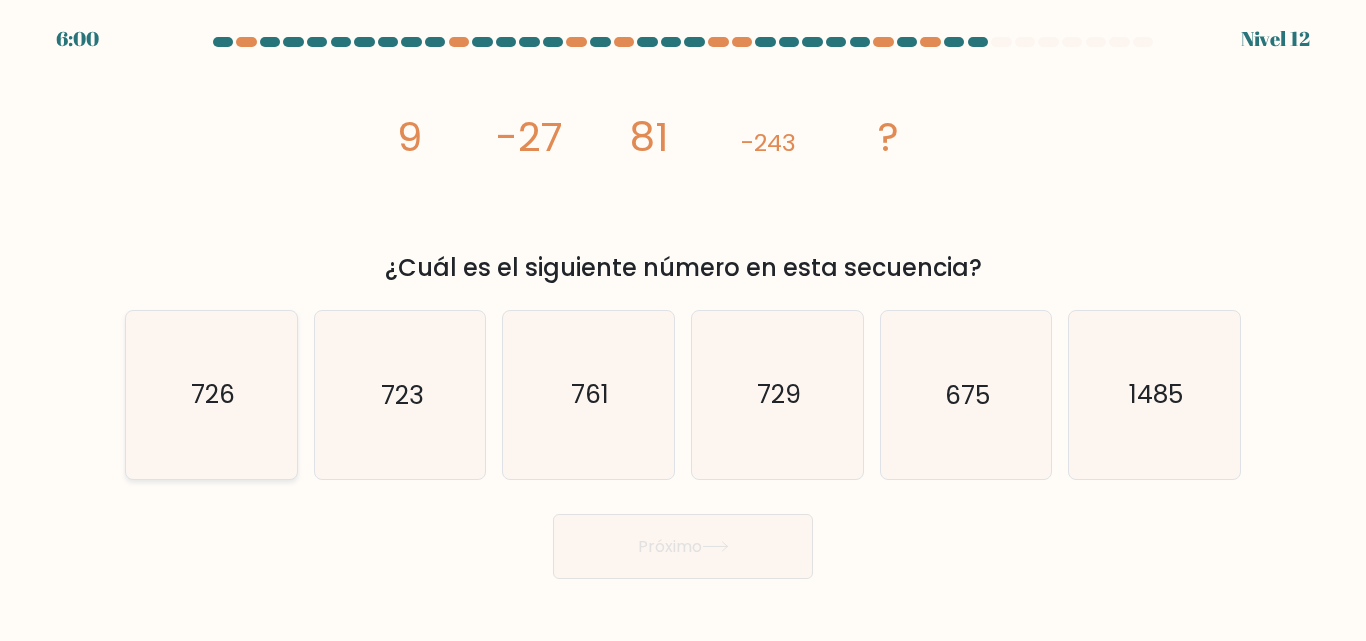 click on "726" 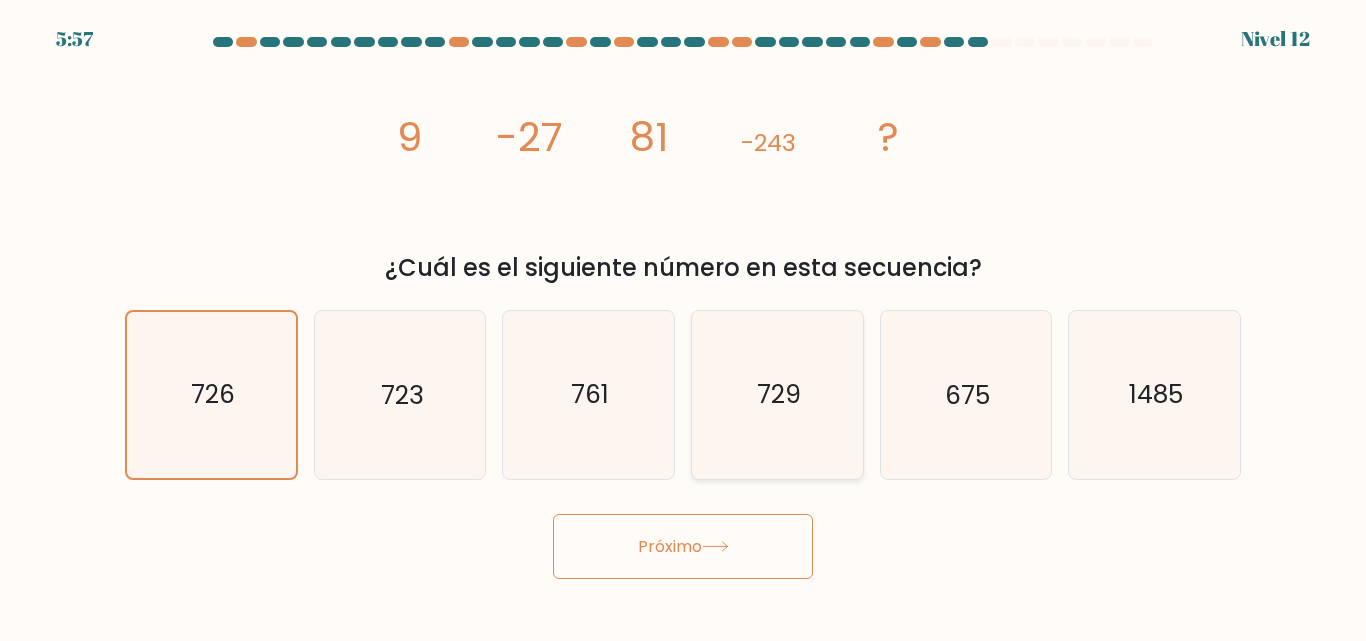 click on "729" 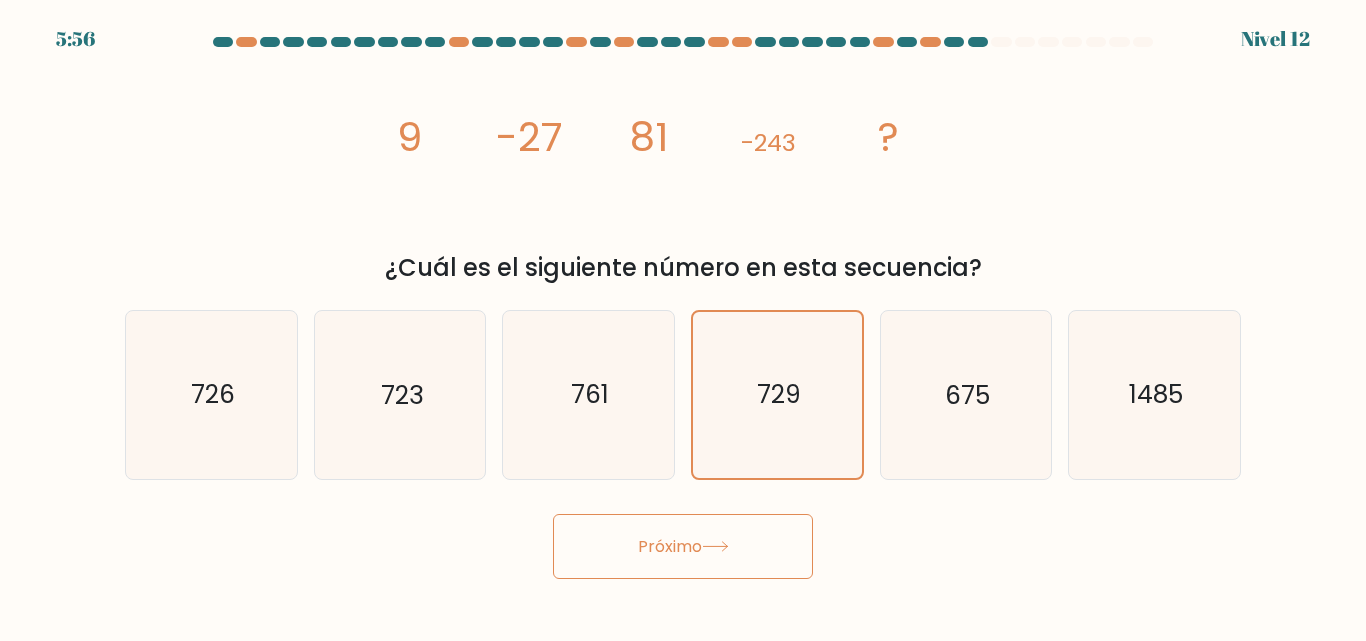 click on "Próximo" at bounding box center [683, 546] 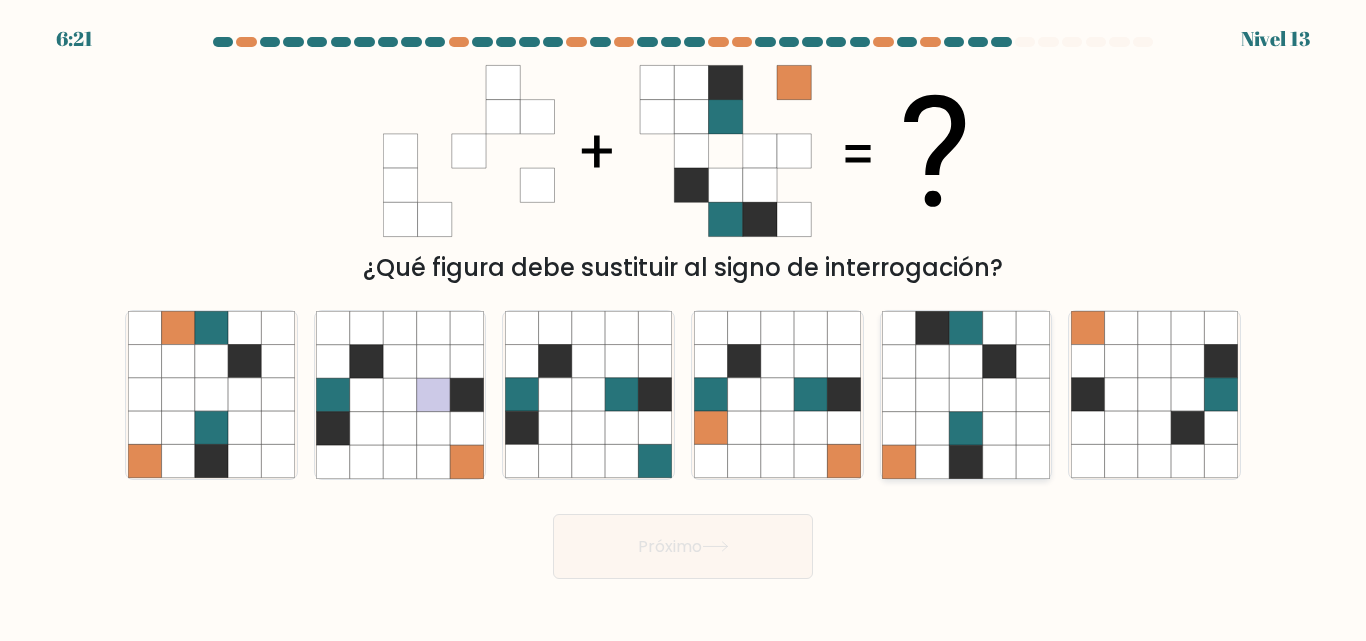 click 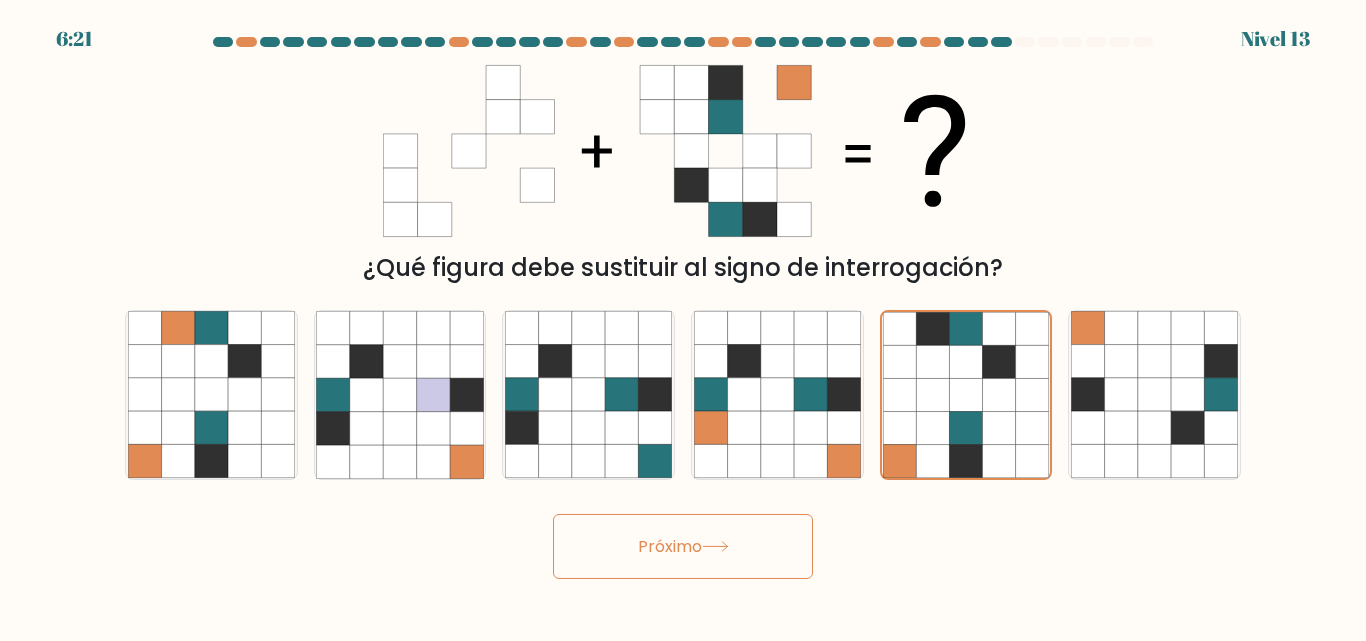 click on "Próximo" at bounding box center [683, 546] 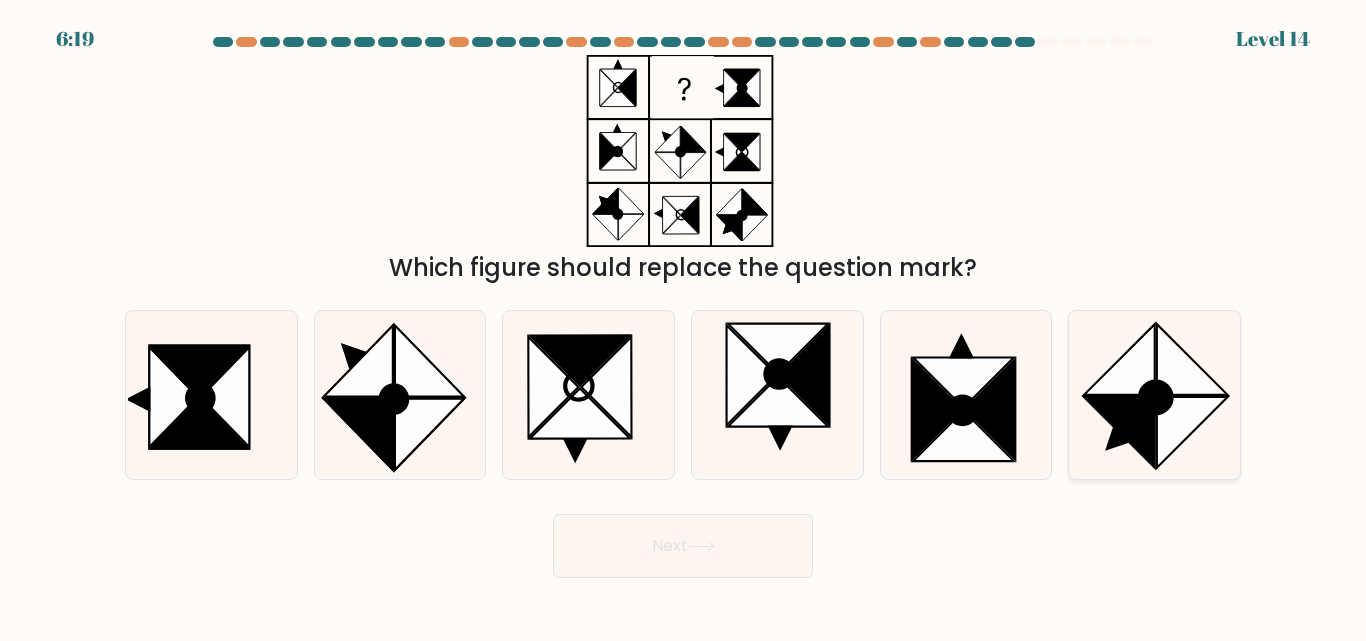 click 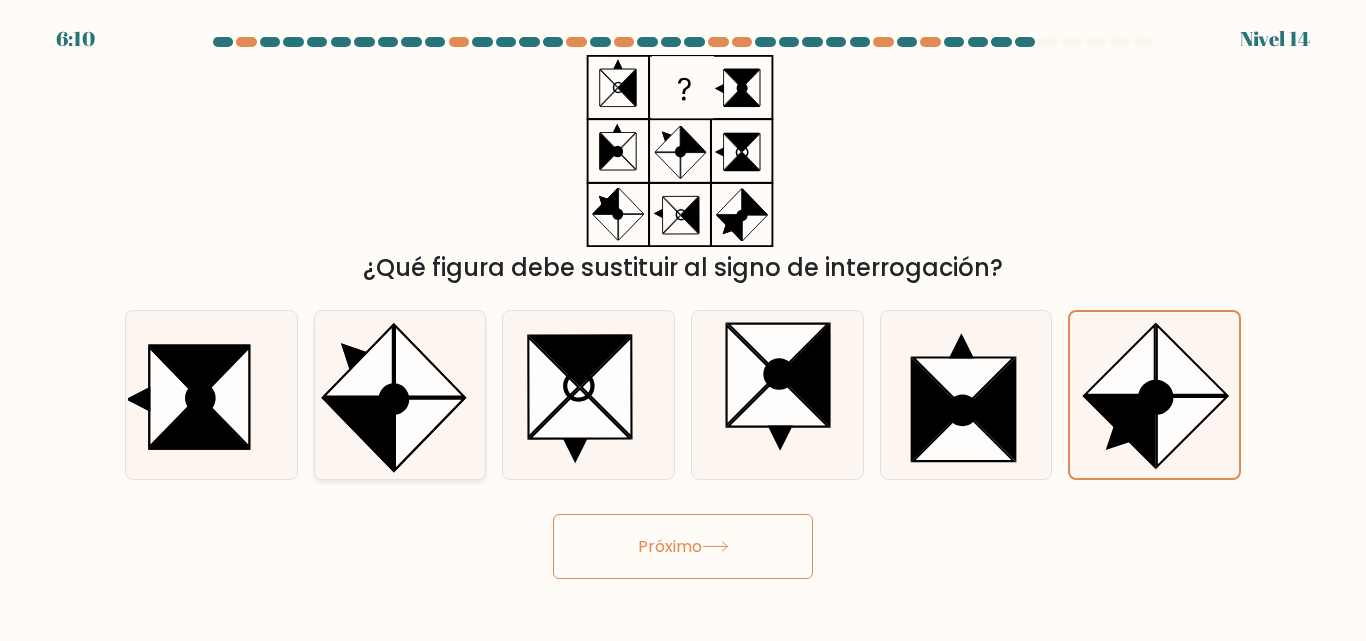 click 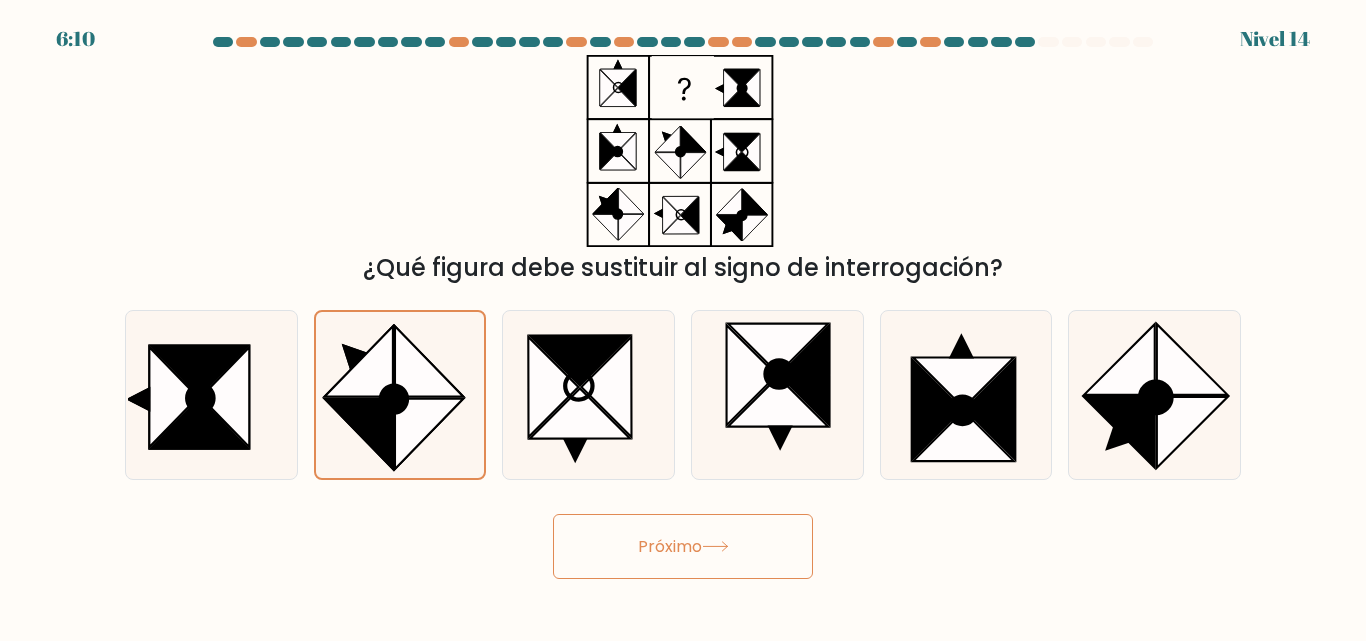 click on "Próximo" at bounding box center (683, 541) 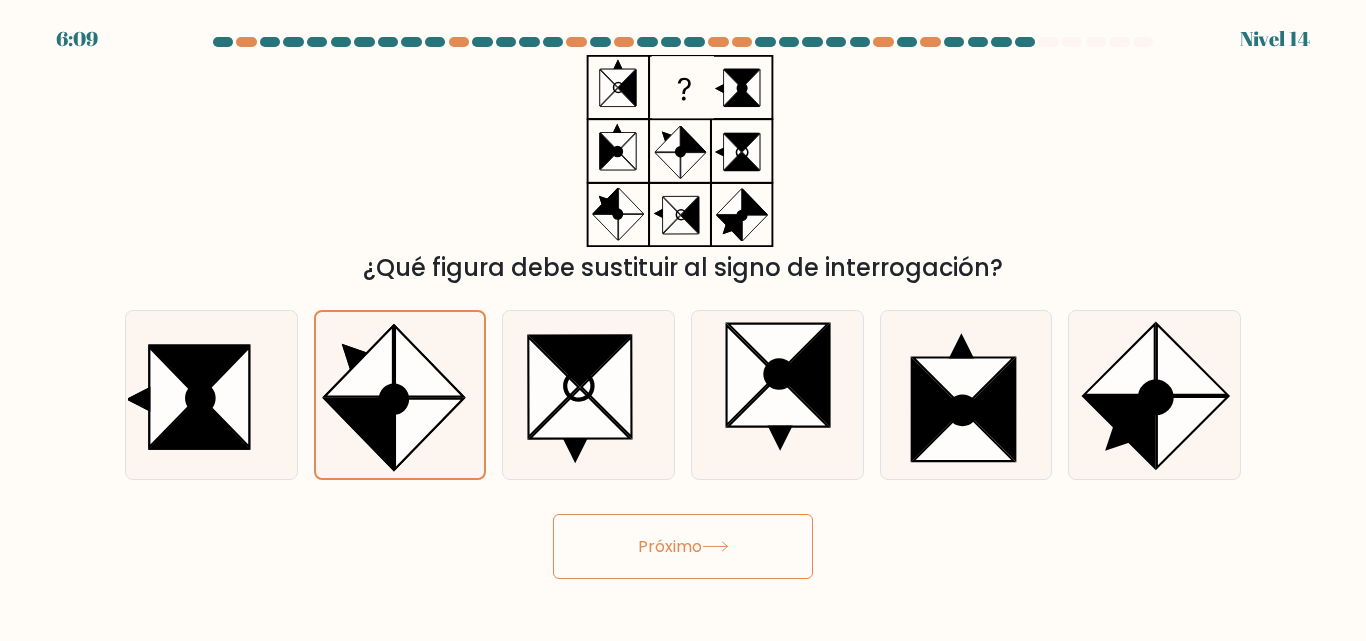 click on "Próximo" at bounding box center [683, 546] 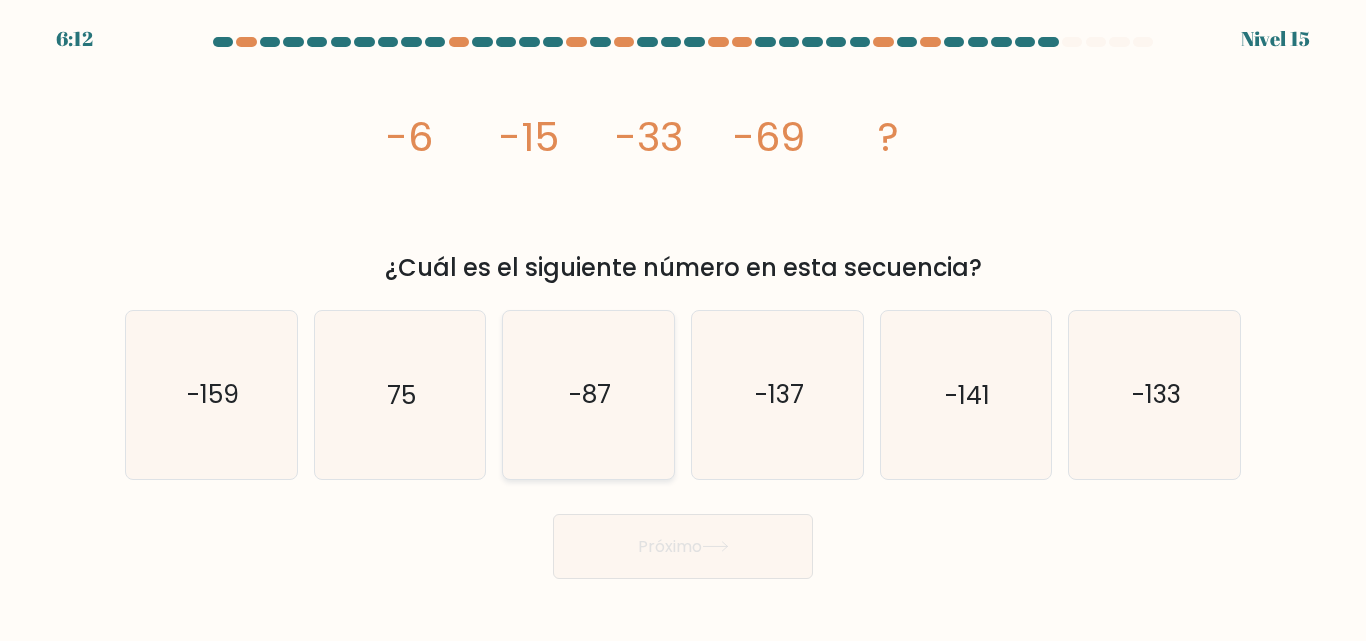 click on "-87" 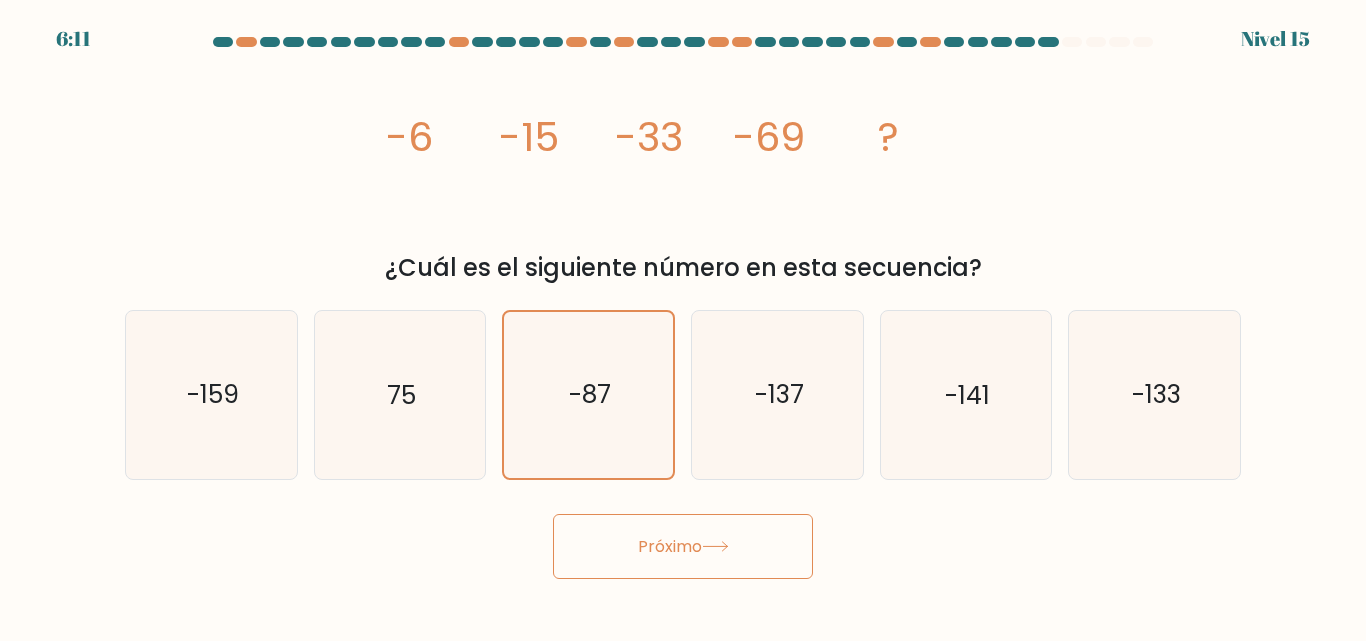click on "Próximo" at bounding box center [683, 546] 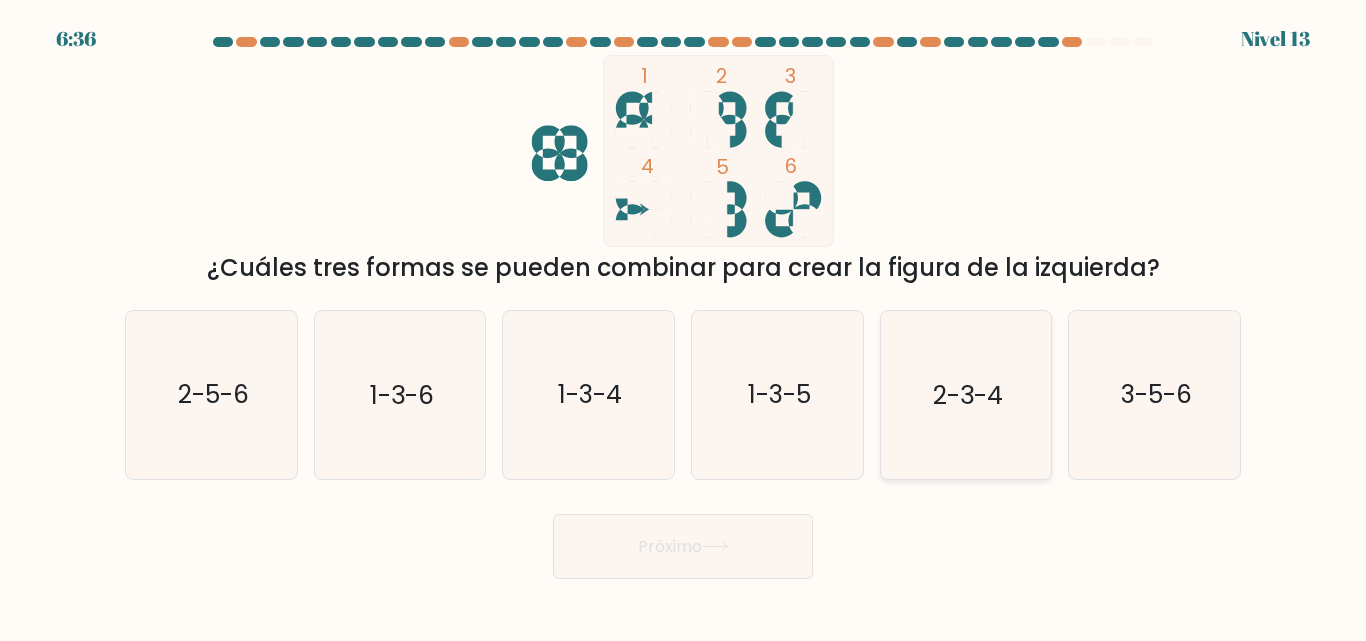 drag, startPoint x: 965, startPoint y: 406, endPoint x: 923, endPoint y: 400, distance: 42.426407 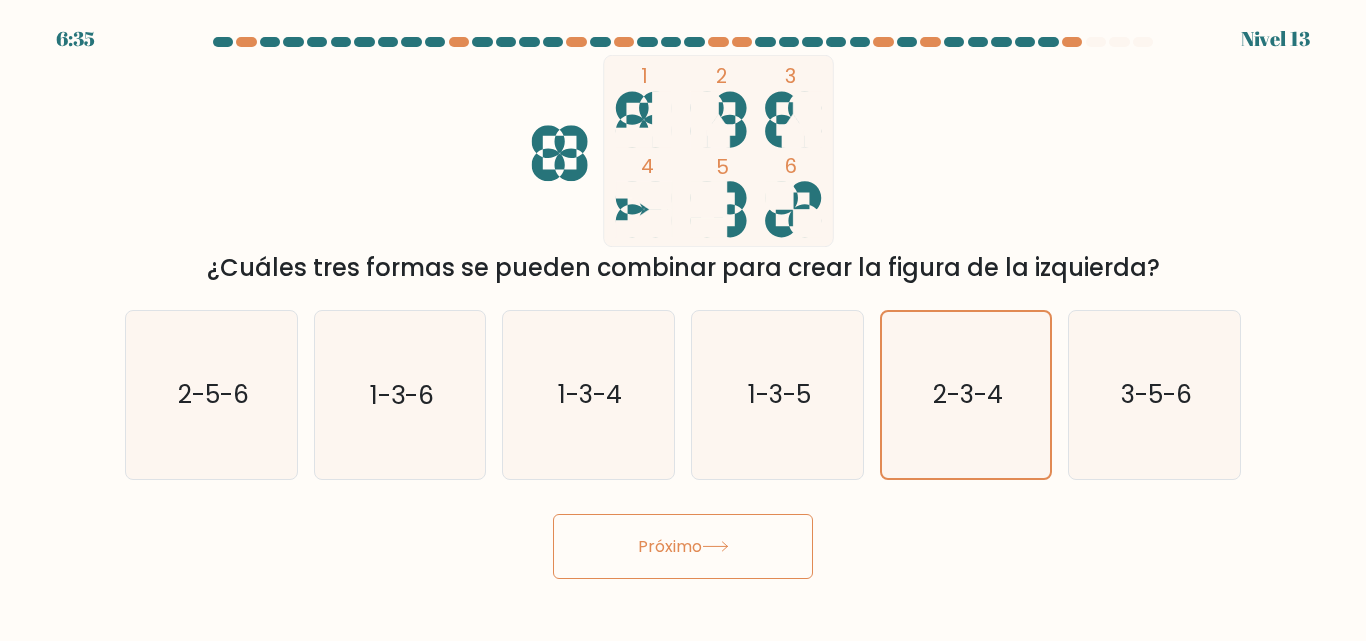 click on "Próximo" at bounding box center (670, 546) 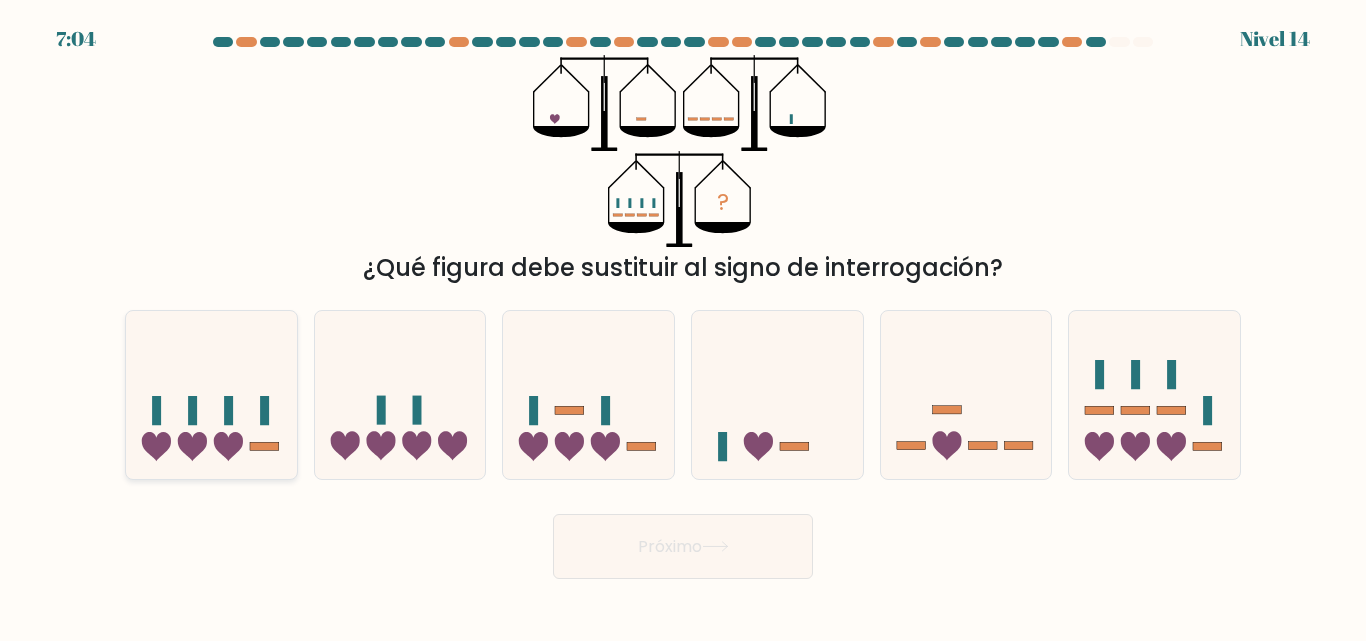 click 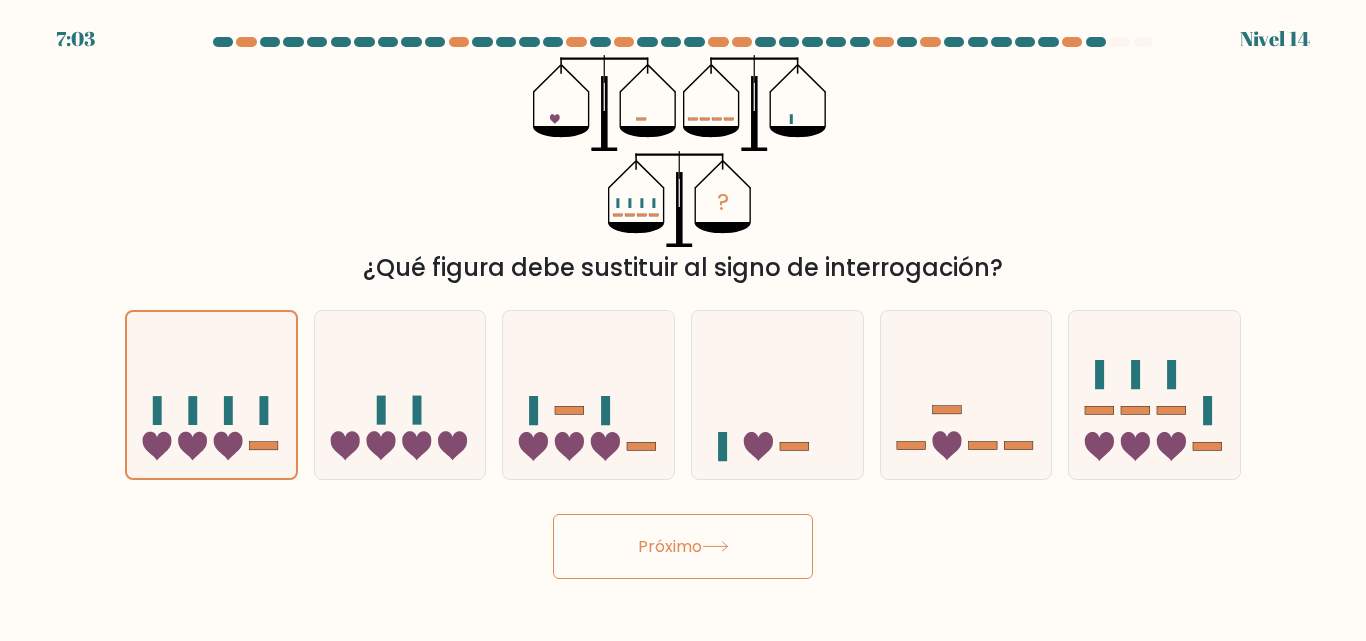 click on "Próximo" at bounding box center [683, 546] 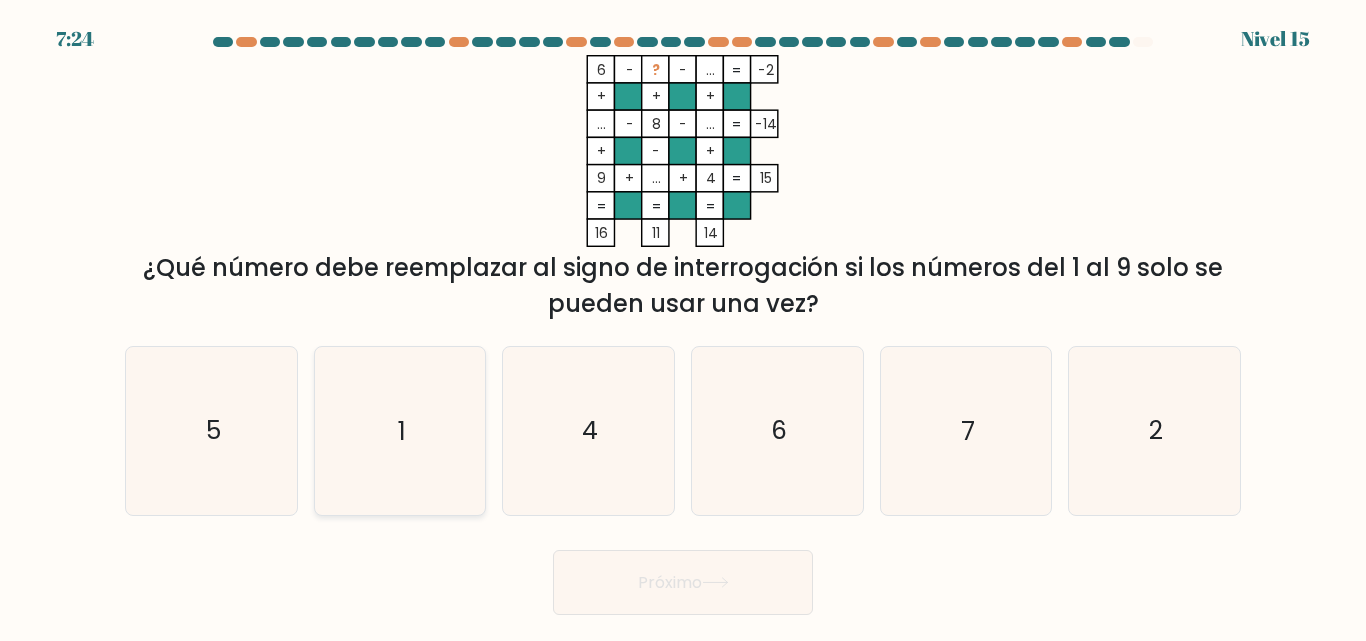 click on "1" 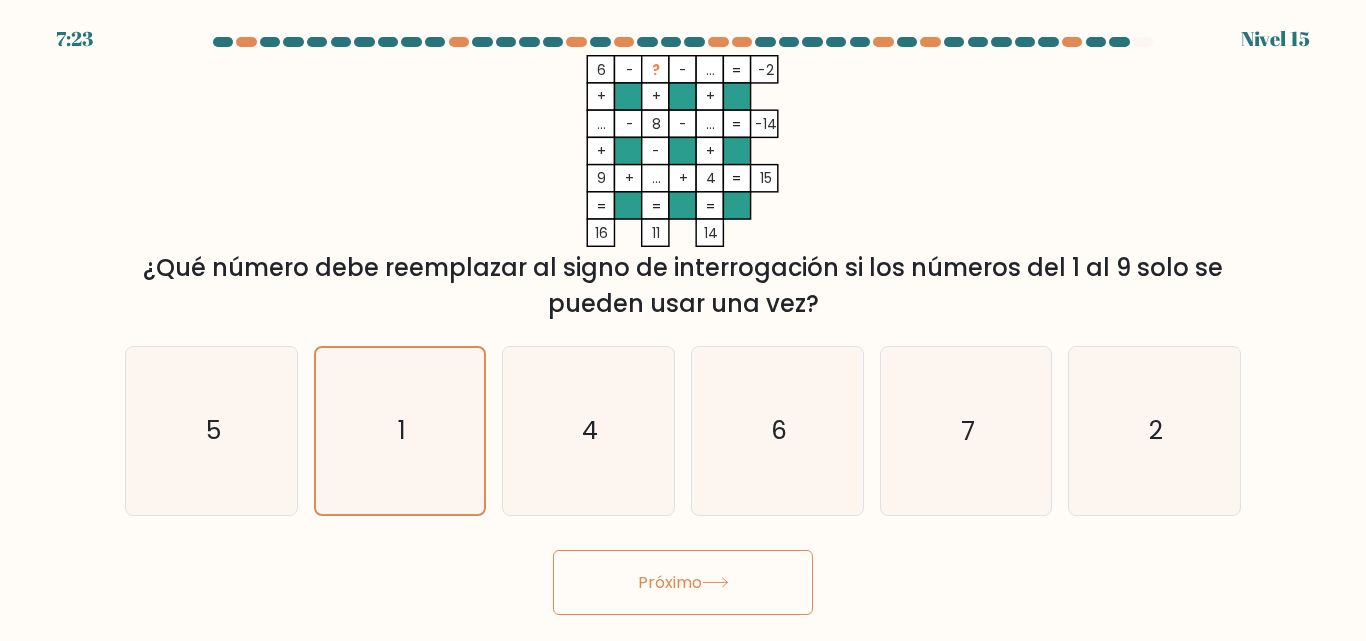 click on "Próximo" at bounding box center [683, 582] 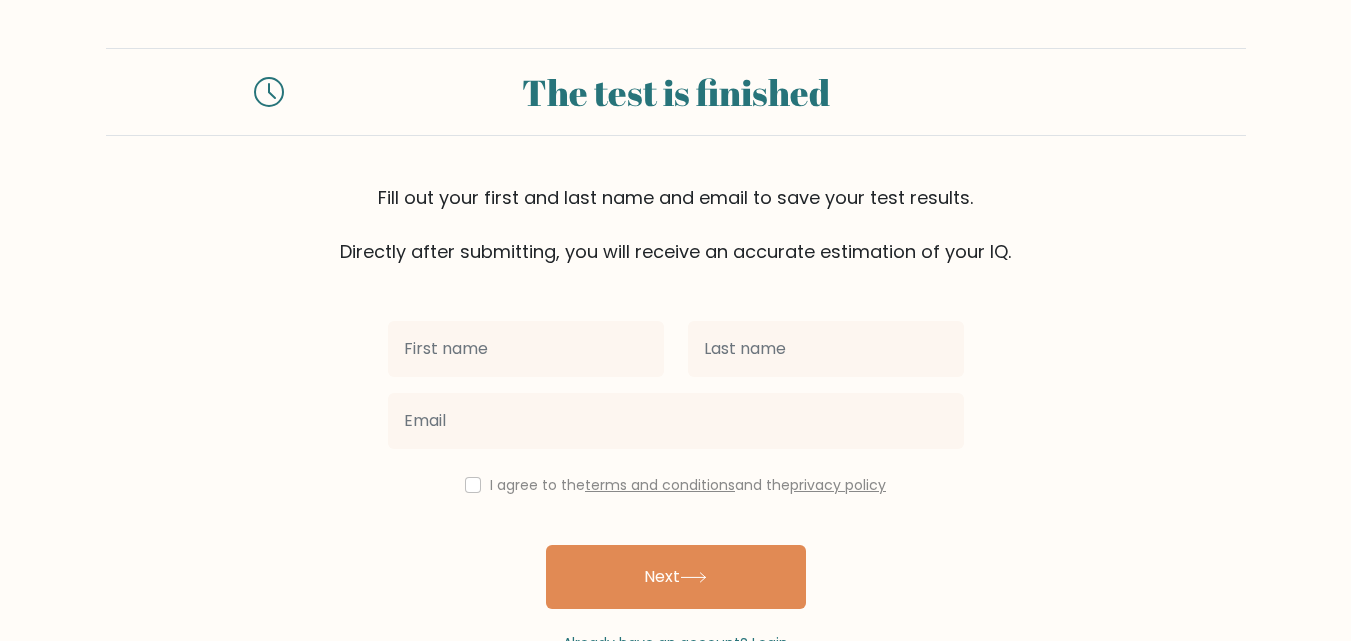scroll, scrollTop: 0, scrollLeft: 0, axis: both 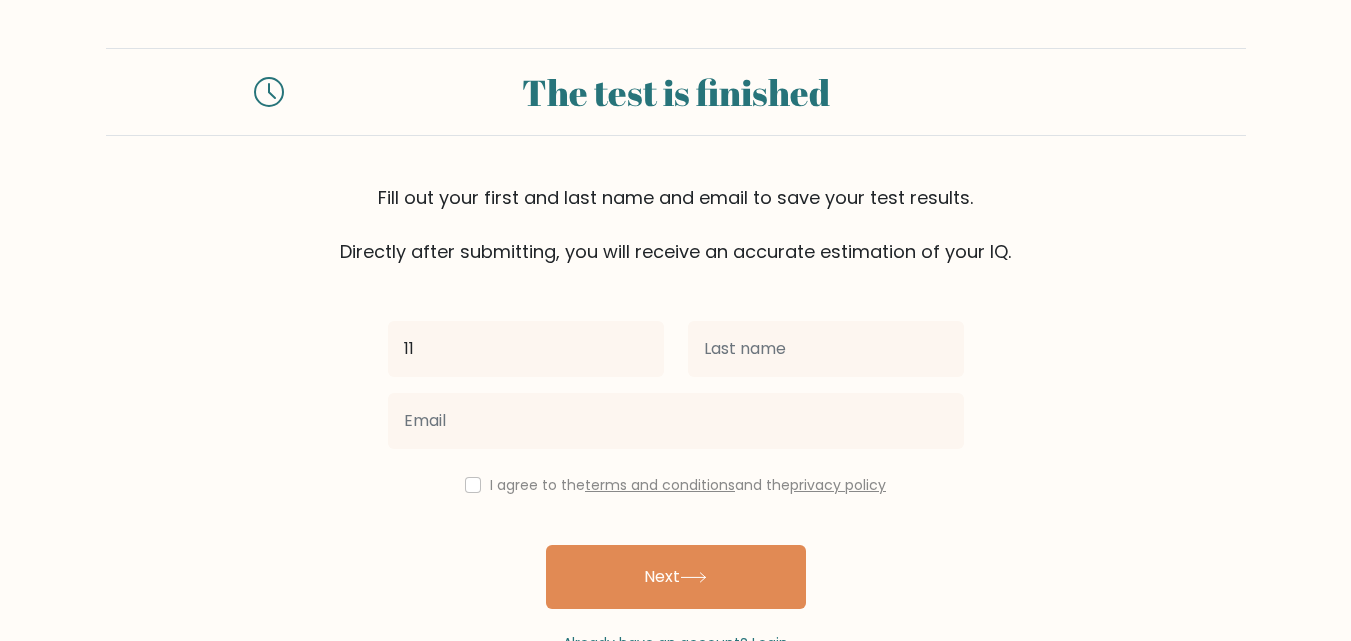 type on "1" 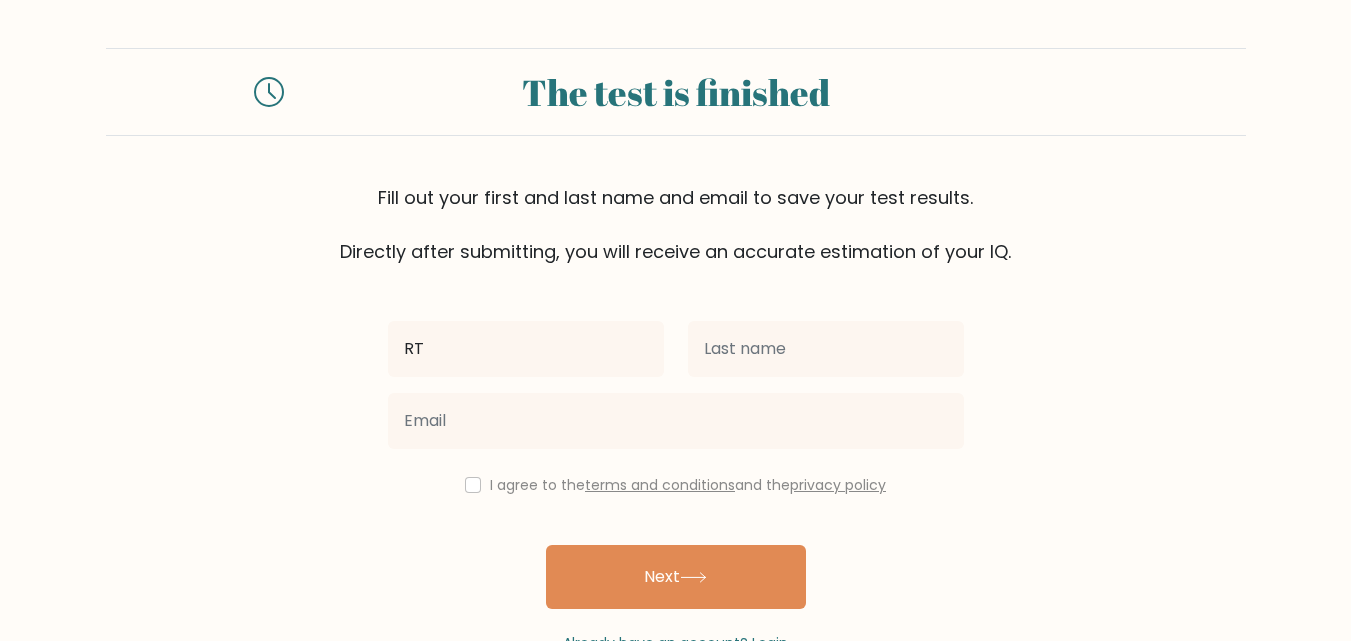 type on "R" 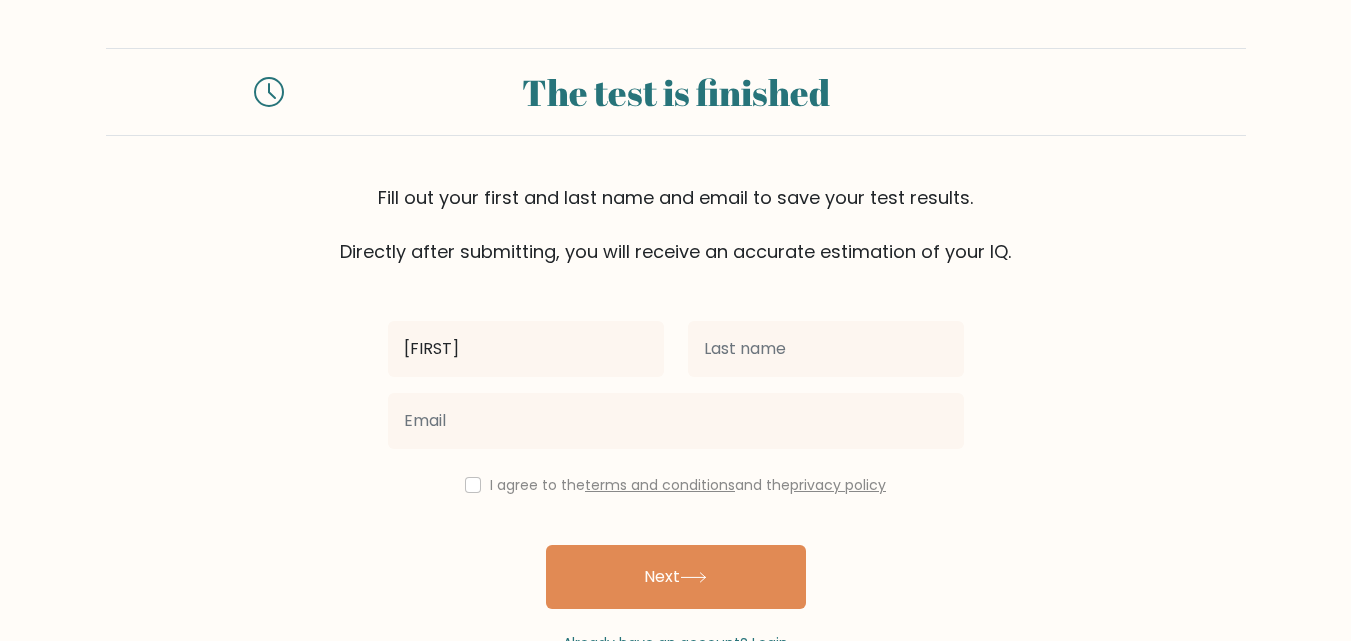 type on "[FIRST]" 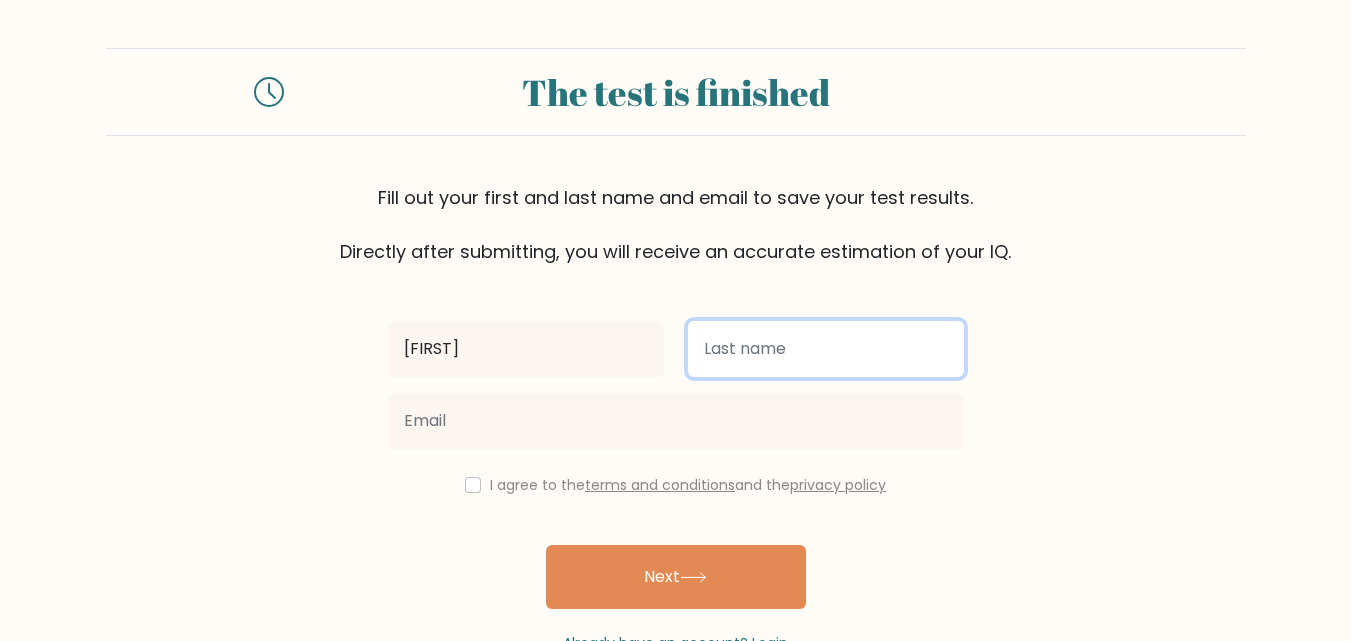 click at bounding box center [826, 349] 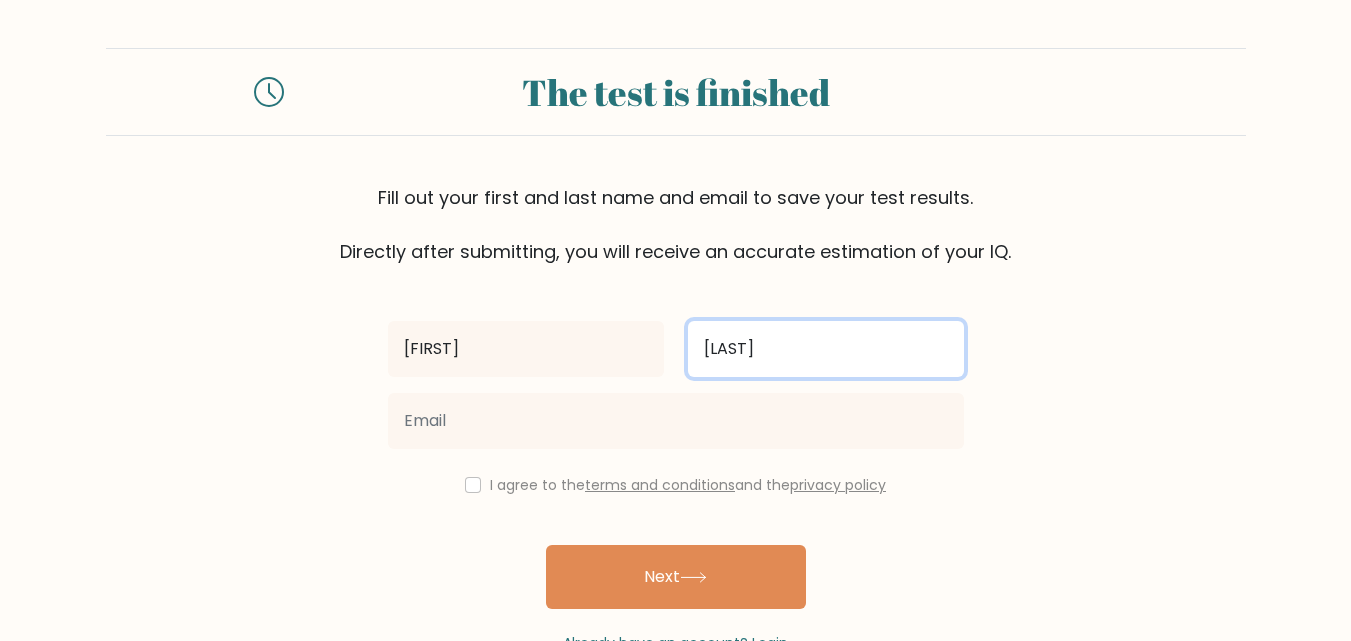 type on "Gómez" 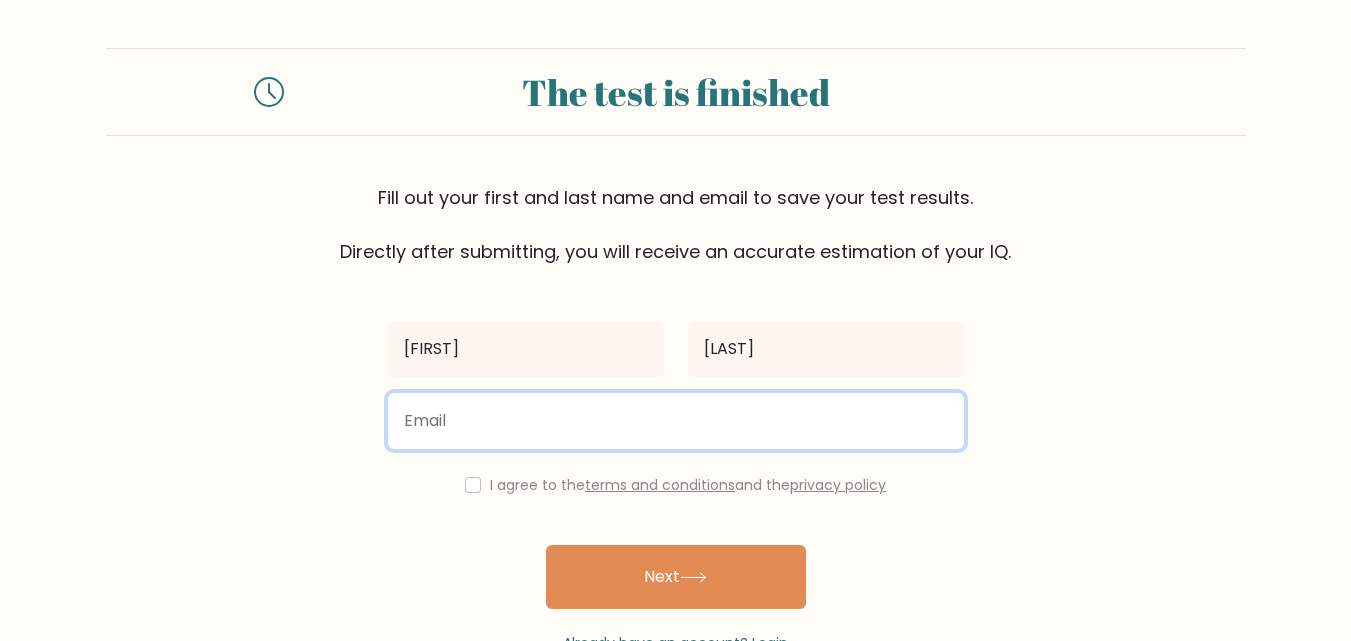 click at bounding box center (676, 421) 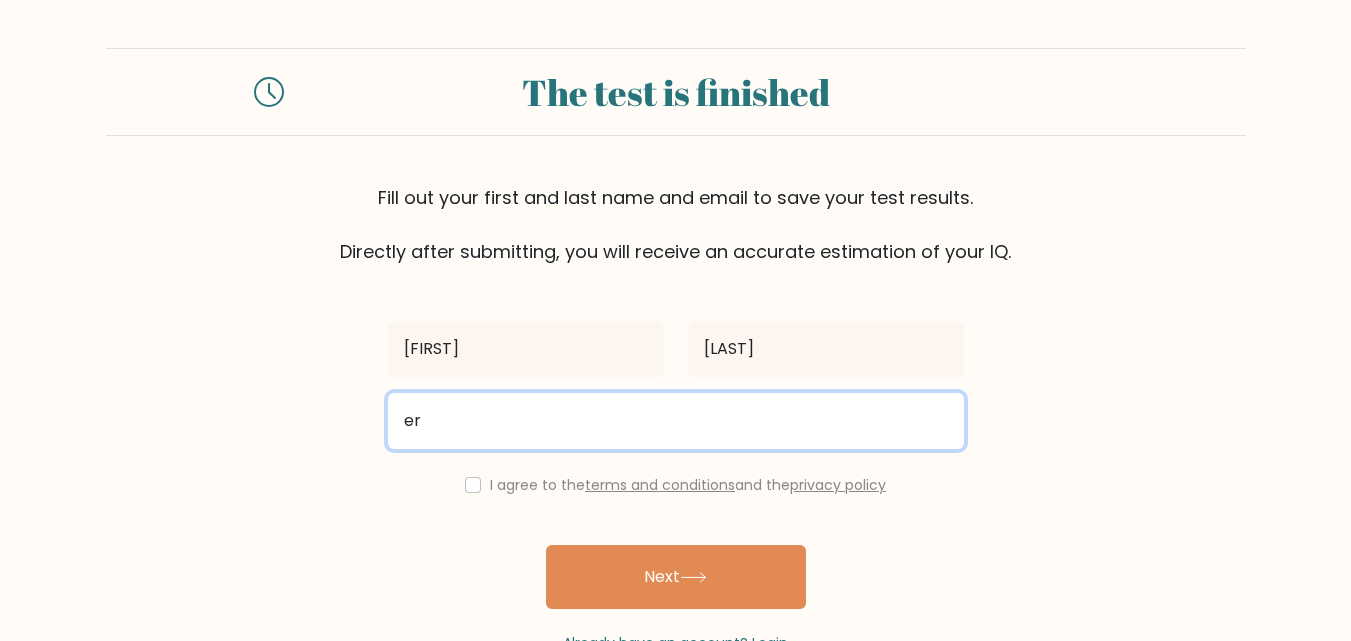 type on "e" 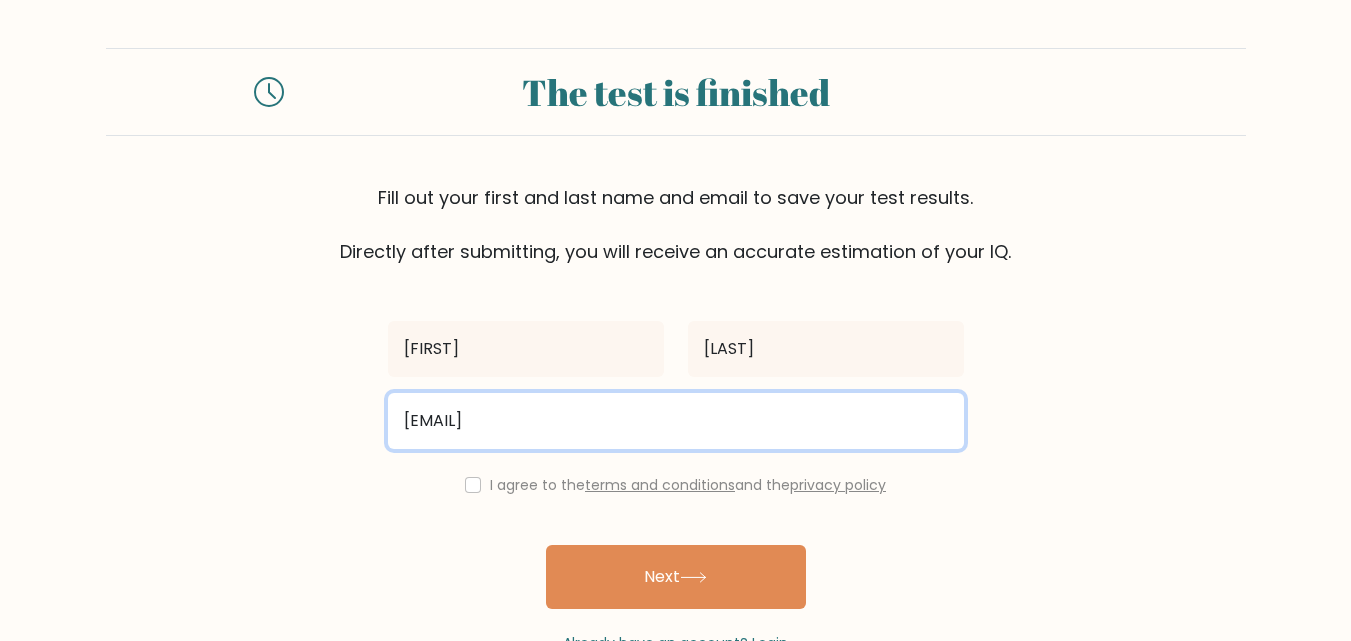 type on "gomezhugoerickricardo@gmail.com" 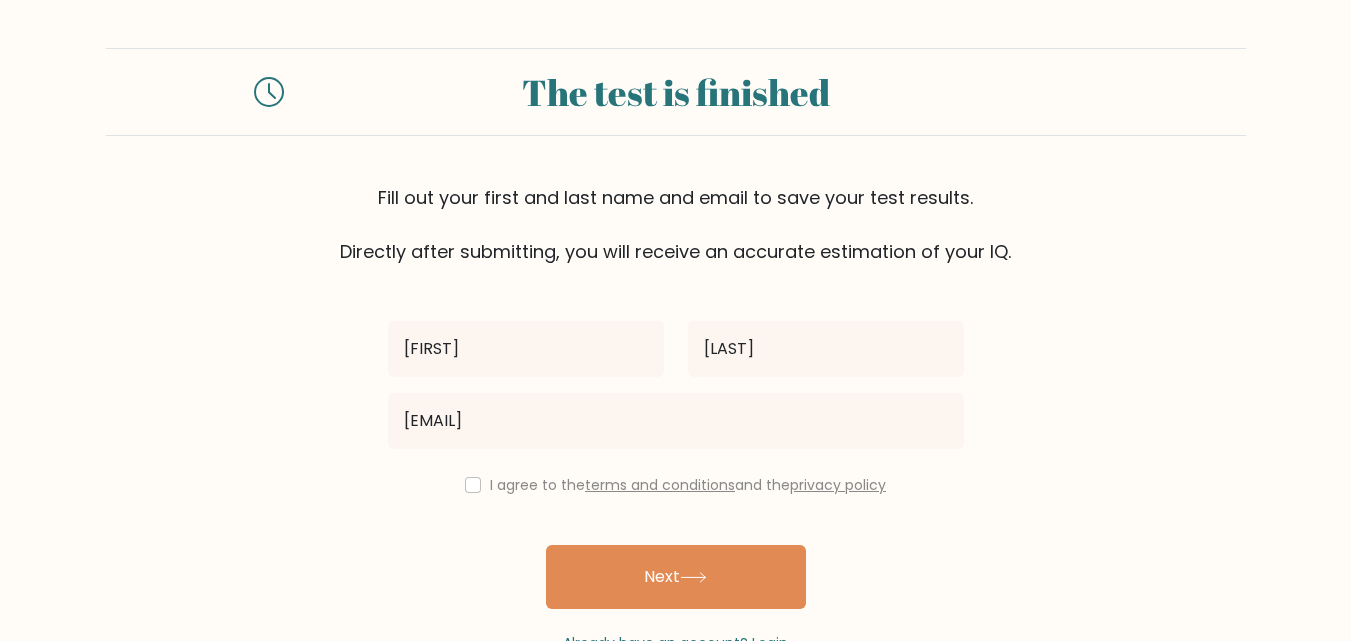 click on "I agree to the  terms and conditions  and the  privacy policy" at bounding box center (676, 485) 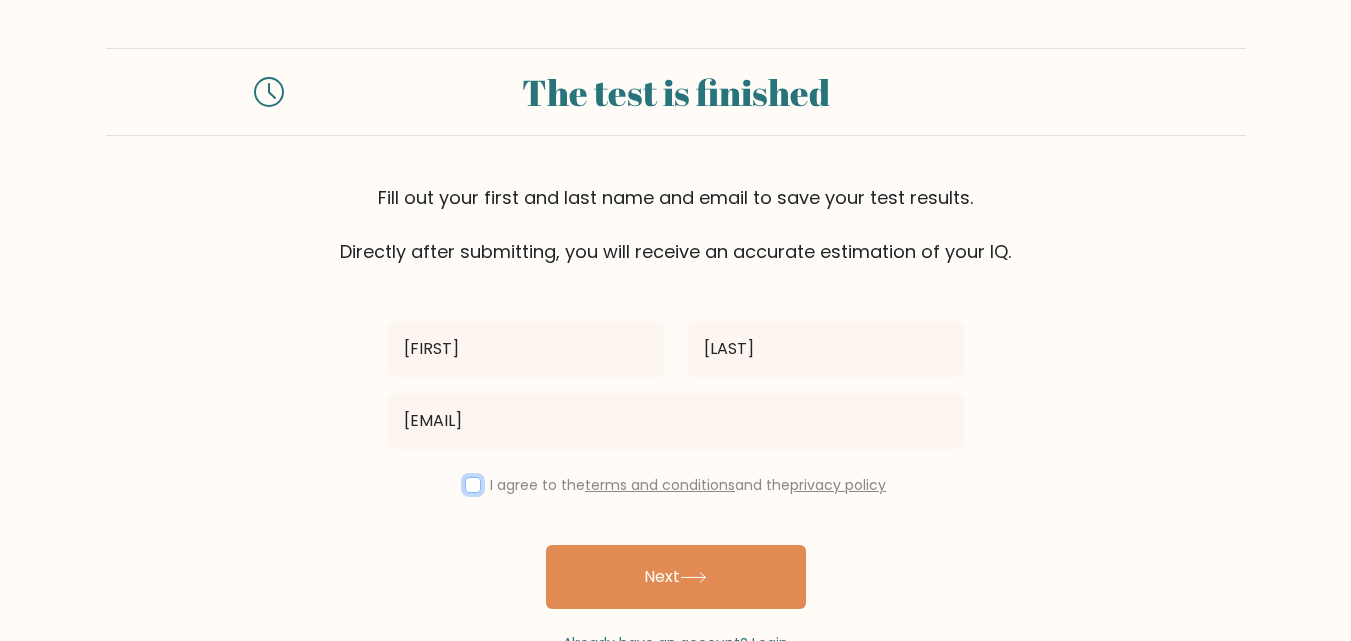 click at bounding box center [473, 485] 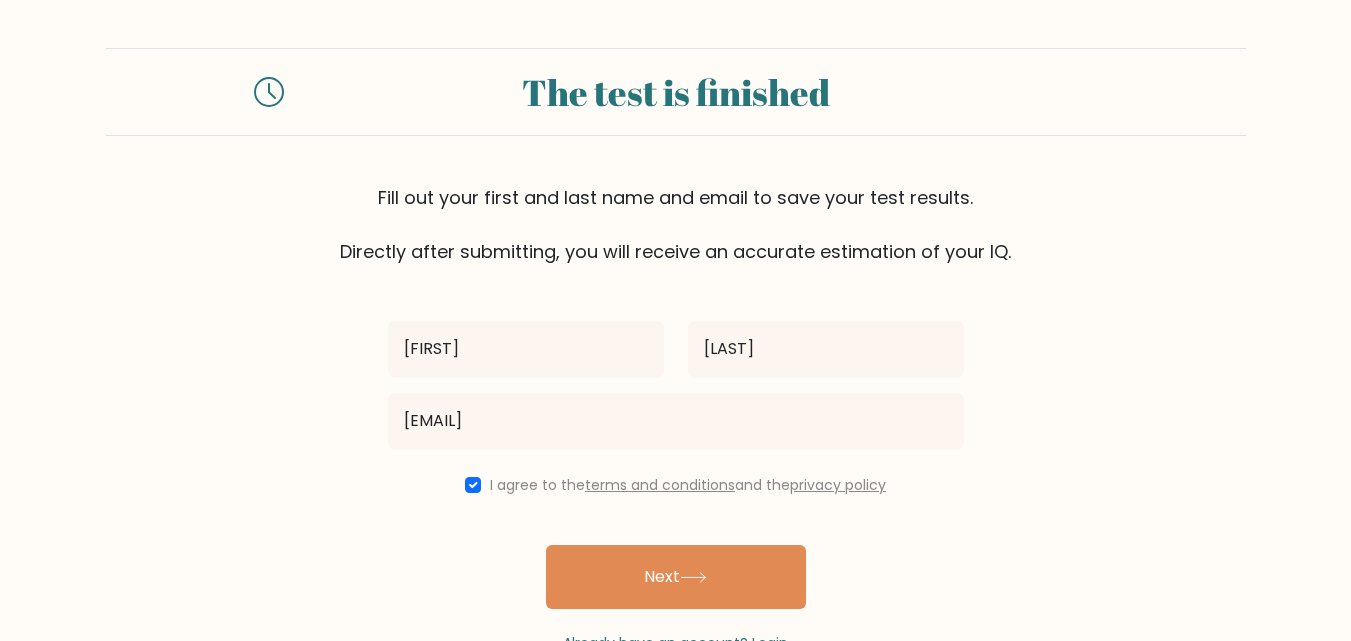 click on "Erick
Gómez
gomezhugoerickricardo@gmail.com
I agree to the  terms and conditions  and the  privacy policy
Next
Already have an account? Login" at bounding box center (676, 459) 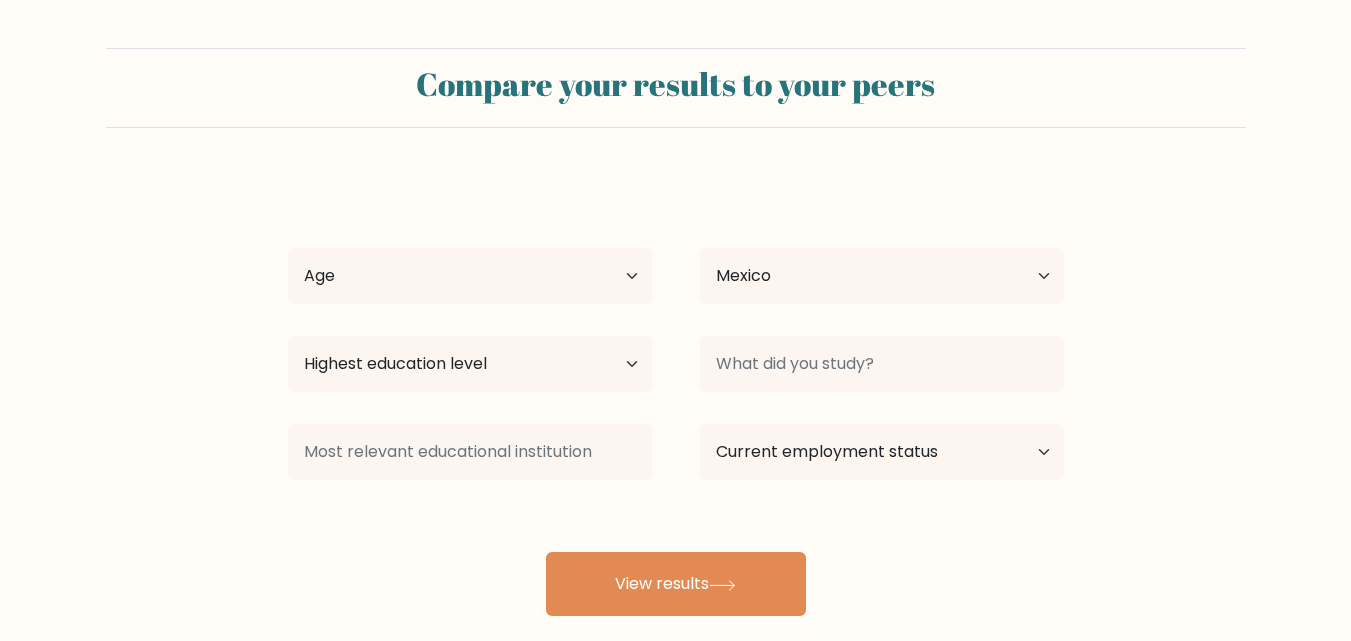 select on "MX" 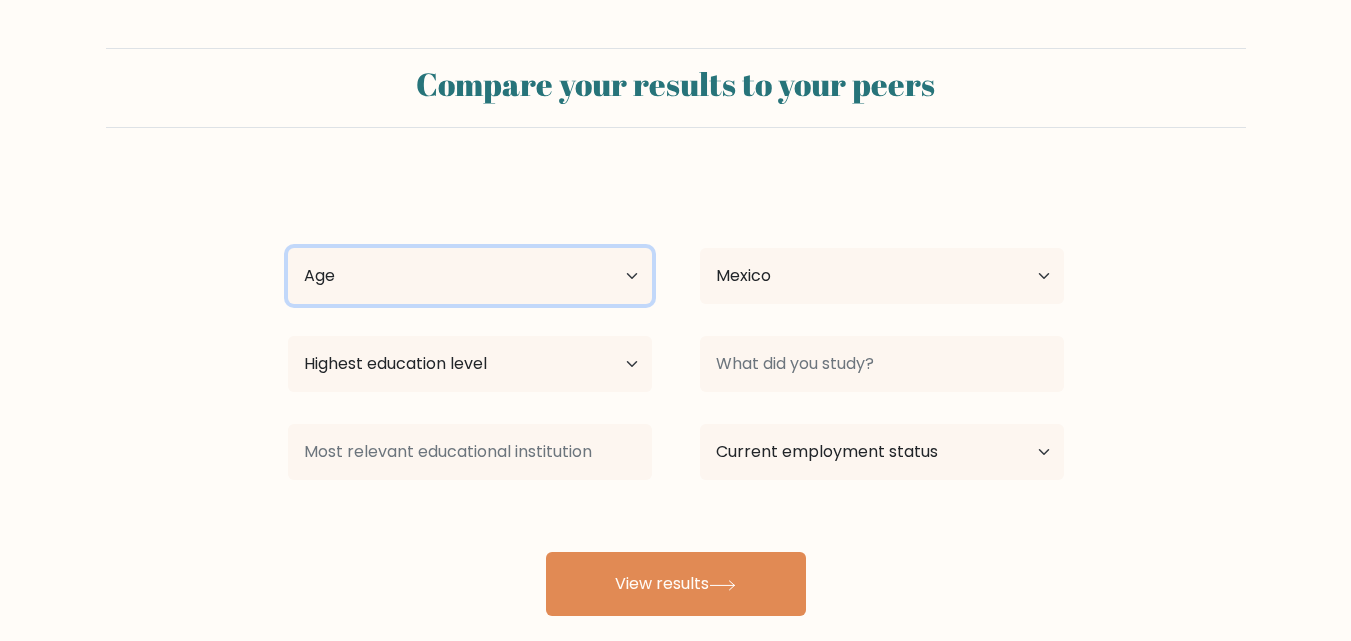 drag, startPoint x: 595, startPoint y: 263, endPoint x: 596, endPoint y: 280, distance: 17.029387 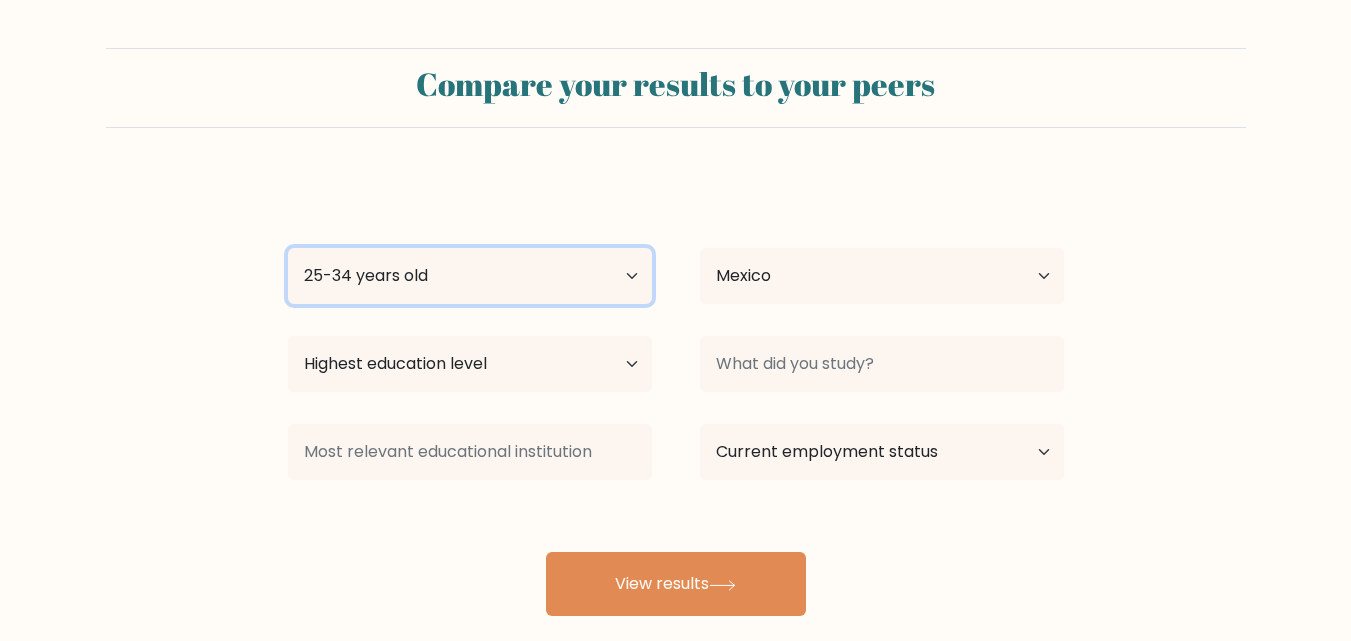 click on "Age
Under 18 years old
18-24 years old
25-34 years old
35-44 years old
45-54 years old
55-64 years old
65 years old and above" at bounding box center [470, 276] 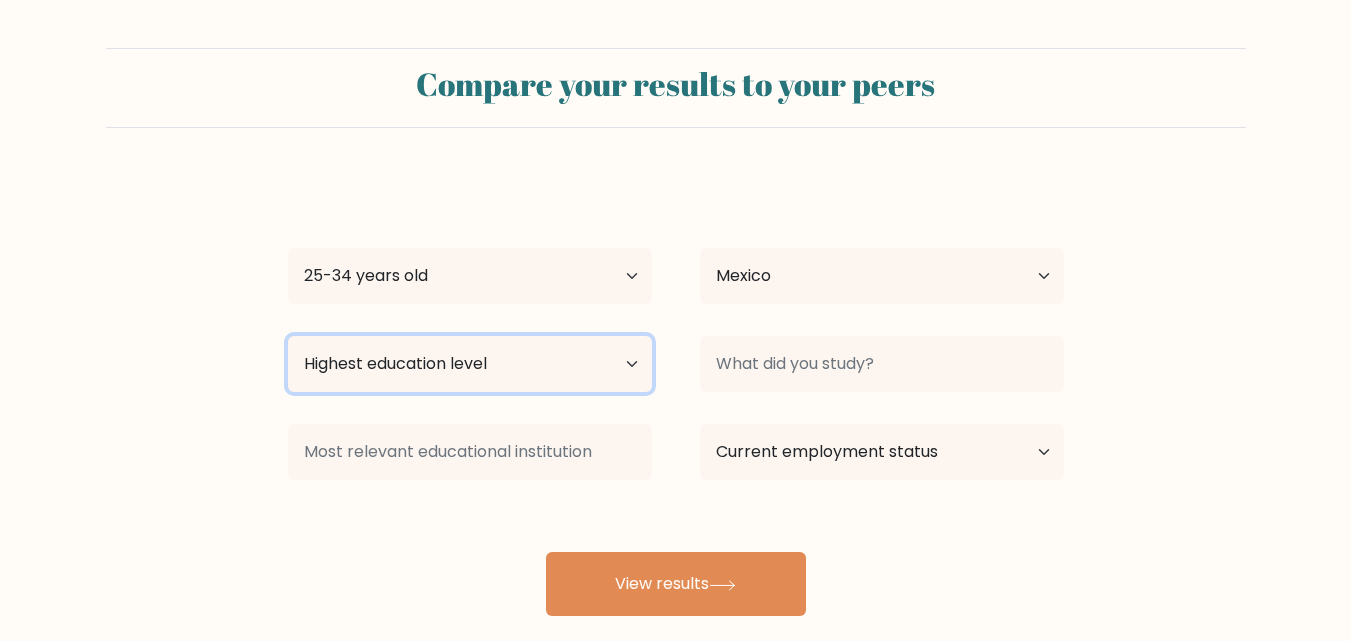 click on "Highest education level
No schooling
Primary
Lower Secondary
Upper Secondary
Occupation Specific
Bachelor's degree
Master's degree
Doctoral degree" at bounding box center [470, 364] 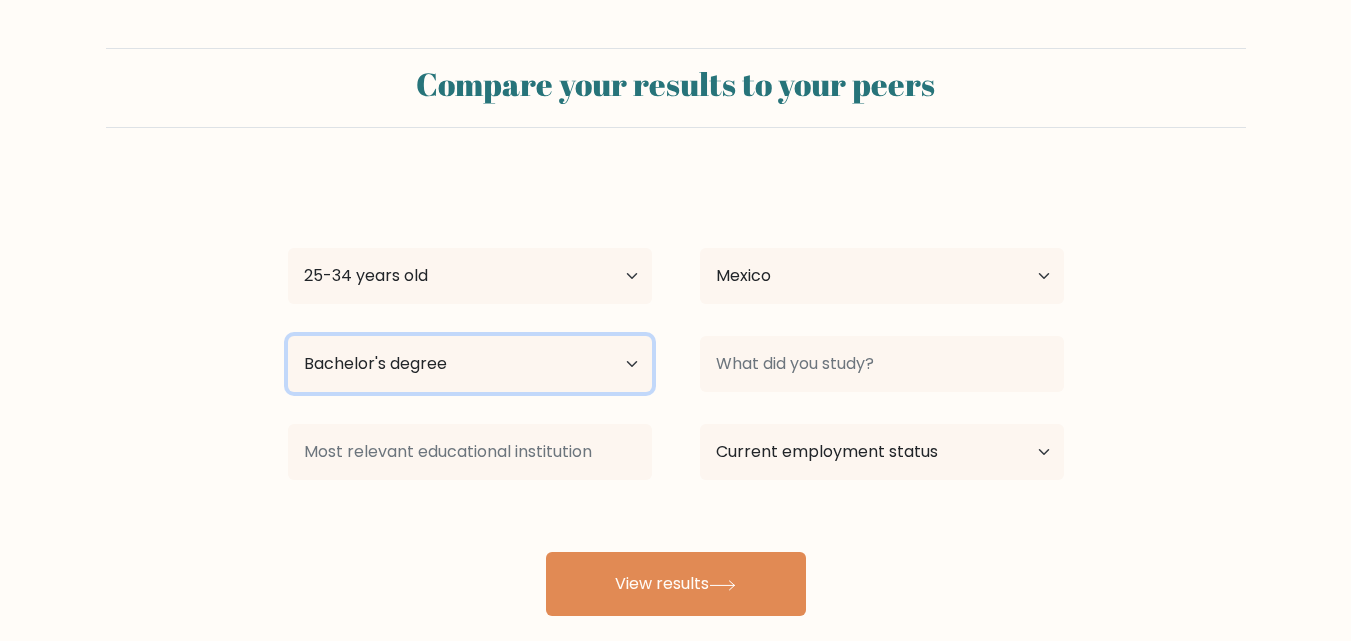 click on "Highest education level
No schooling
Primary
Lower Secondary
Upper Secondary
Occupation Specific
Bachelor's degree
Master's degree
Doctoral degree" at bounding box center (470, 364) 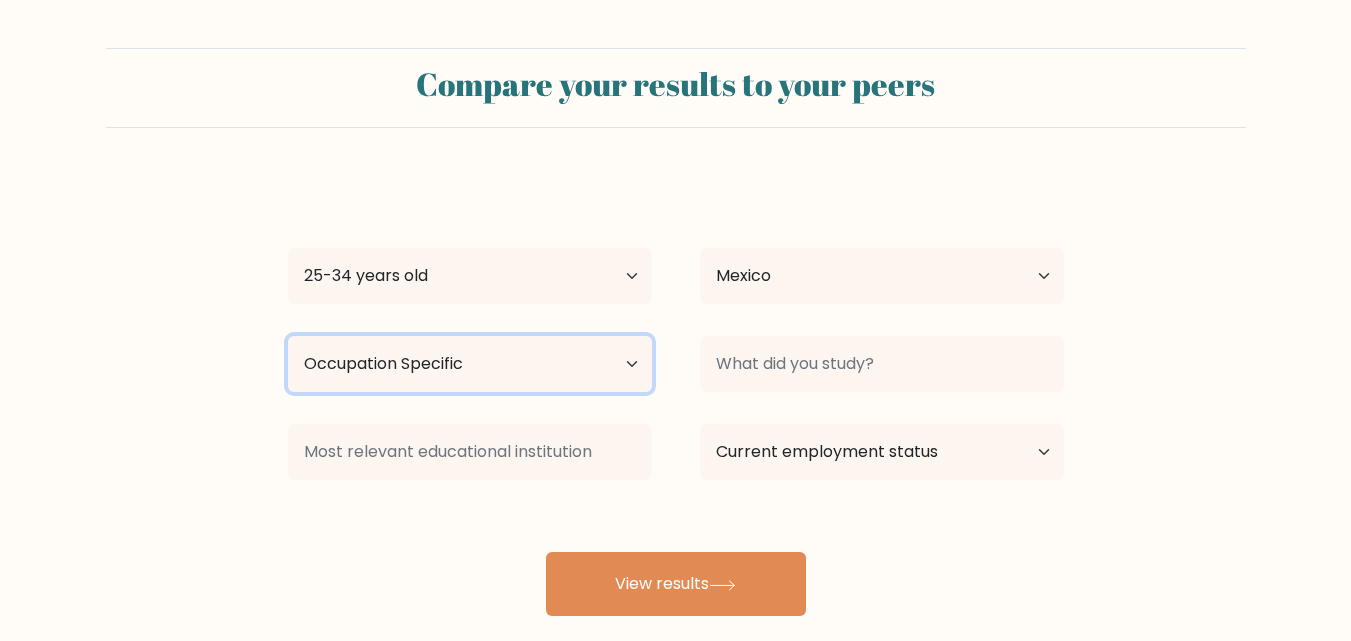 click on "Highest education level
No schooling
Primary
Lower Secondary
Upper Secondary
Occupation Specific
Bachelor's degree
Master's degree
Doctoral degree" at bounding box center [470, 364] 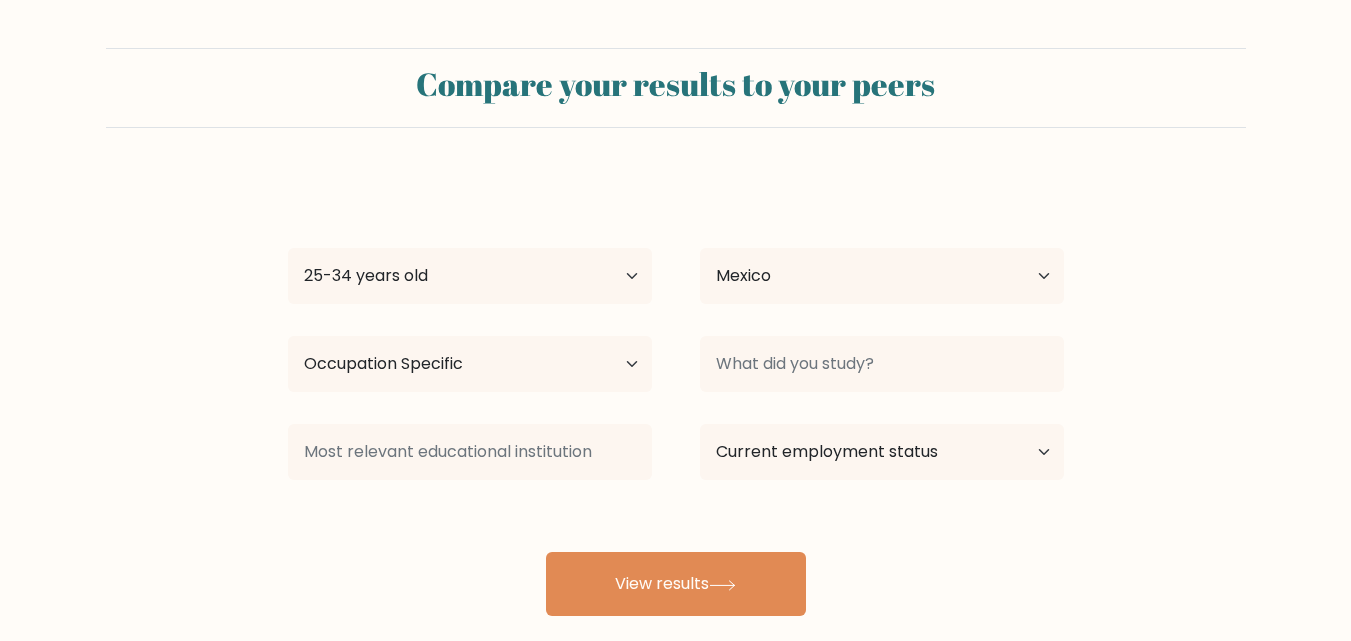 click at bounding box center [882, 364] 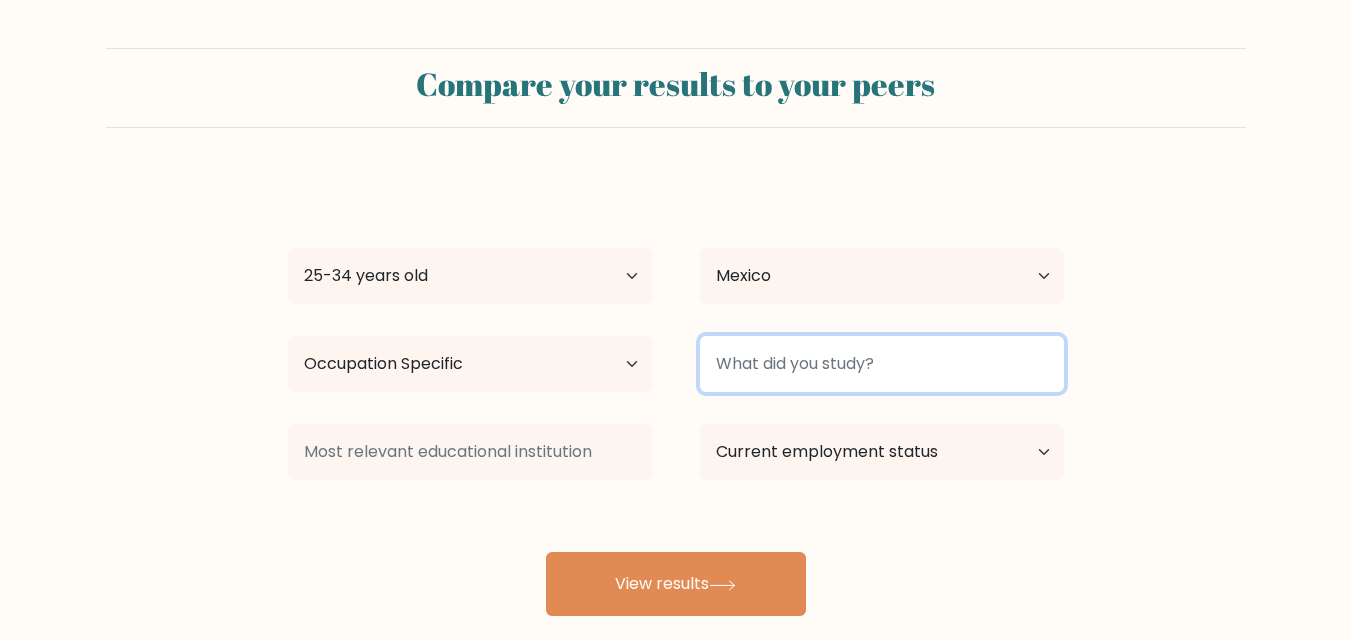 click at bounding box center (882, 364) 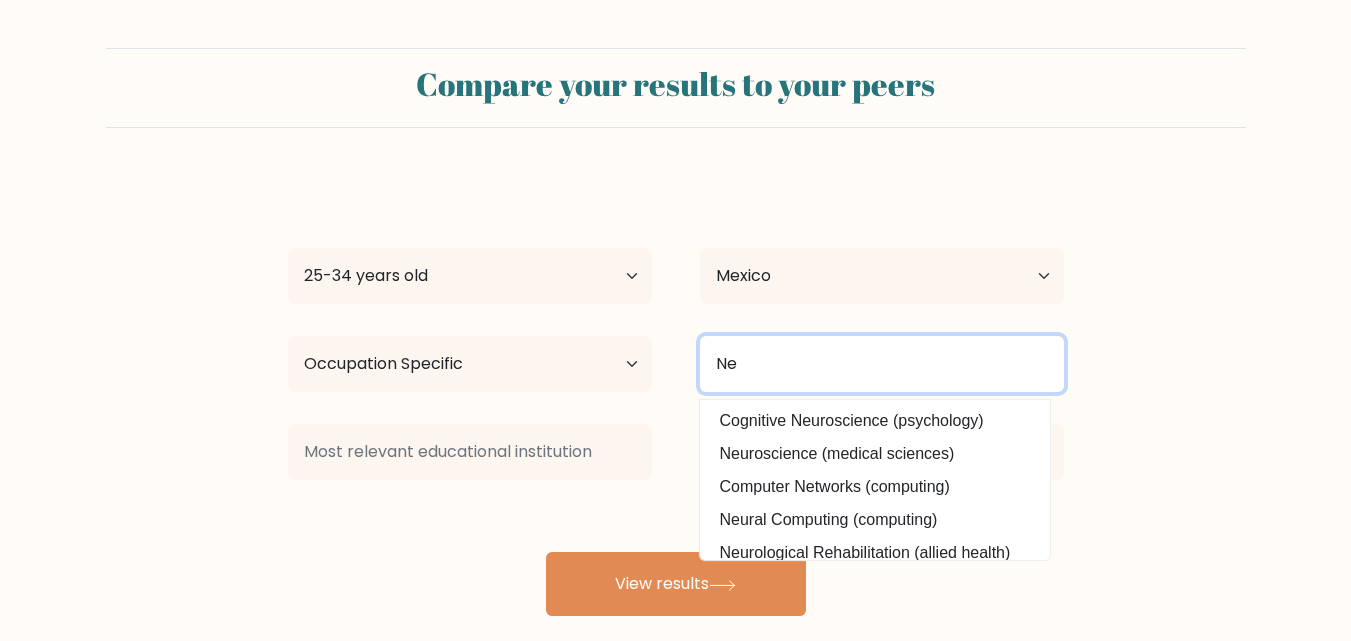 type on "N" 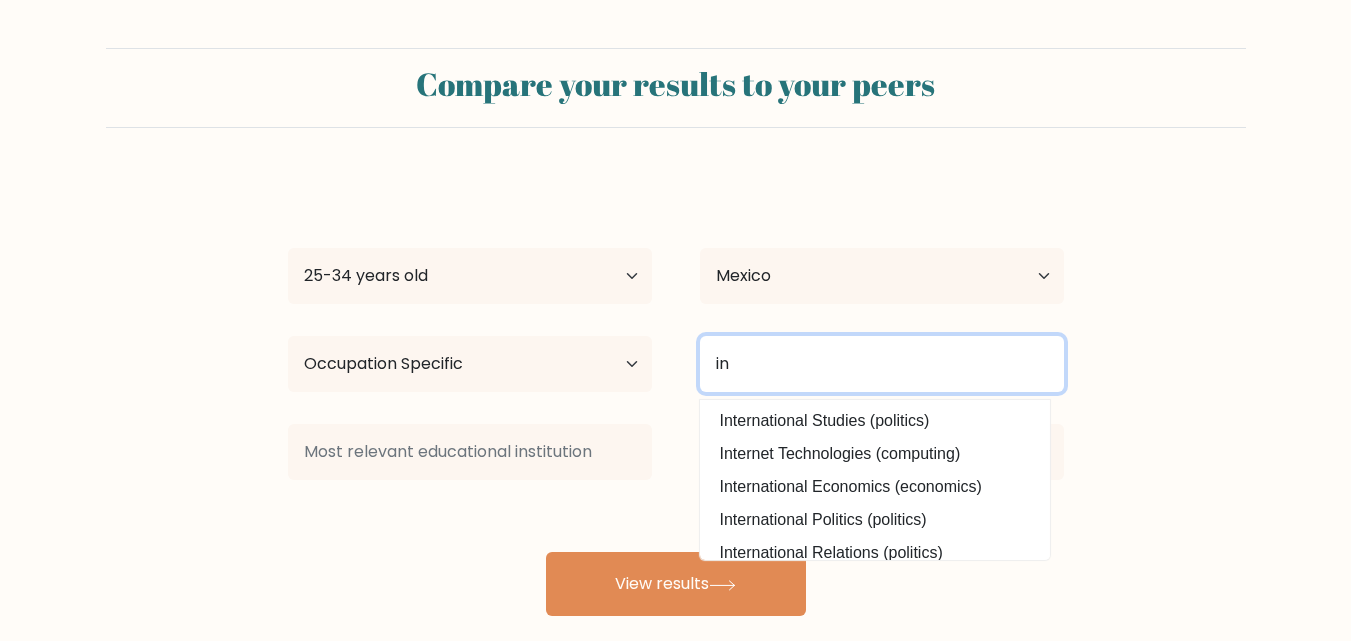 type on "i" 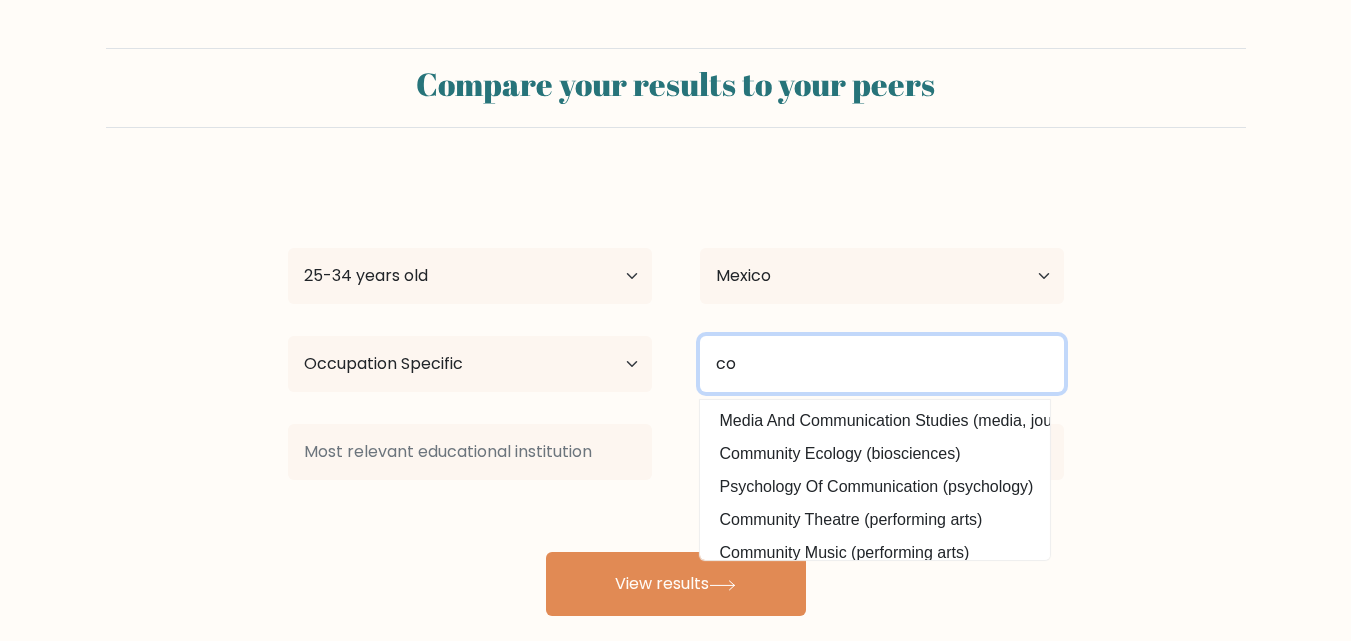 type on "c" 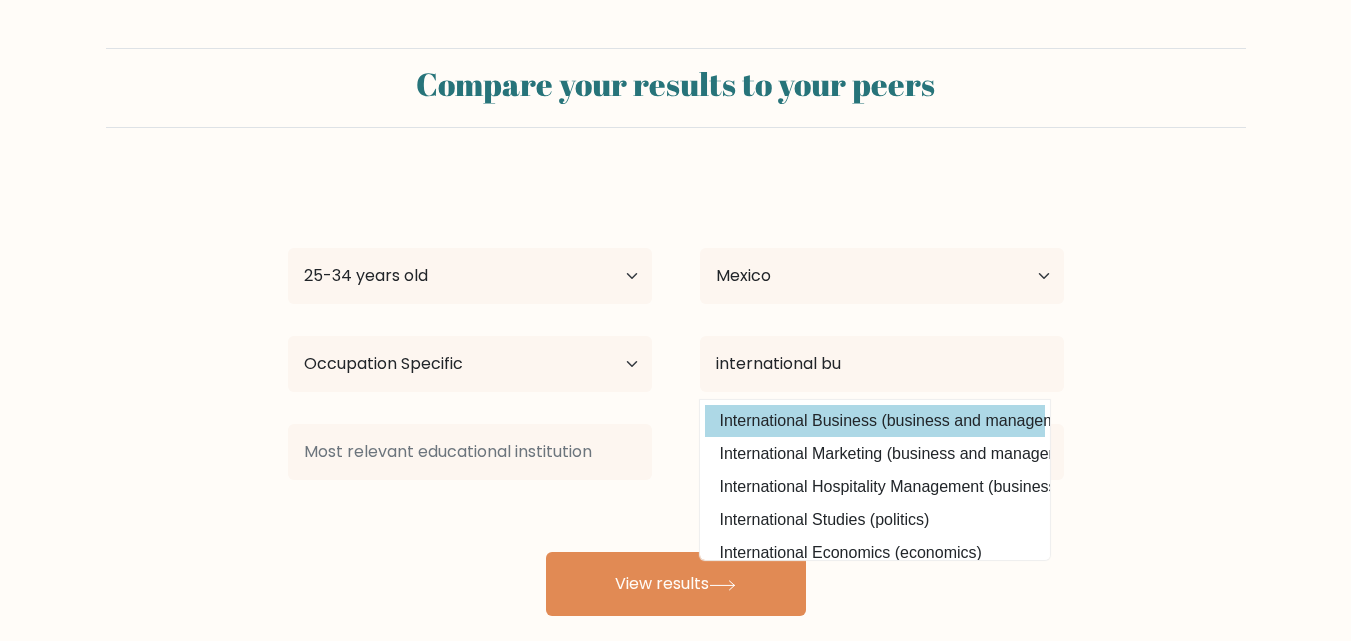 click on "International Business (business and management)" at bounding box center [875, 421] 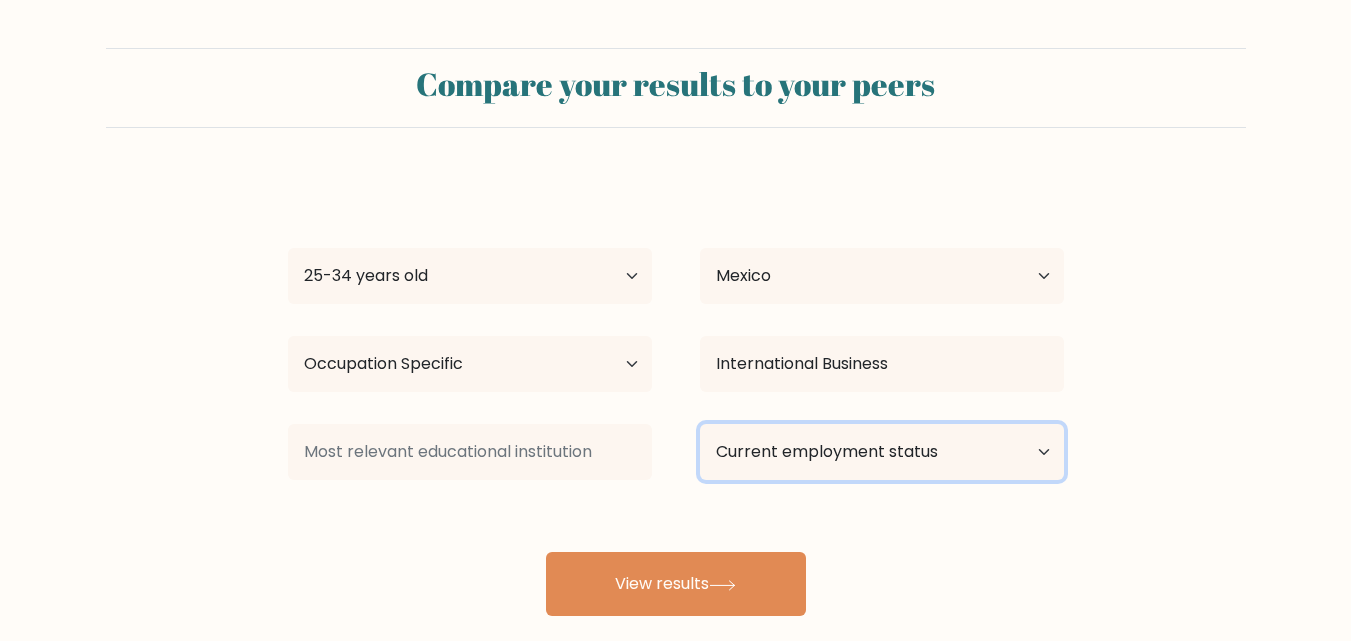 click on "Current employment status
Employed
Student
Retired
Other / prefer not to answer" at bounding box center (882, 452) 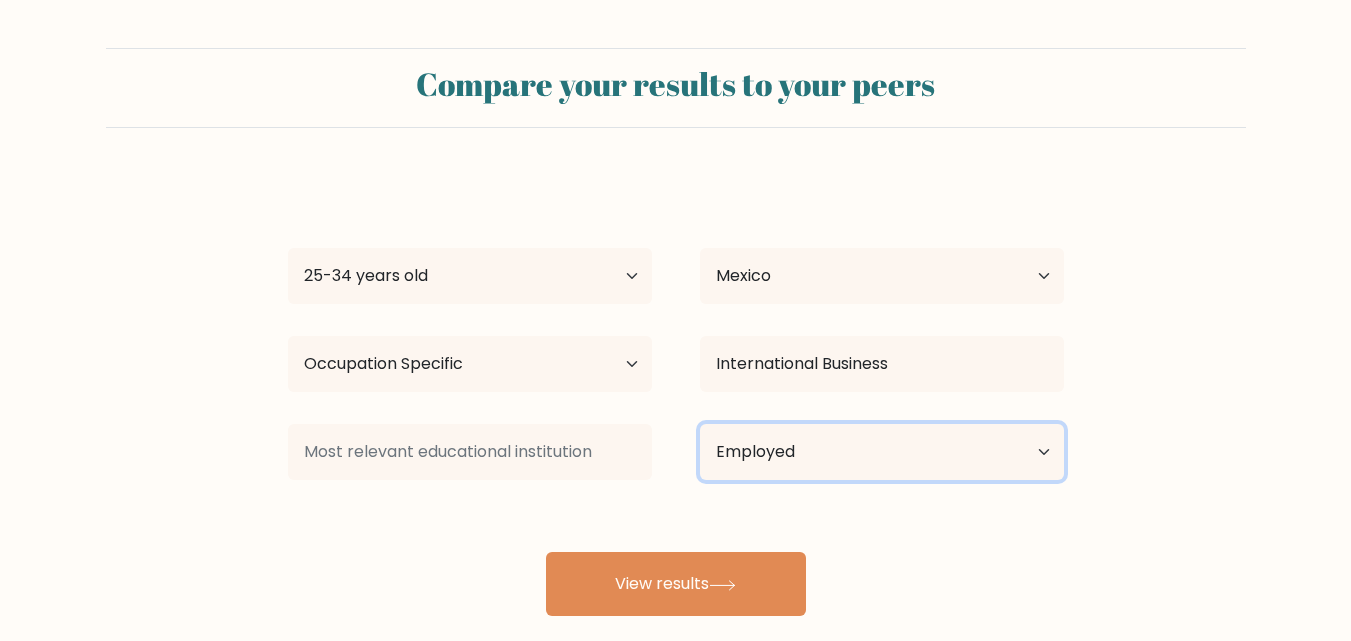 click on "Current employment status
Employed
Student
Retired
Other / prefer not to answer" at bounding box center [882, 452] 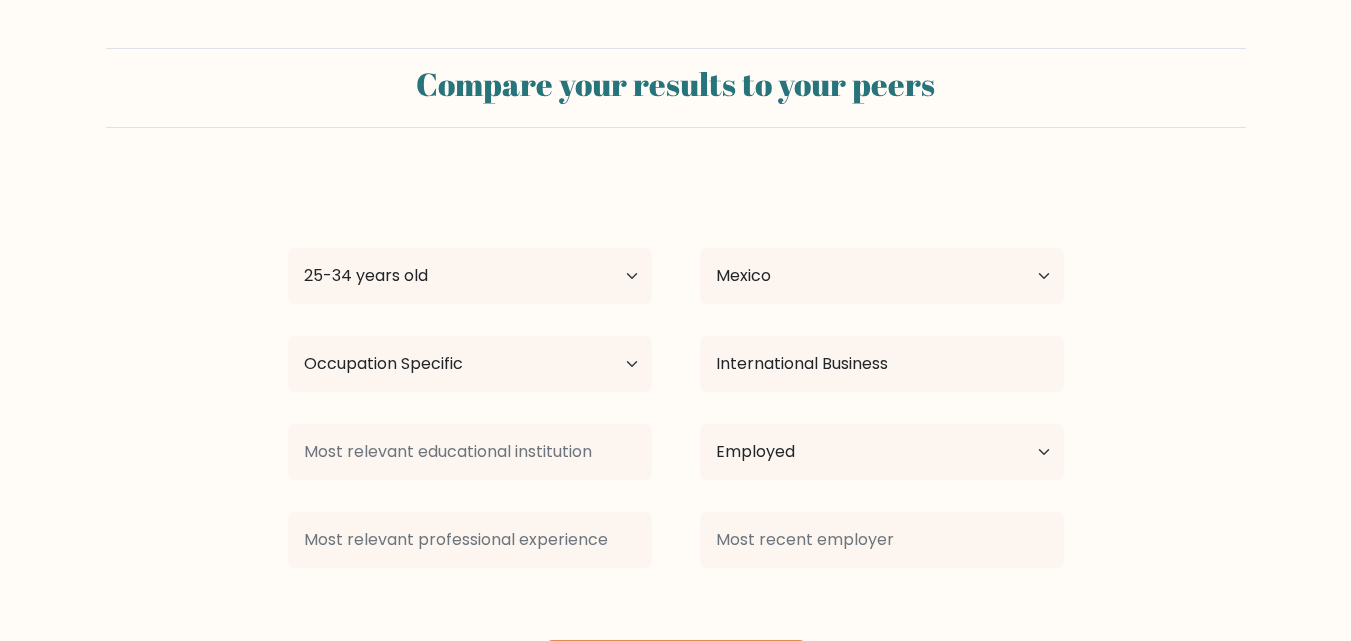 drag, startPoint x: 918, startPoint y: 513, endPoint x: 900, endPoint y: 490, distance: 29.206163 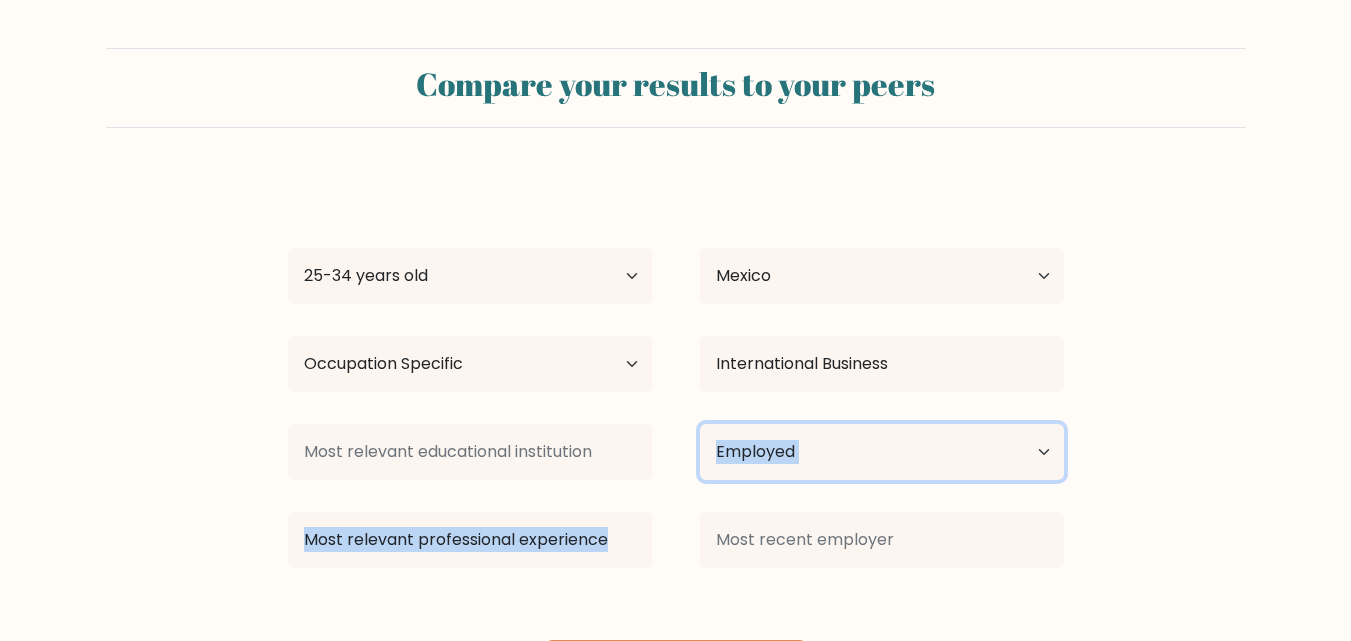 click on "Current employment status
Employed
Student
Retired
Other / prefer not to answer" at bounding box center (882, 452) 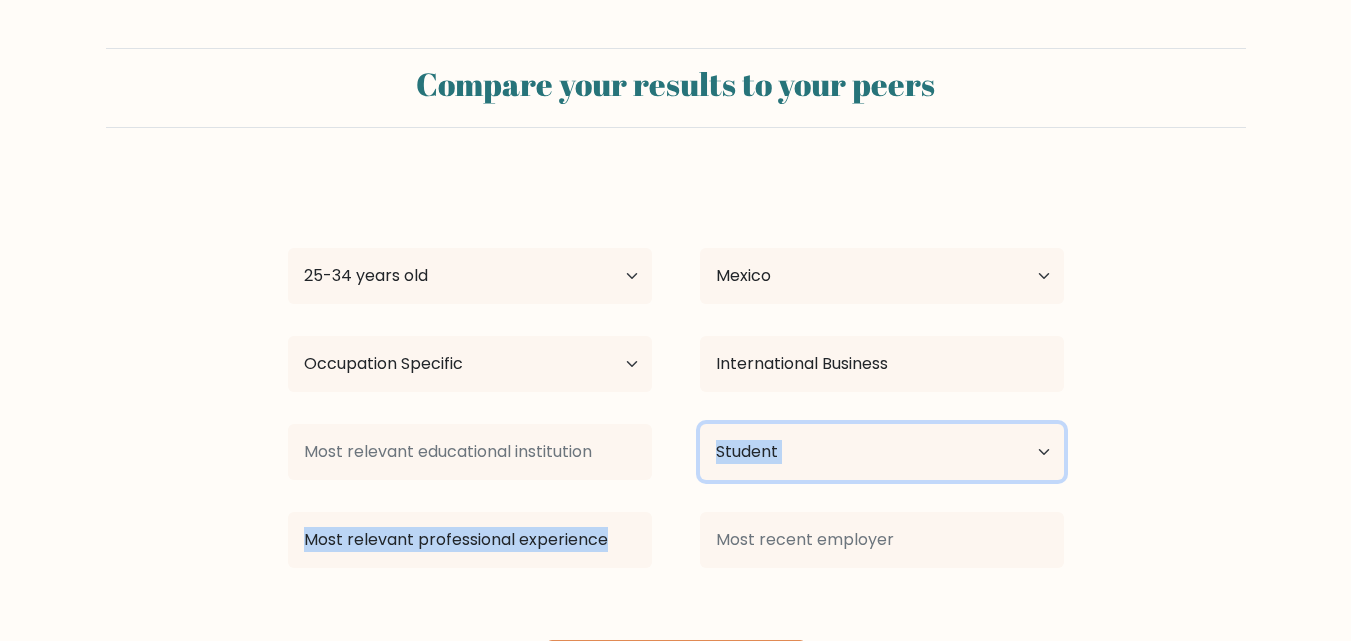 click on "Current employment status
Employed
Student
Retired
Other / prefer not to answer" at bounding box center (882, 452) 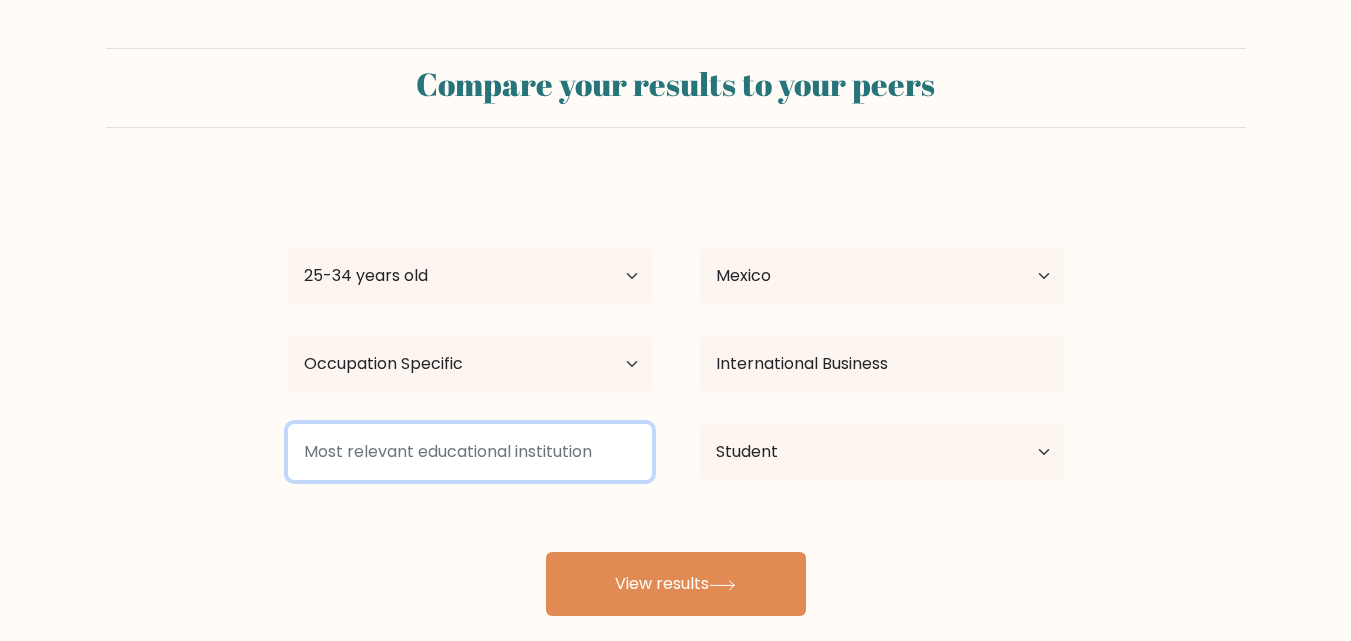 click at bounding box center [470, 452] 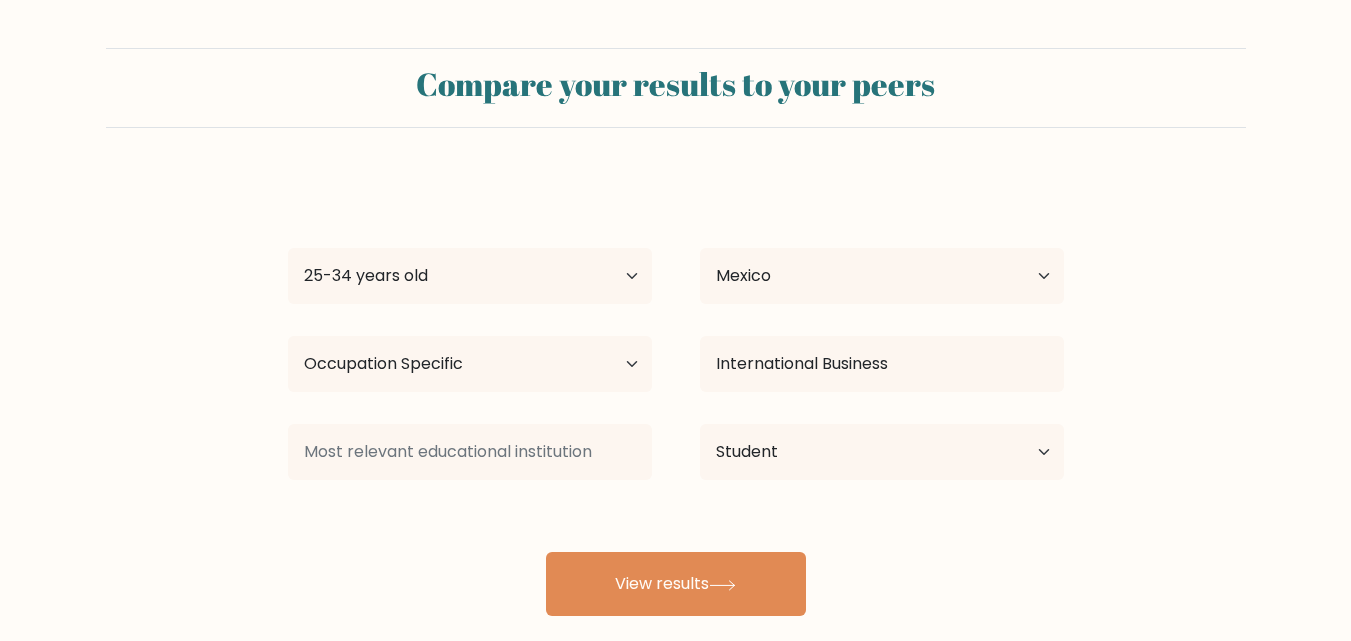 click on "Compare your results to your peers
Erick
Gómez
Age
Under 18 years old
18-24 years old
25-34 years old
35-44 years old
45-54 years old
55-64 years old
65 years old and above
Country
Afghanistan
Albania
Algeria
American Samoa
Andorra
Angola
Anguilla
Antarctica
Antigua and Barbuda
Argentina
Armenia
Aruba" at bounding box center (675, 379) 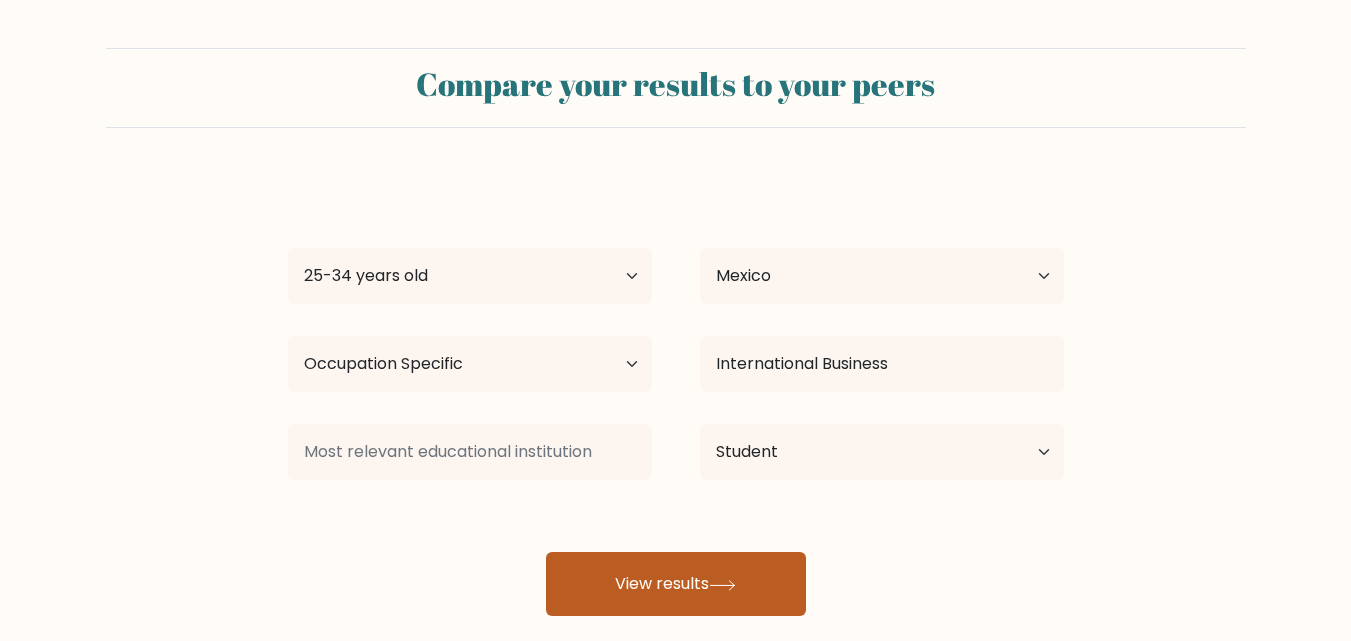 click on "View results" at bounding box center (676, 584) 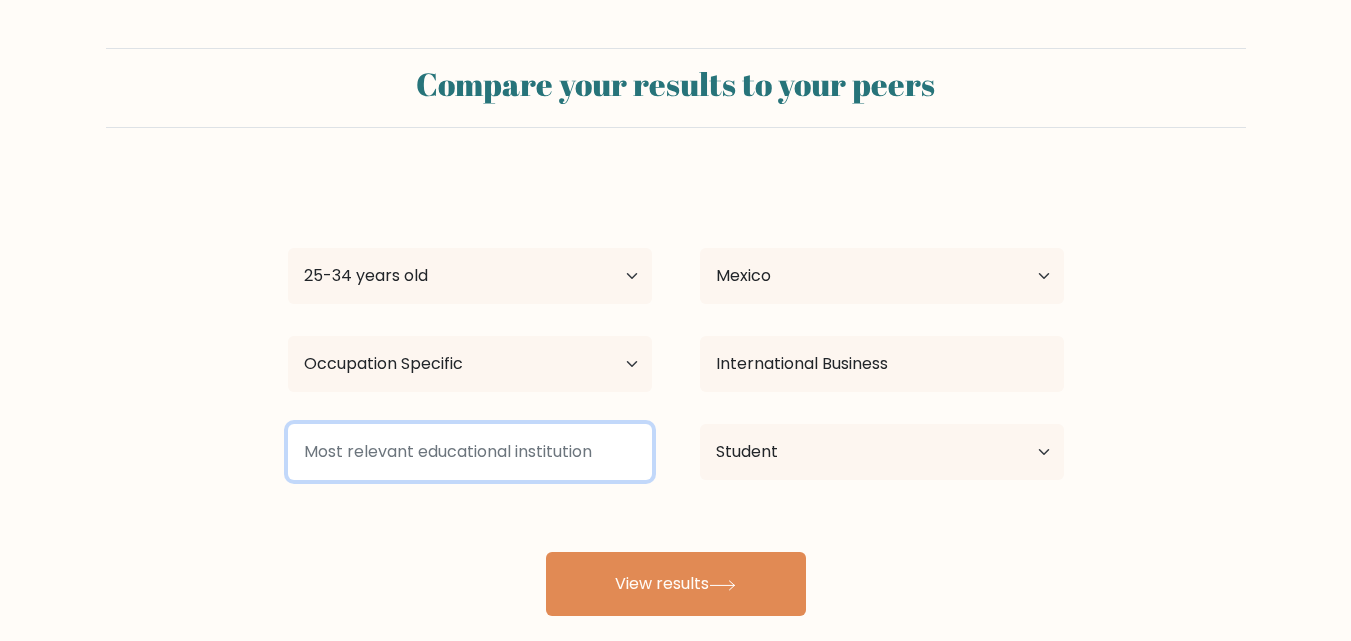 click at bounding box center (470, 452) 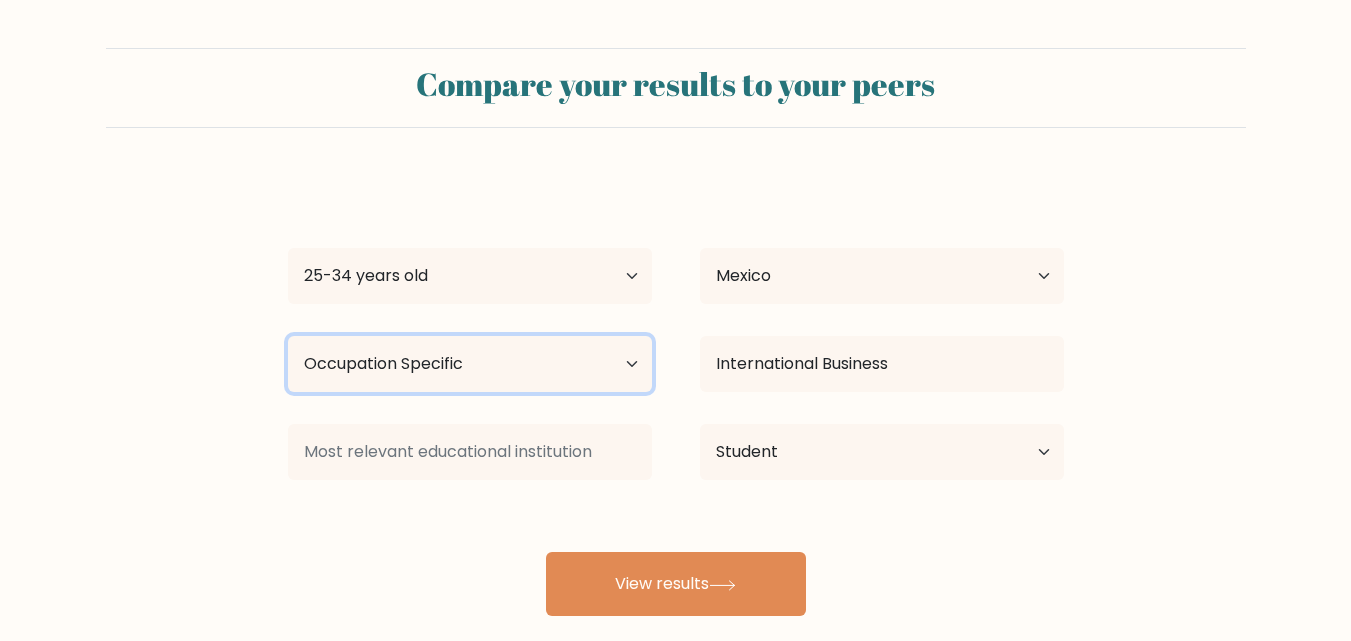 click on "Highest education level
No schooling
Primary
Lower Secondary
Upper Secondary
Occupation Specific
Bachelor's degree
Master's degree
Doctoral degree" at bounding box center [470, 364] 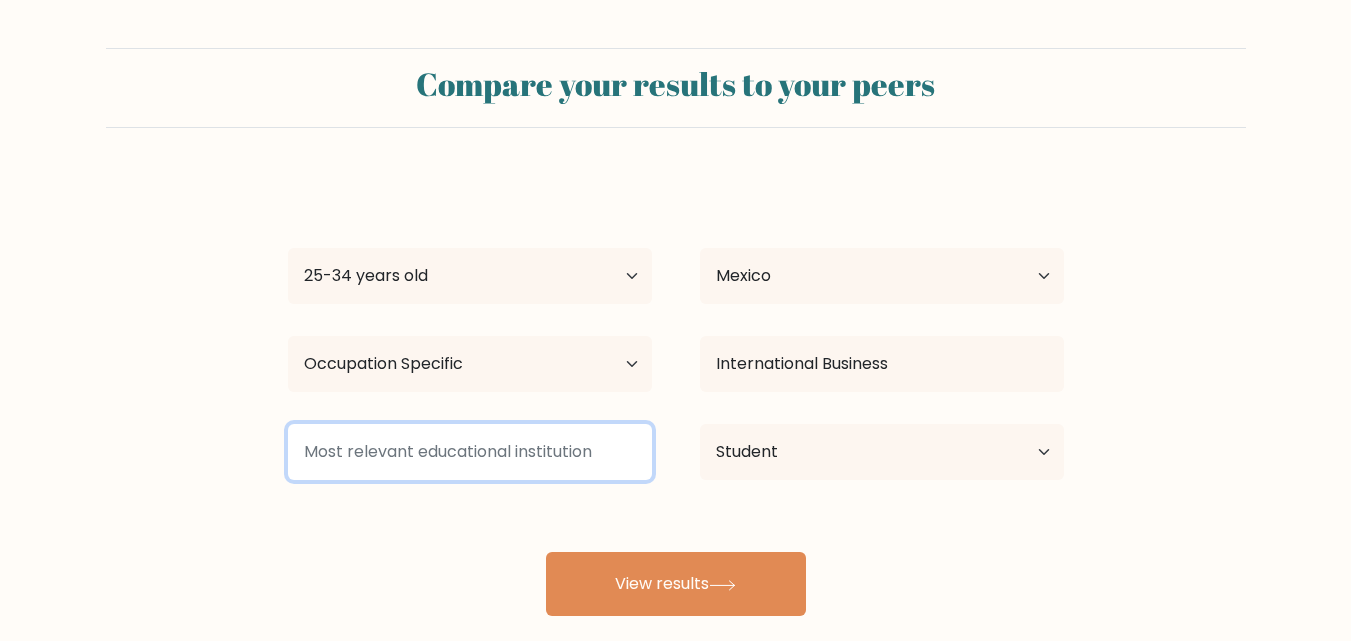 click at bounding box center (470, 452) 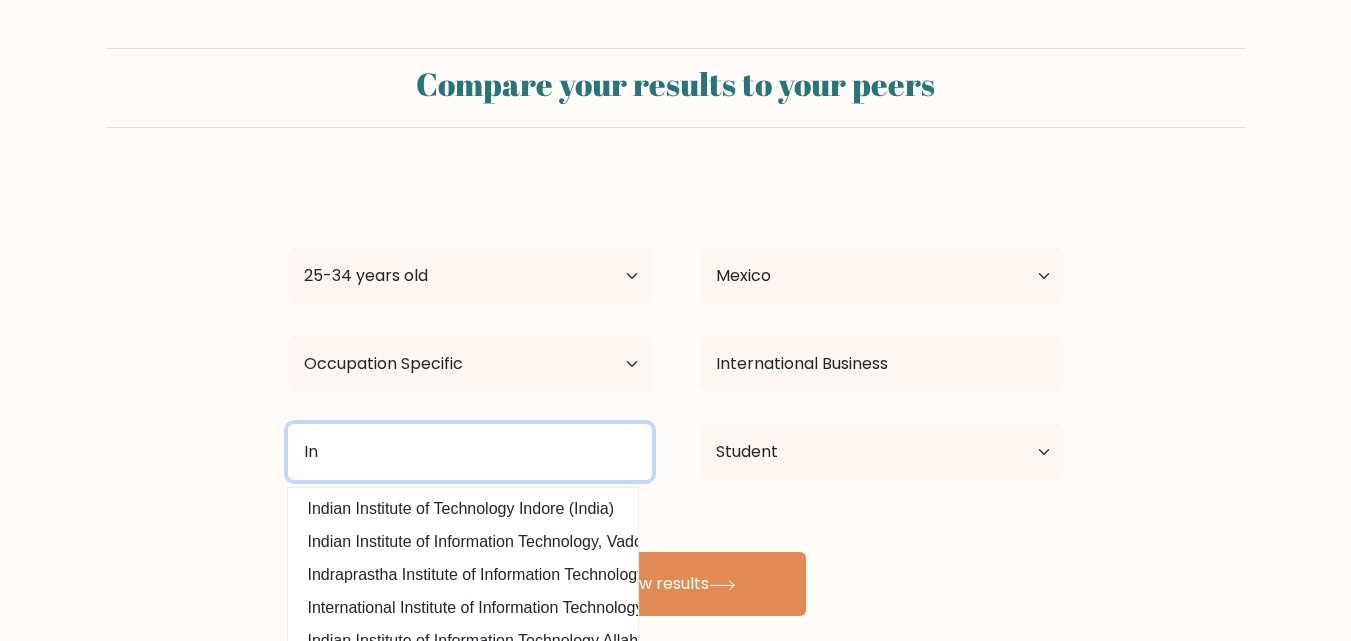 type on "I" 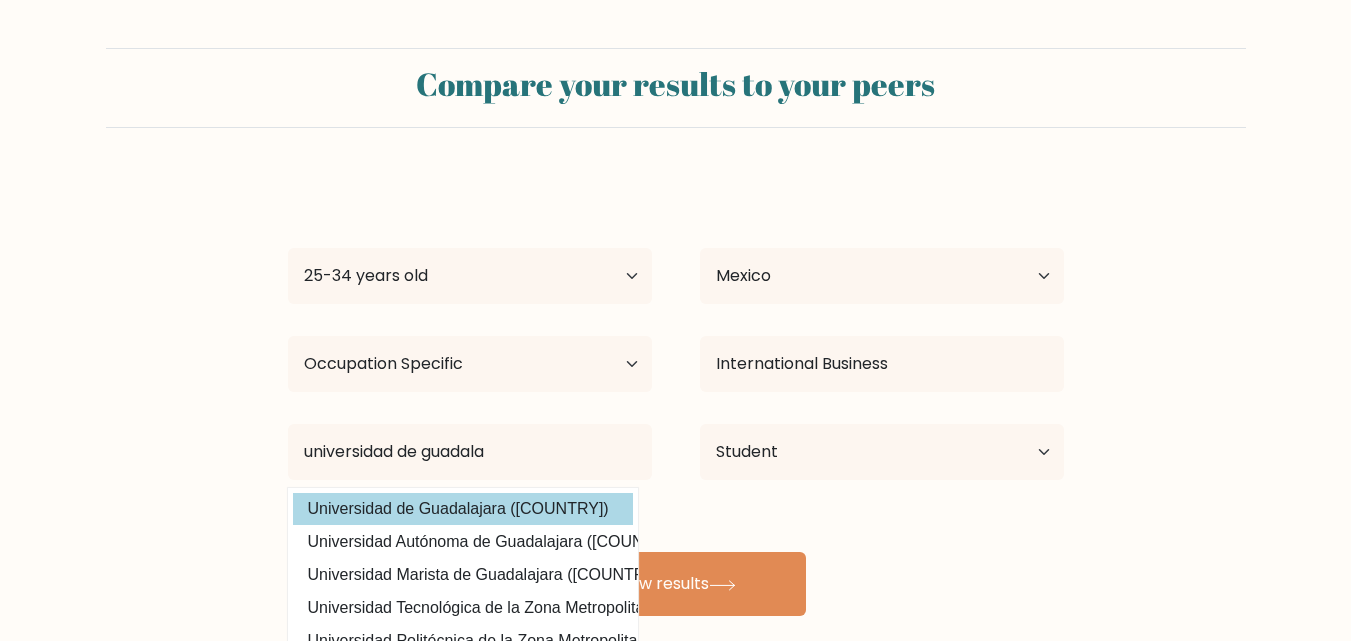 click on "Universidad de Guadalajara (Mexico)" at bounding box center [463, 509] 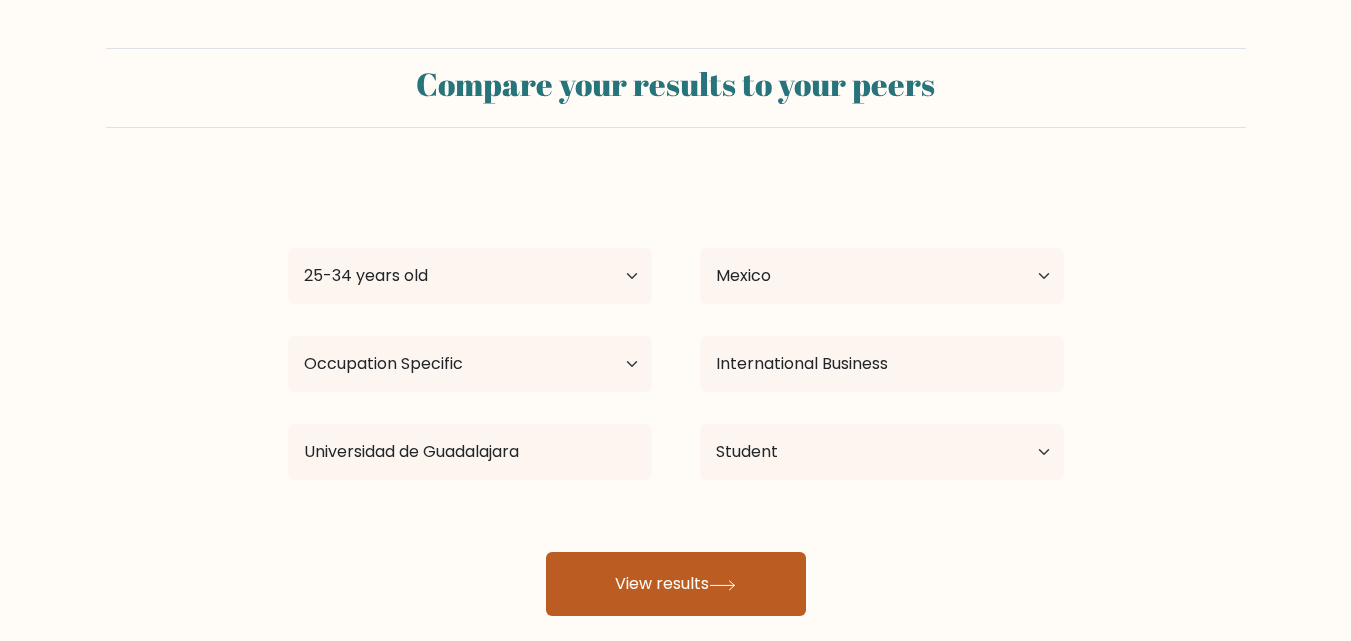 click 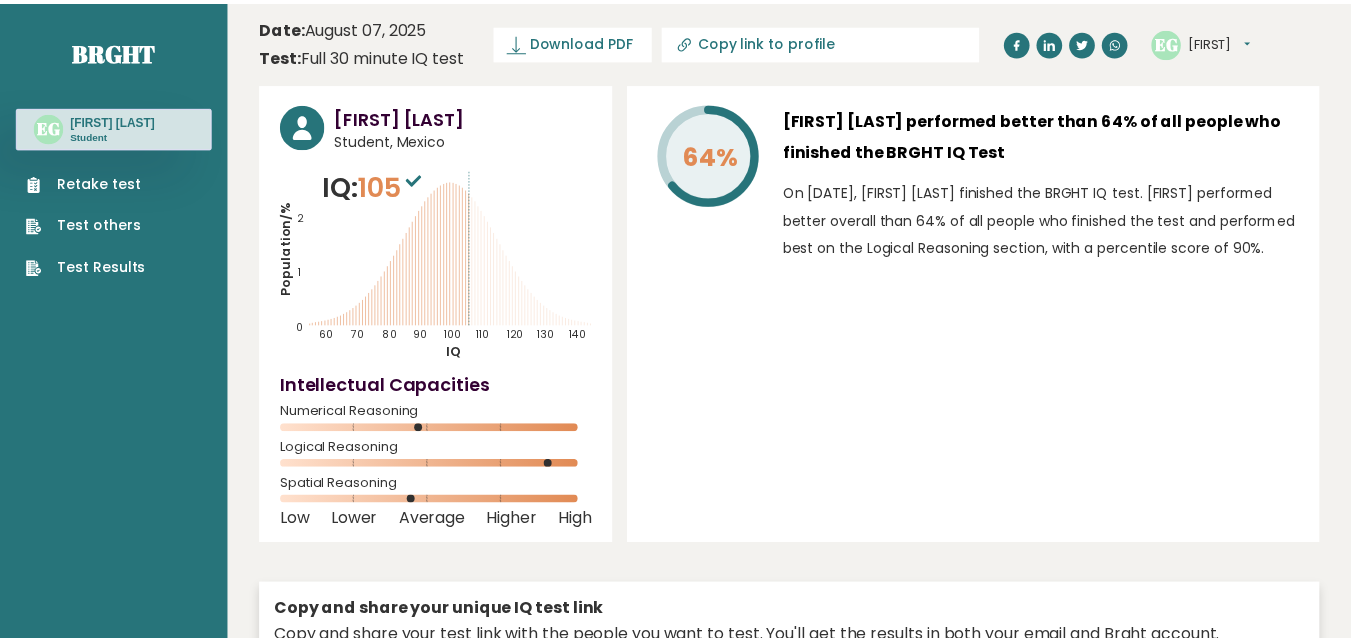 scroll, scrollTop: 0, scrollLeft: 0, axis: both 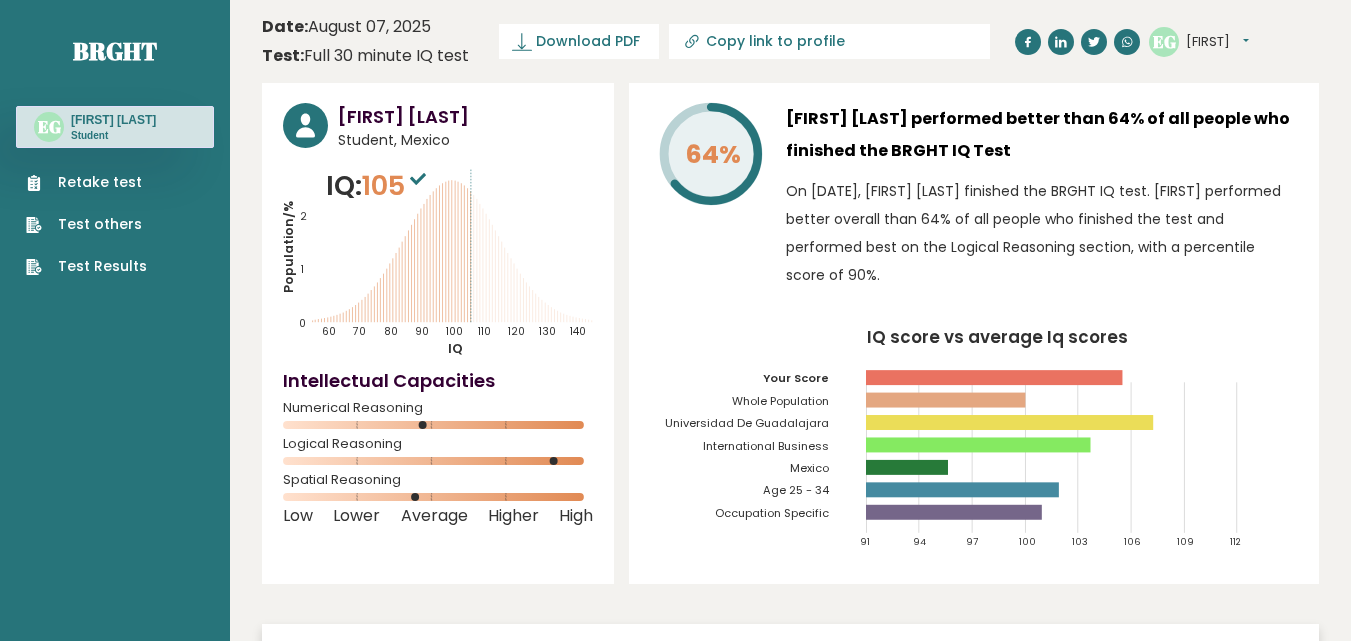 click on "Download PDF" at bounding box center (588, 41) 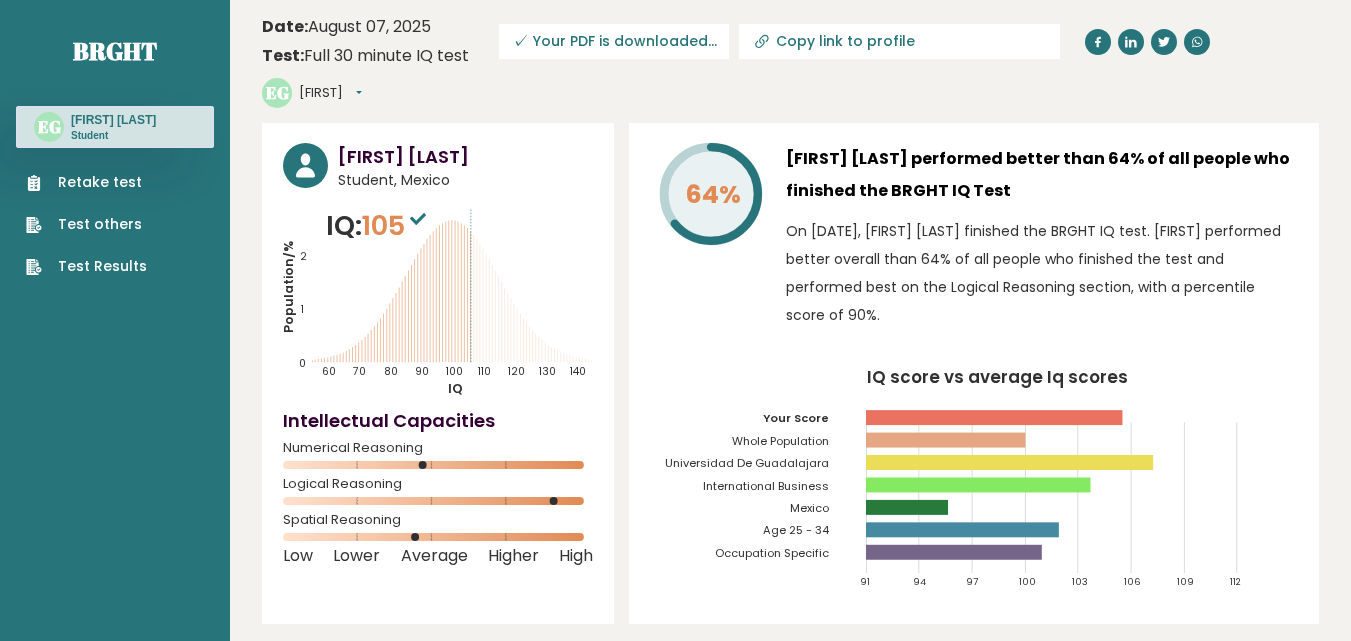 click on "Retake test" at bounding box center (86, 182) 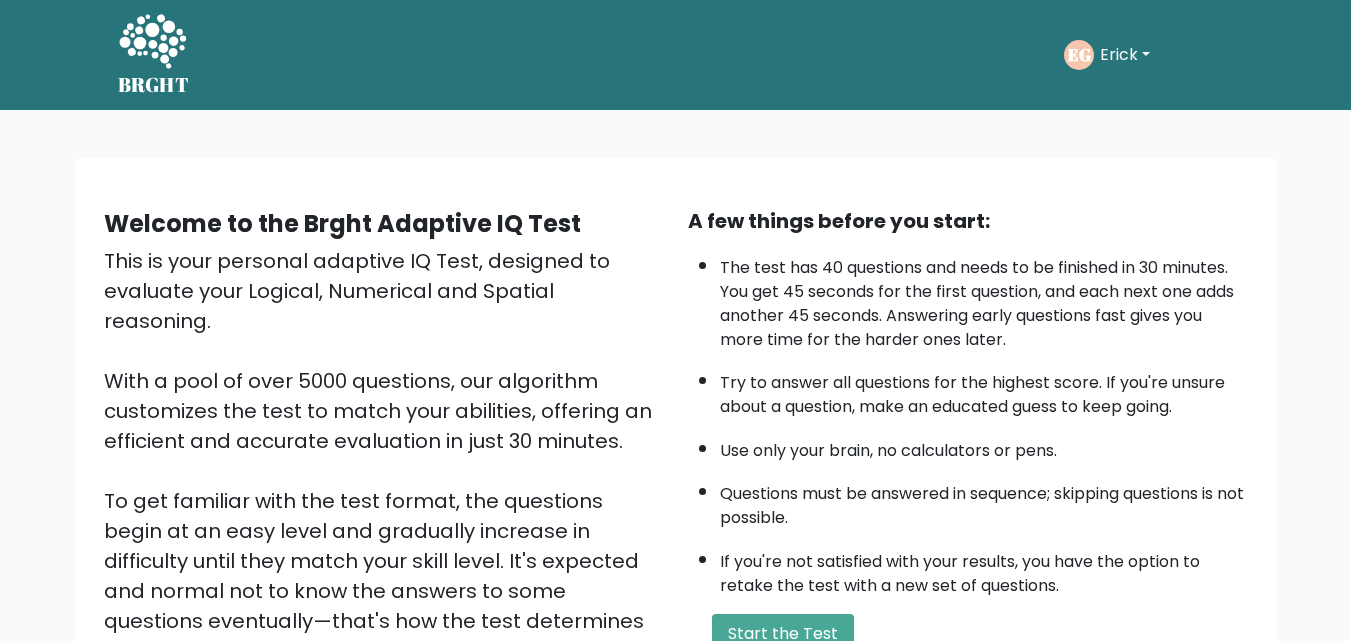 scroll, scrollTop: 0, scrollLeft: 0, axis: both 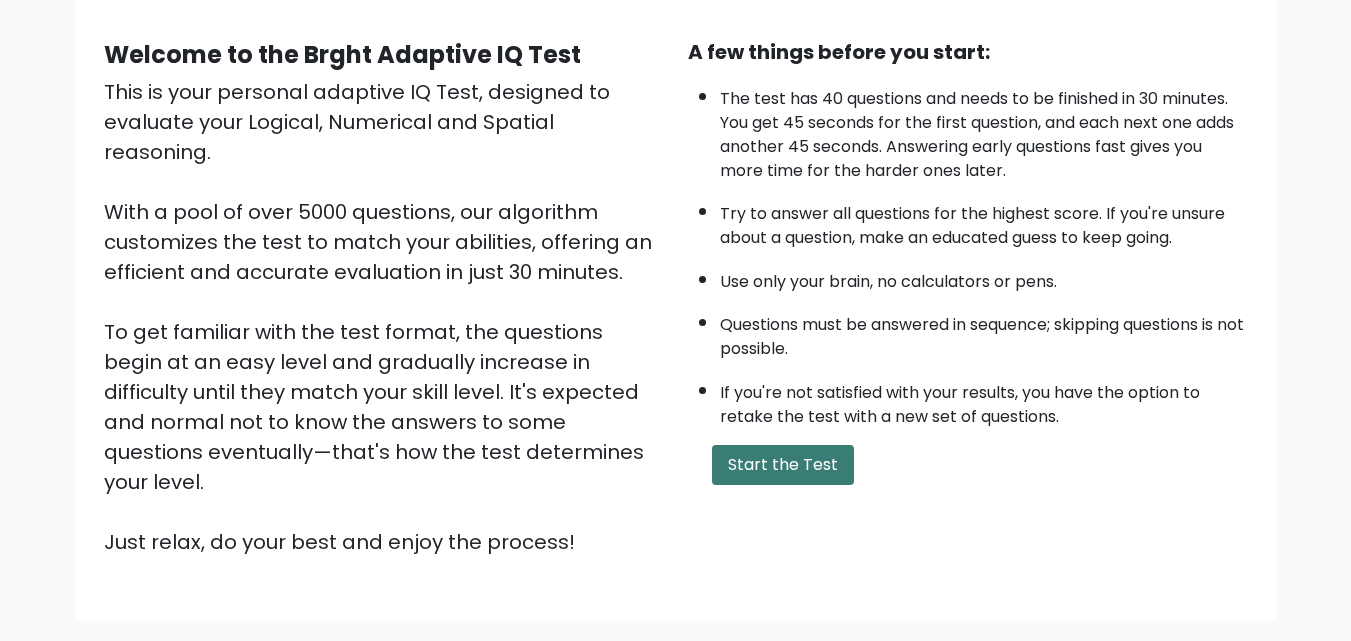 click on "Start the Test" at bounding box center (783, 465) 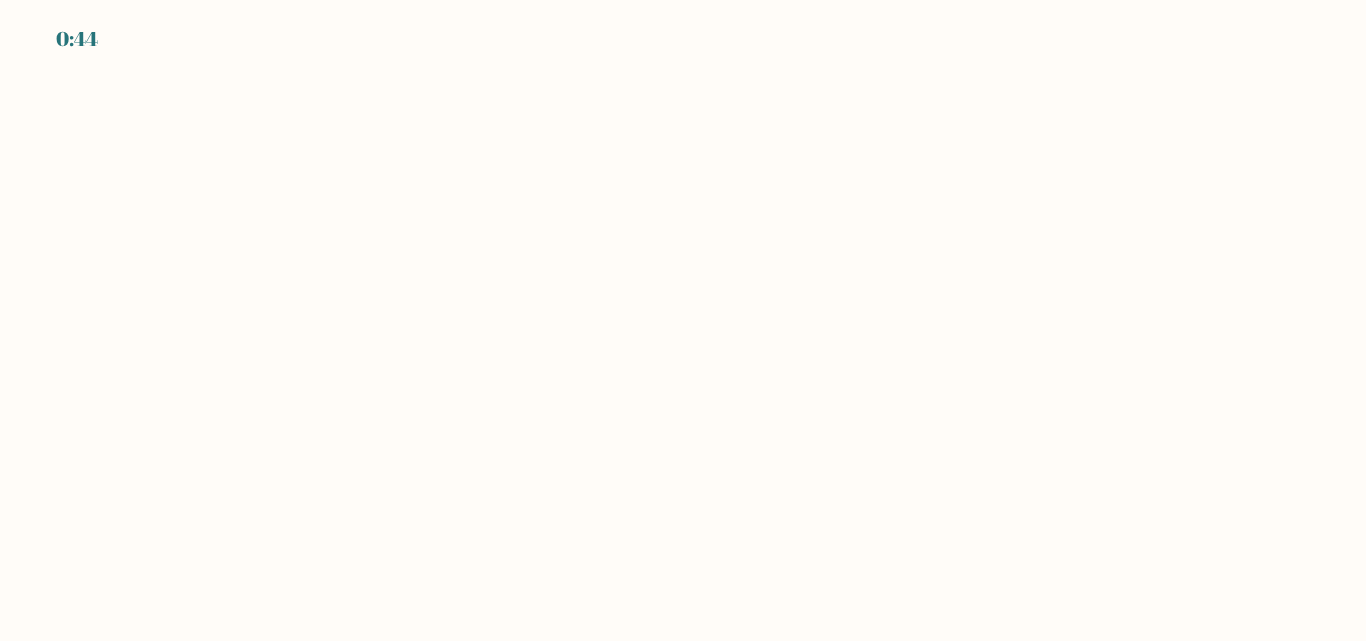 scroll, scrollTop: 0, scrollLeft: 0, axis: both 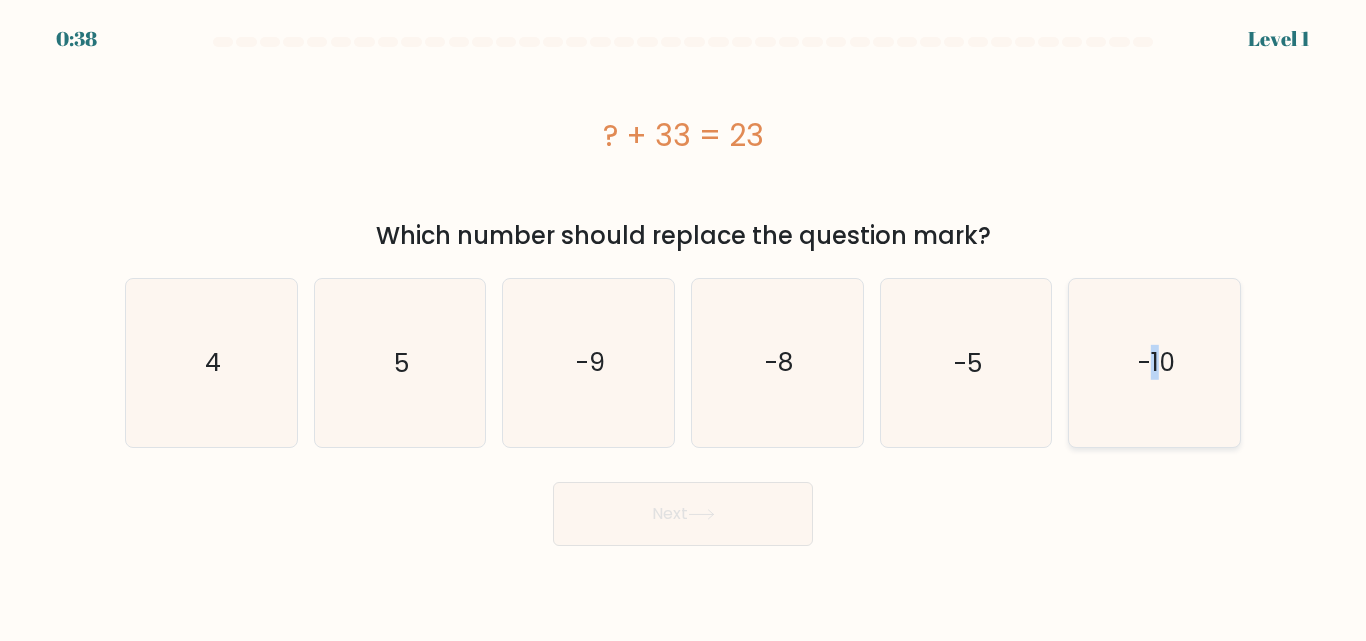 drag, startPoint x: 1162, startPoint y: 380, endPoint x: 1098, endPoint y: 383, distance: 64.070274 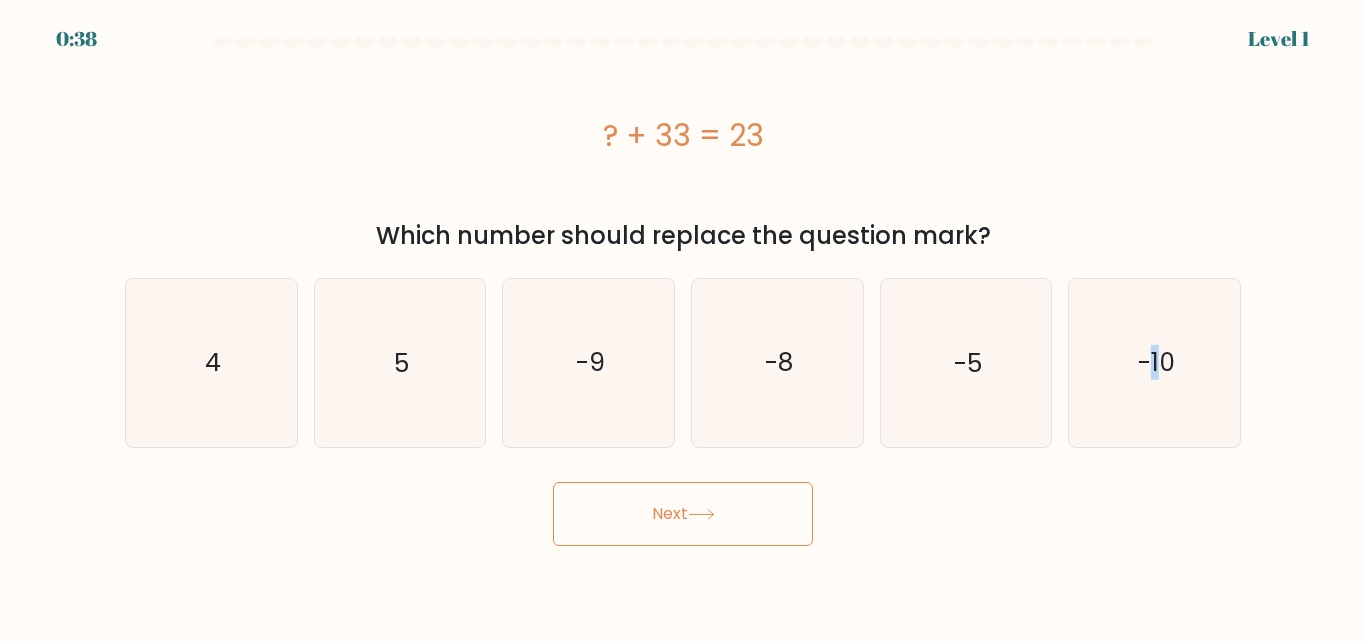 click on "Next" at bounding box center [683, 514] 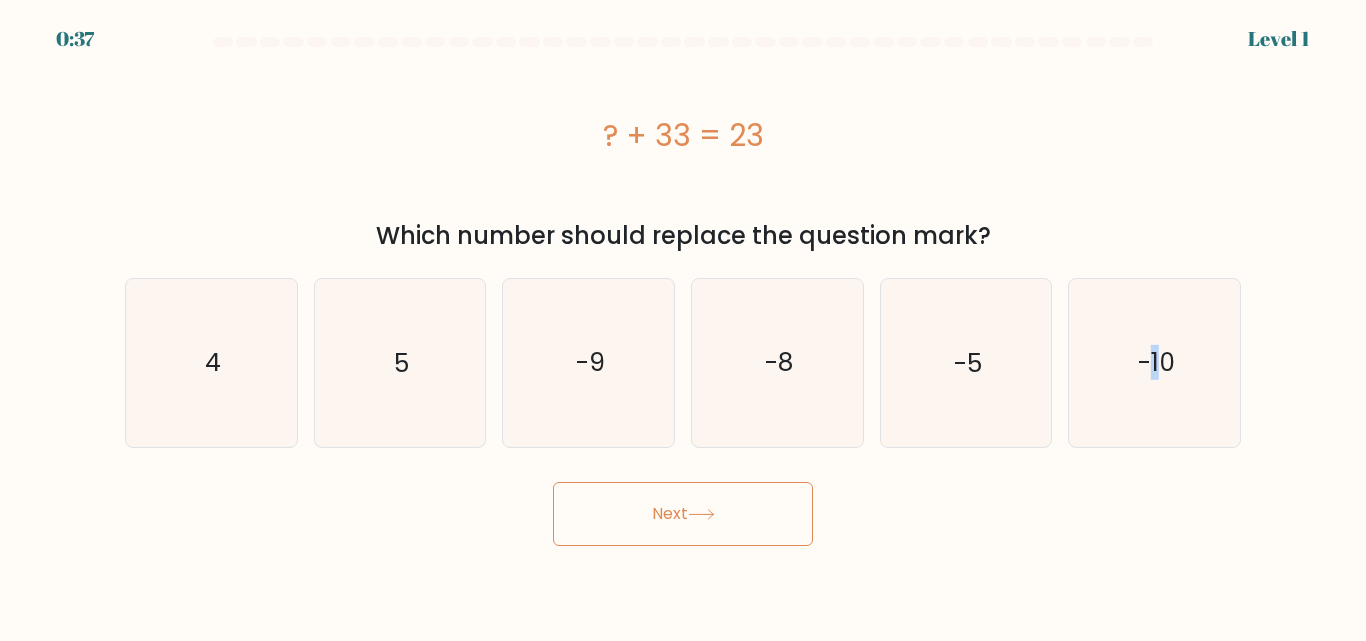 click 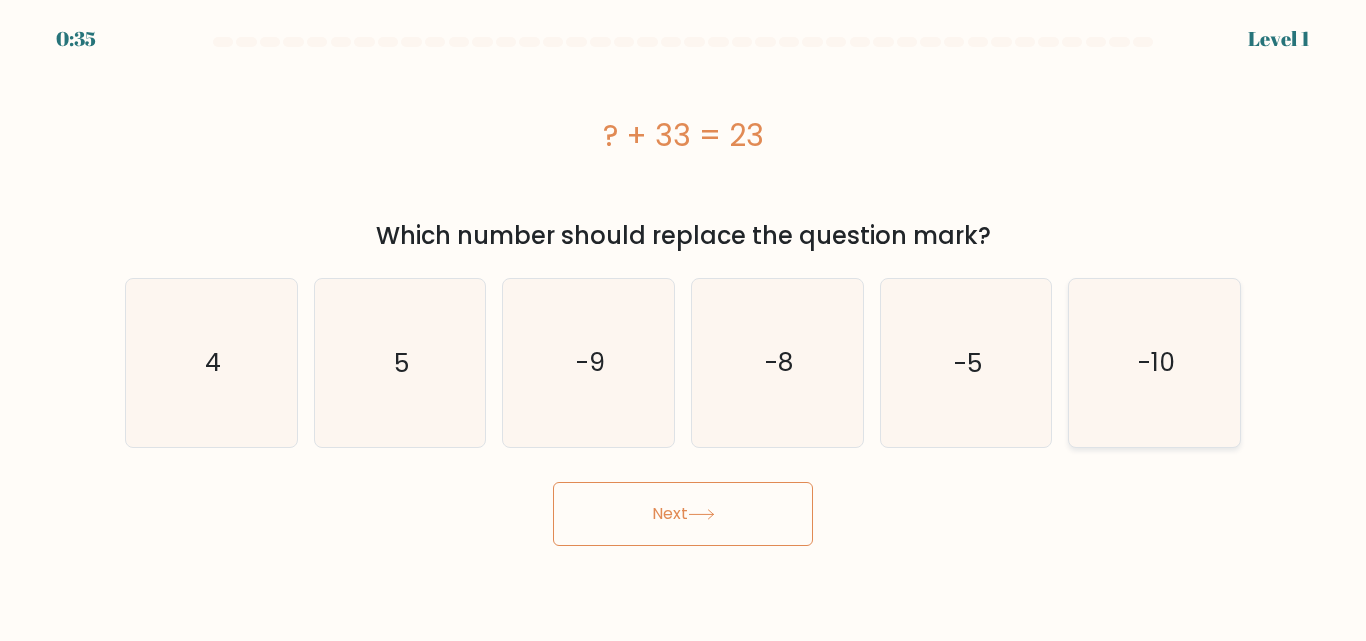 click on "-10" 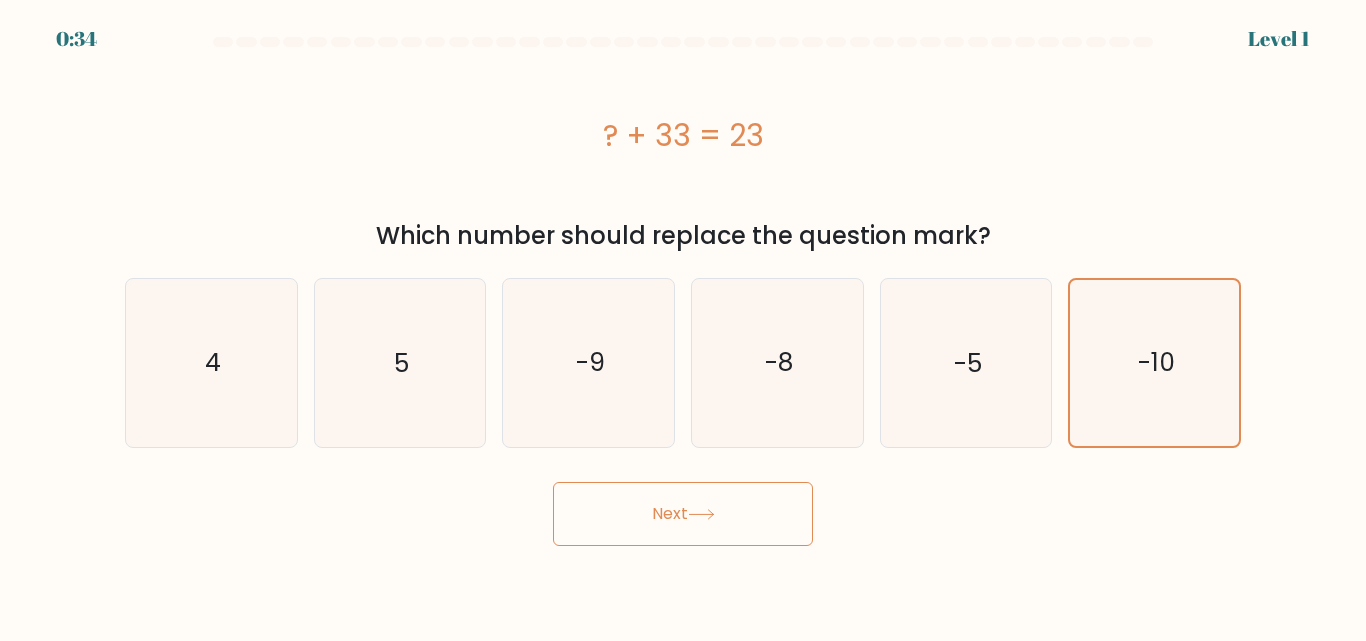 click on "Next" at bounding box center (683, 514) 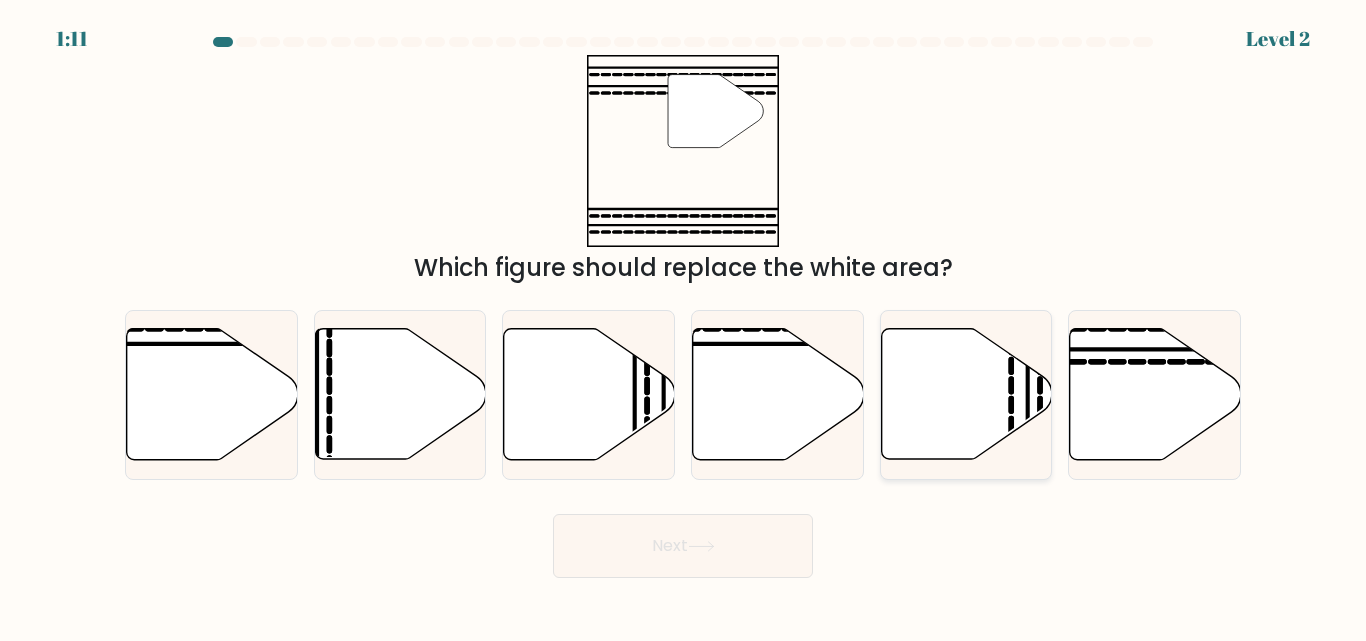 drag, startPoint x: 1155, startPoint y: 382, endPoint x: 955, endPoint y: 442, distance: 208.80614 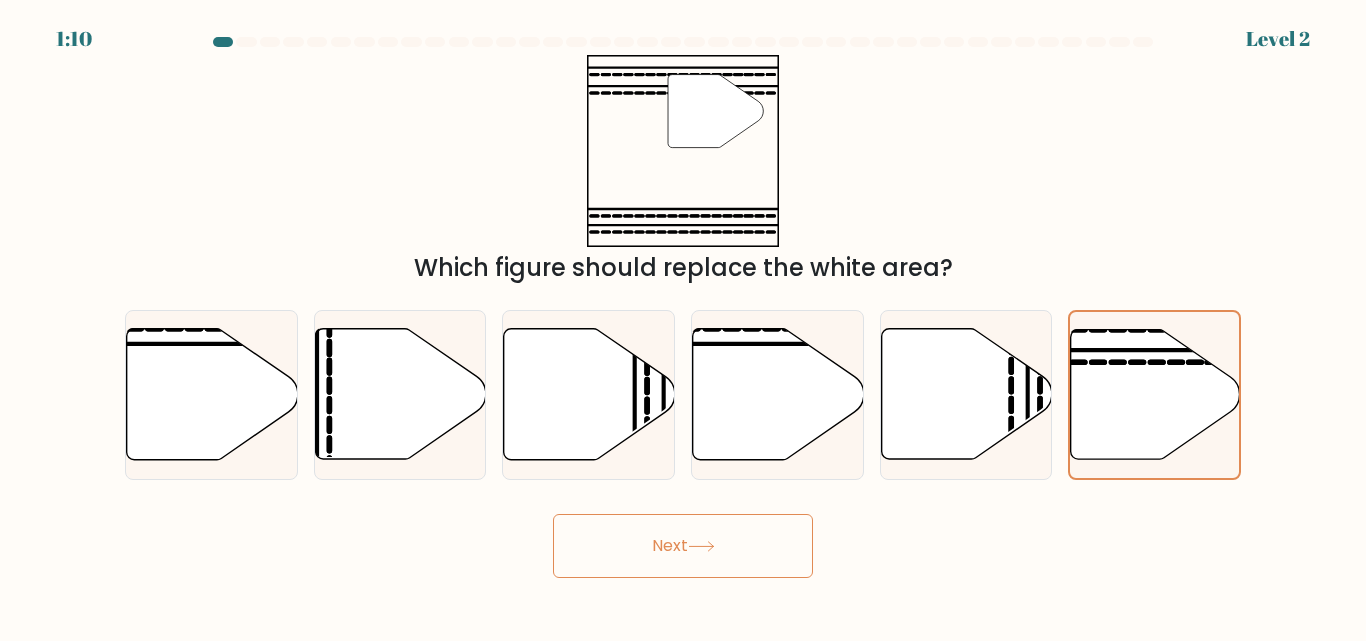 click on "Next" at bounding box center [683, 546] 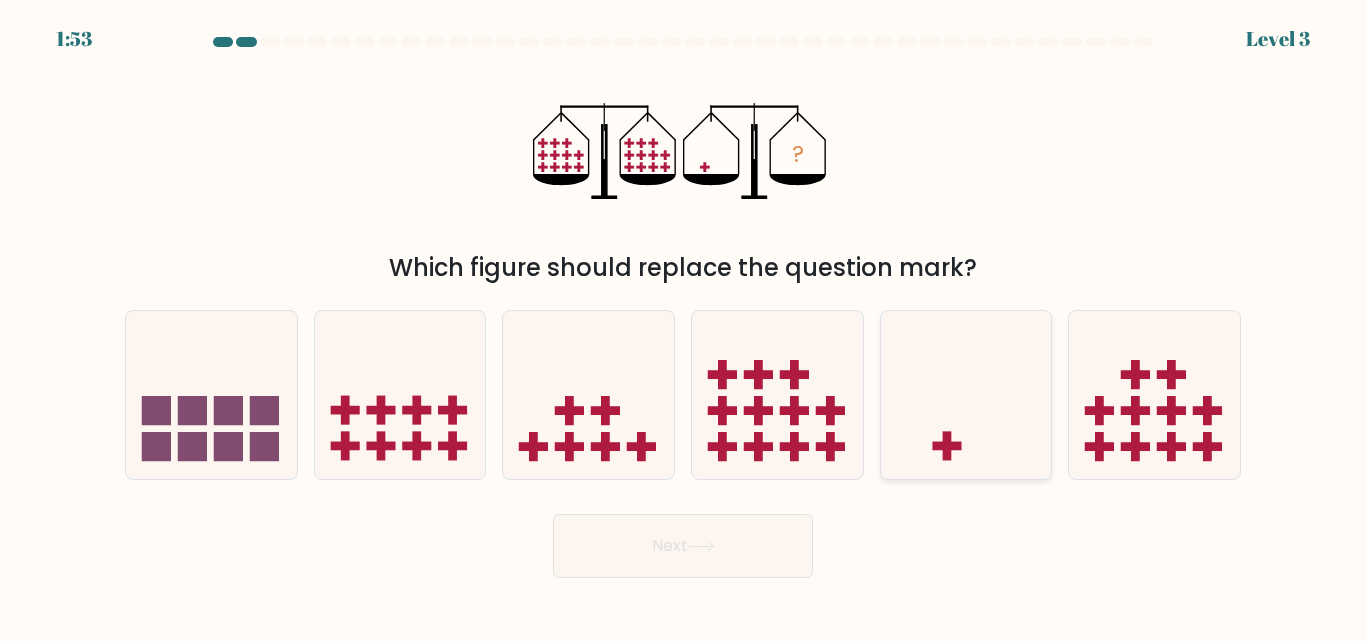 drag, startPoint x: 971, startPoint y: 438, endPoint x: 953, endPoint y: 438, distance: 18 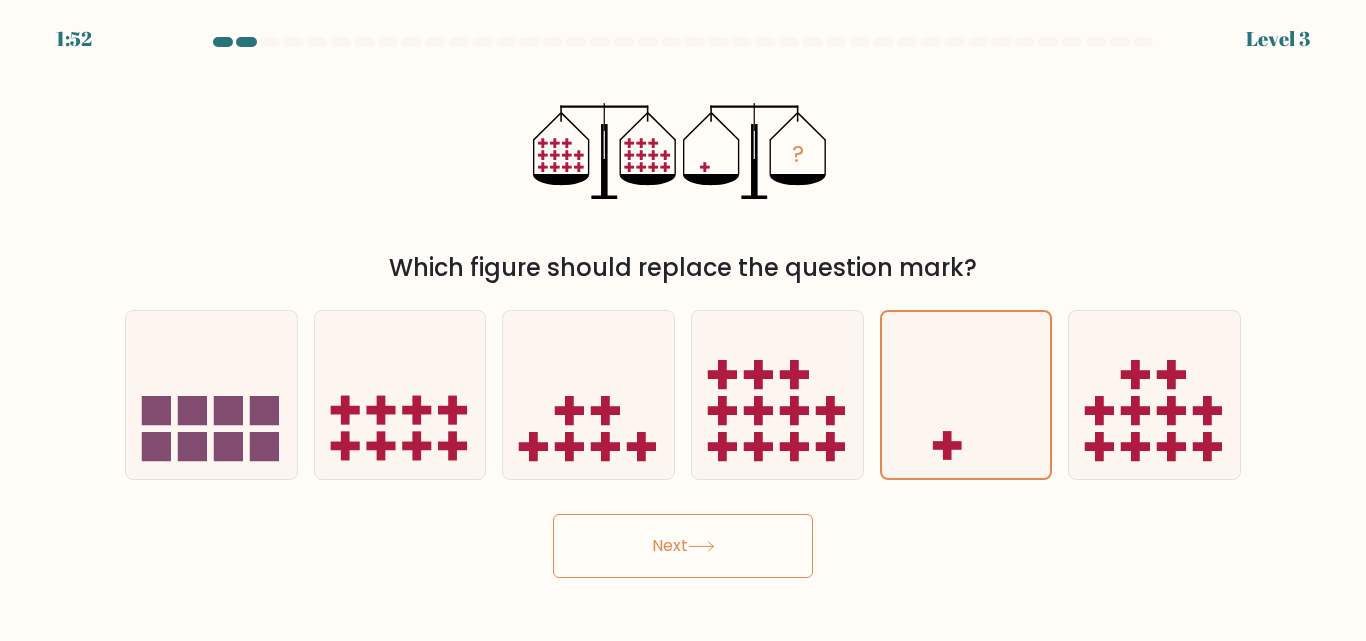 click on "Next" at bounding box center (683, 546) 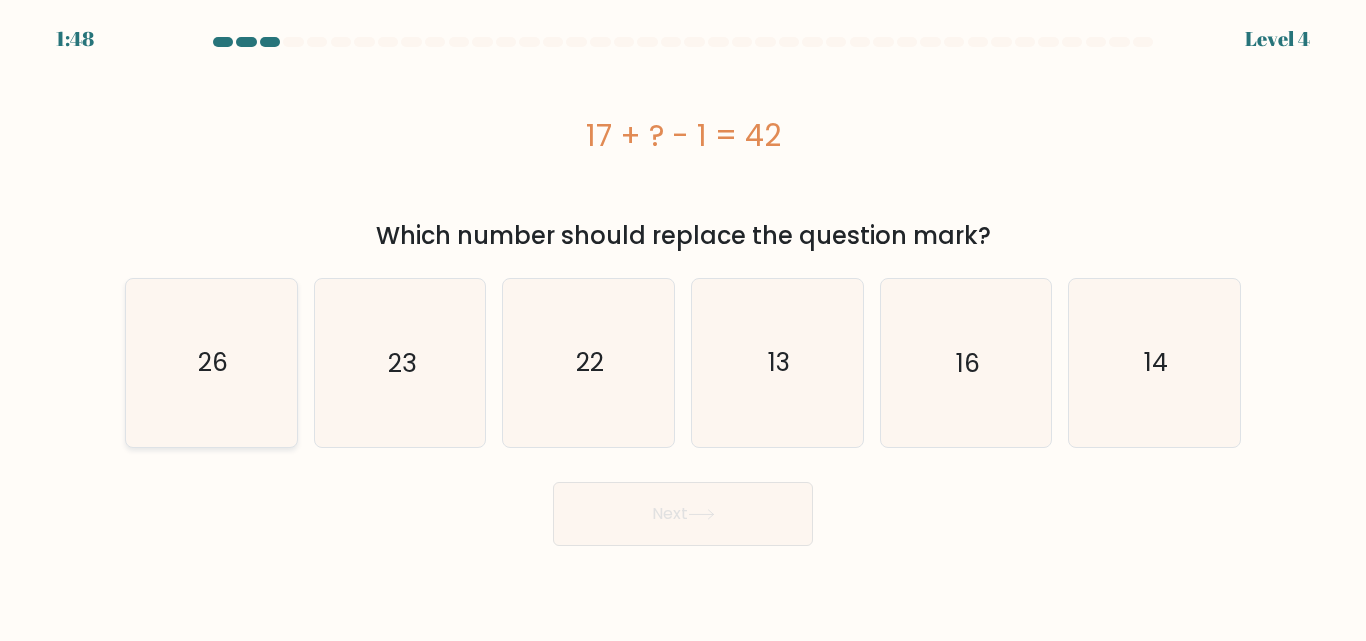 click on "26" 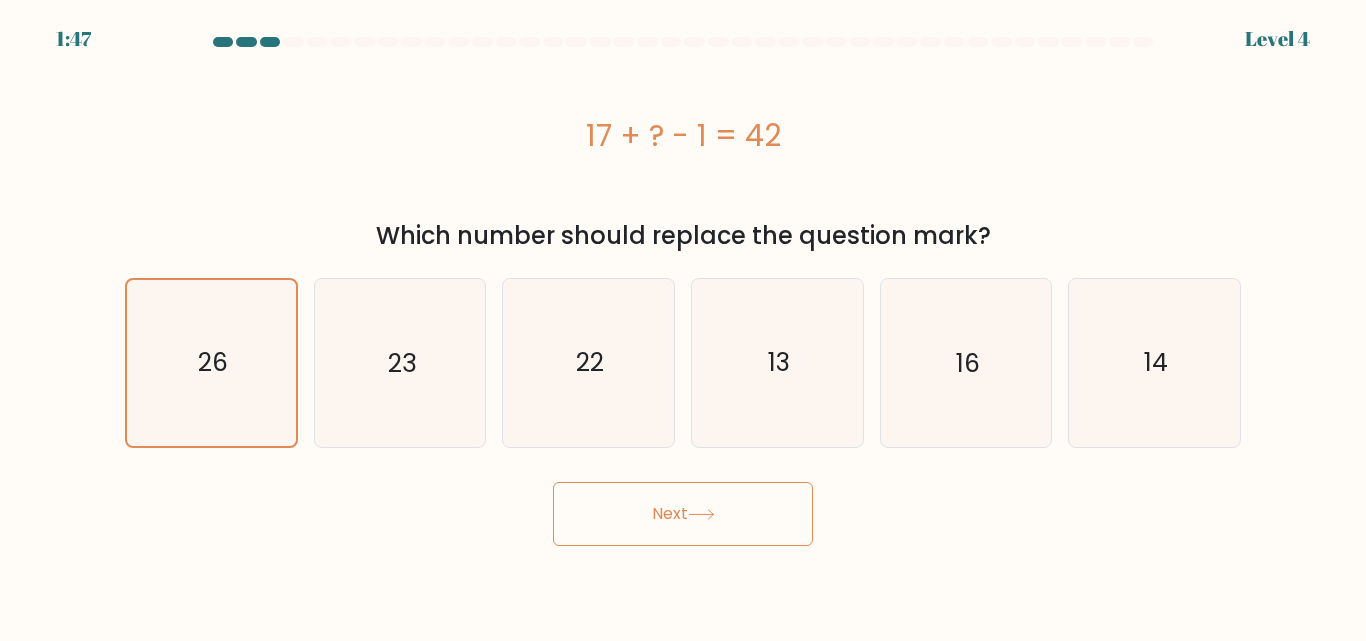click on "Next" at bounding box center (683, 514) 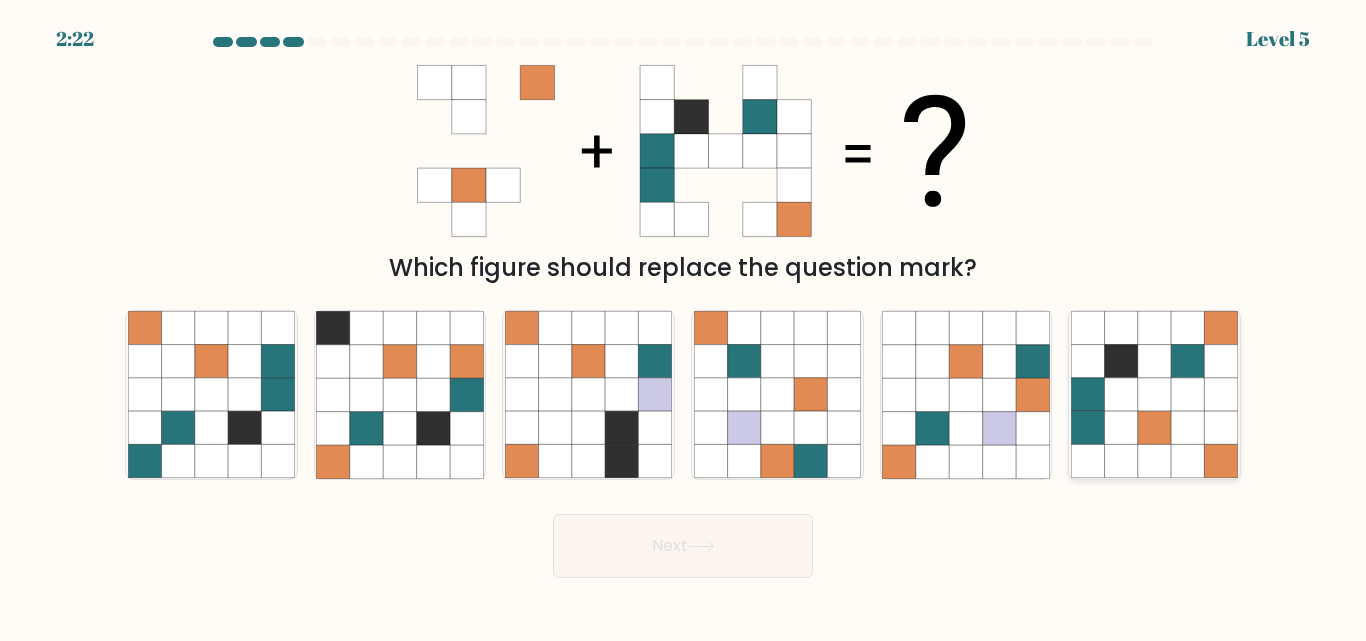 click 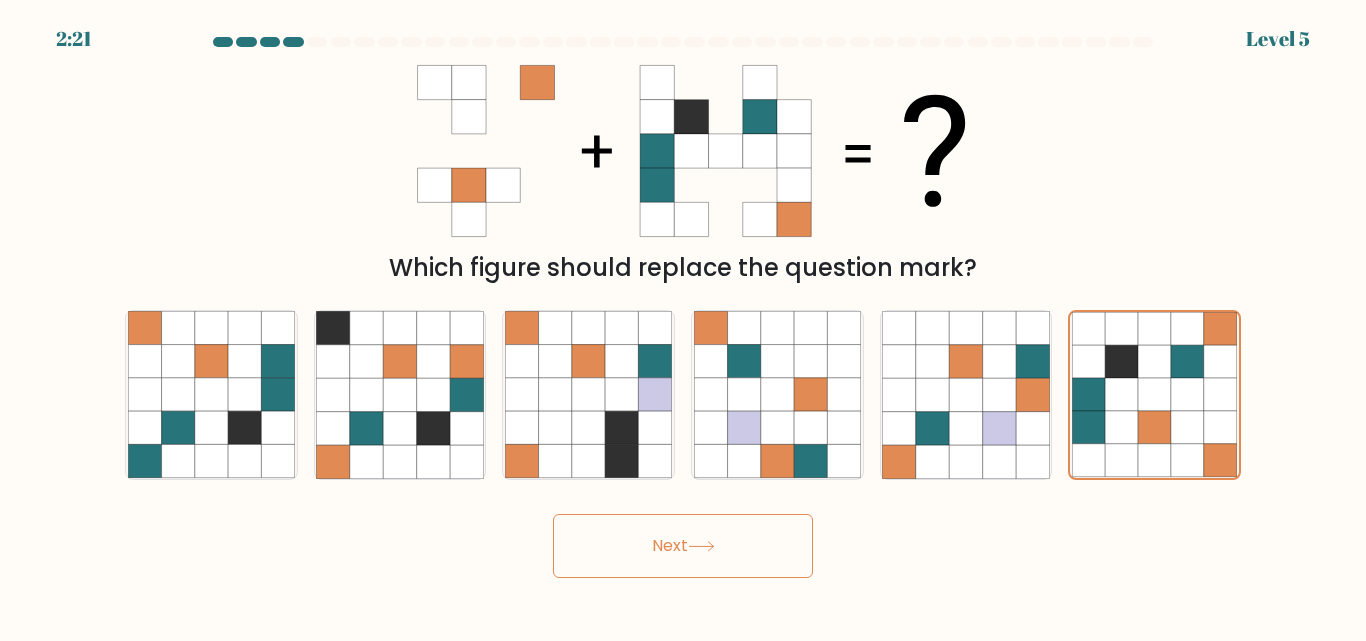 click on "Next" at bounding box center [683, 546] 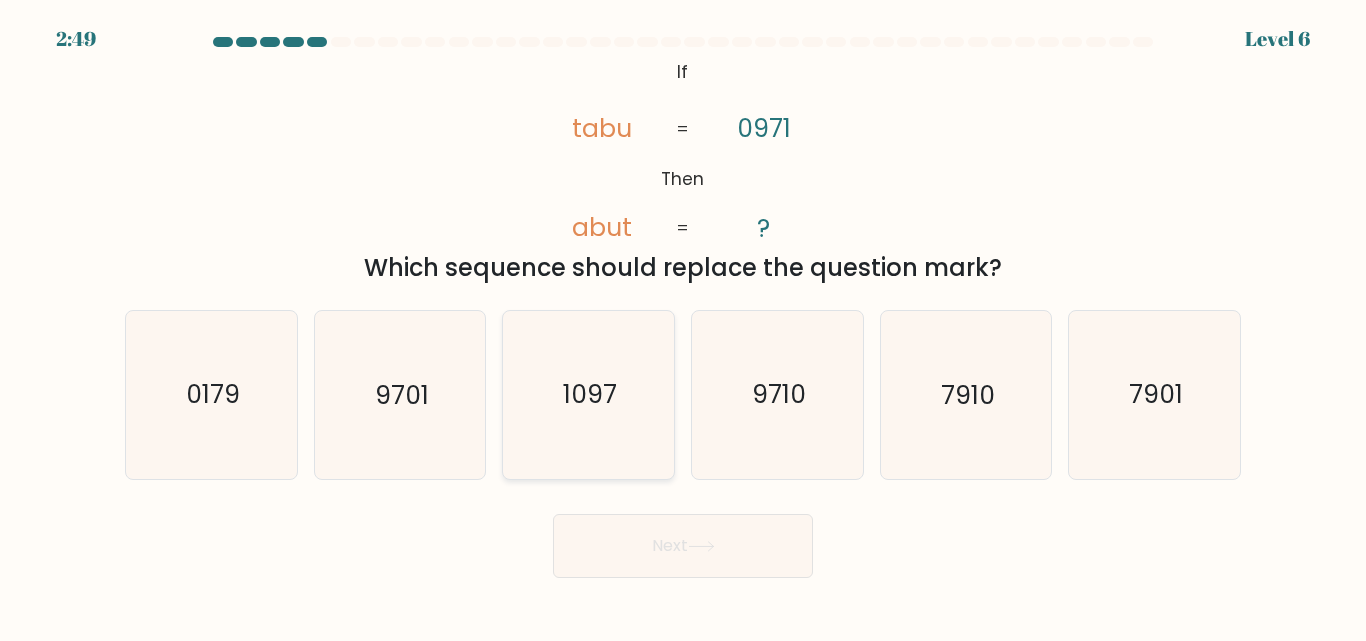 click on "1097" 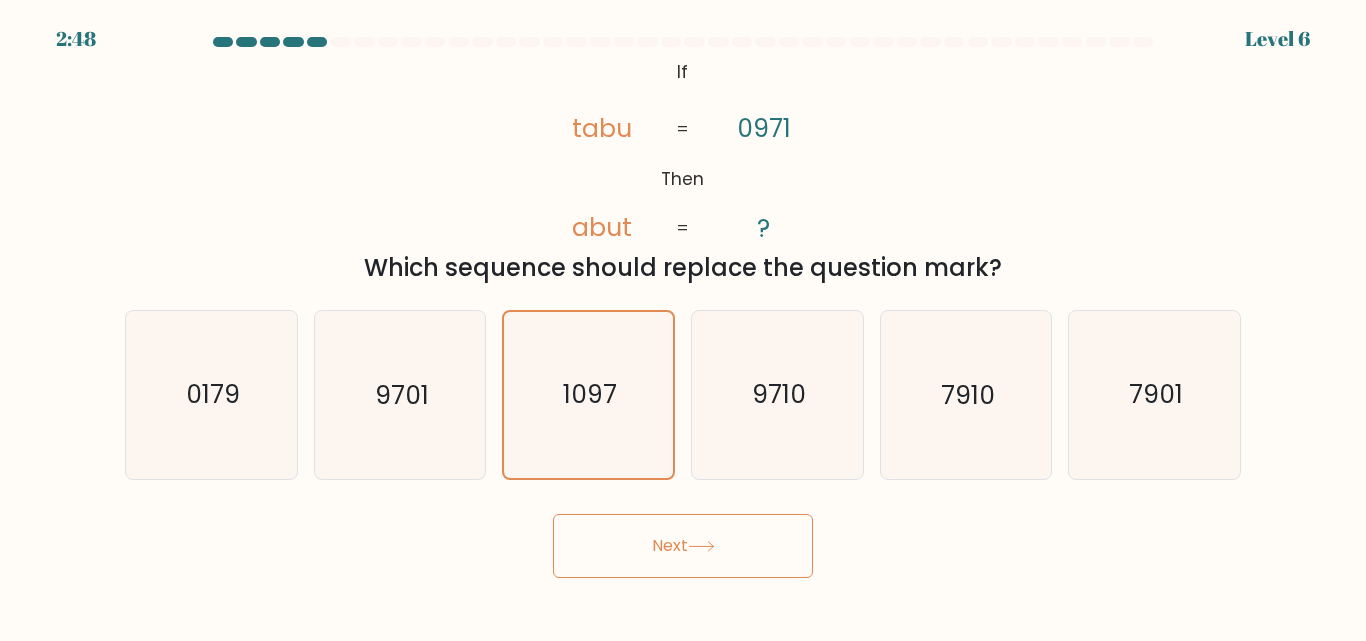 click on "Next" at bounding box center [683, 546] 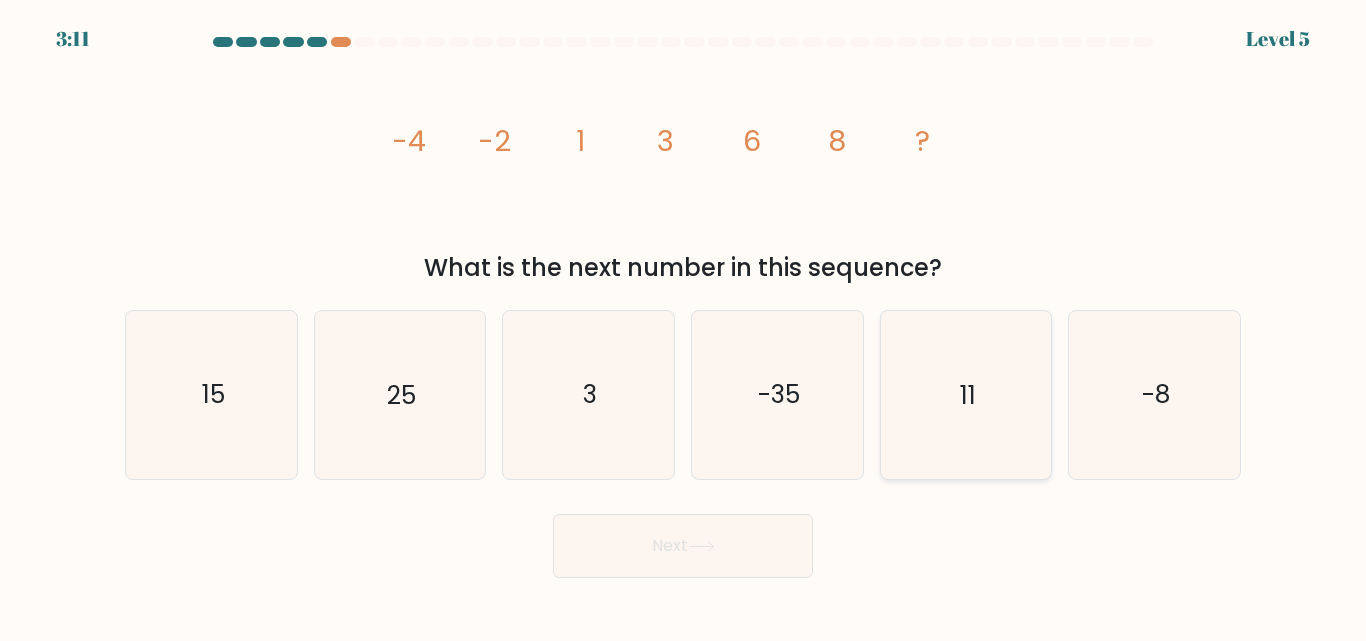 click on "11" 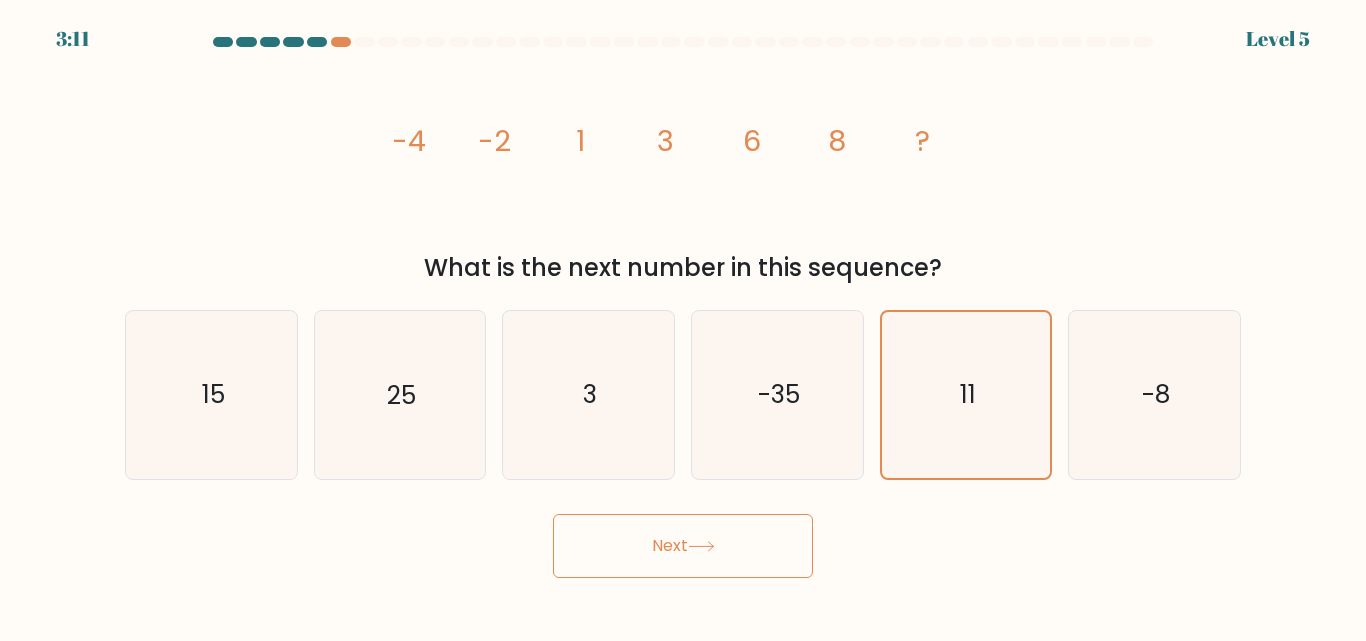 click on "Next" at bounding box center [683, 546] 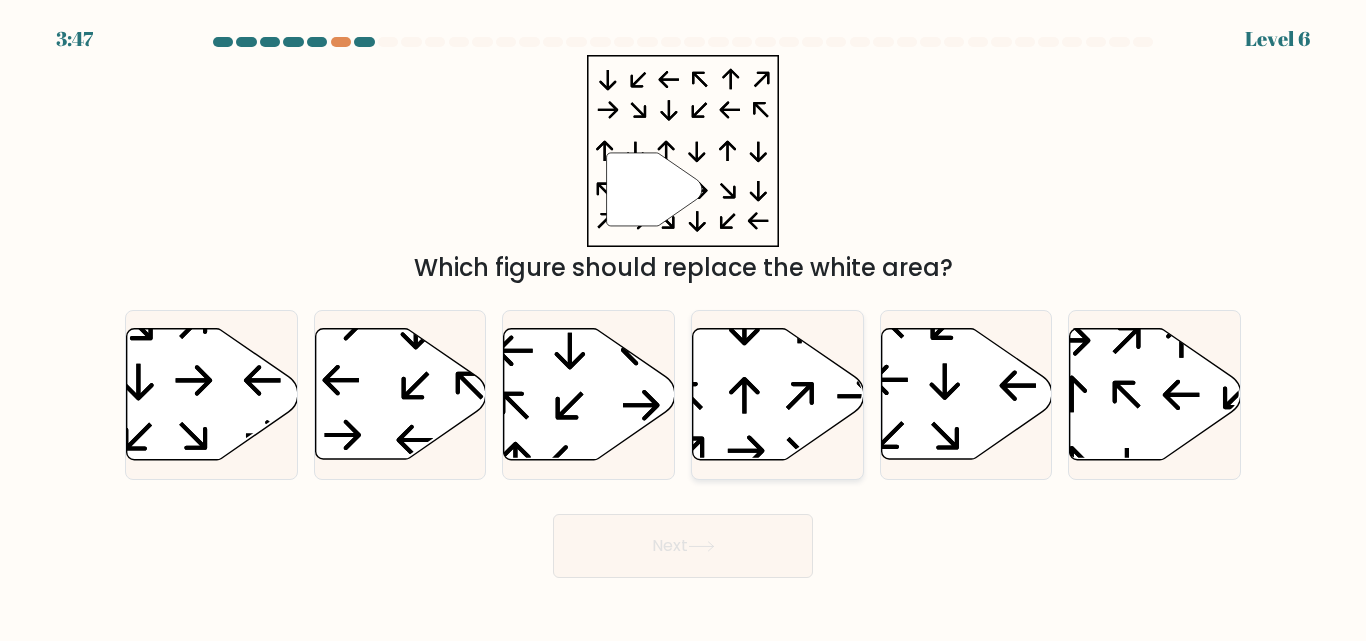drag, startPoint x: 759, startPoint y: 361, endPoint x: 724, endPoint y: 396, distance: 49.497475 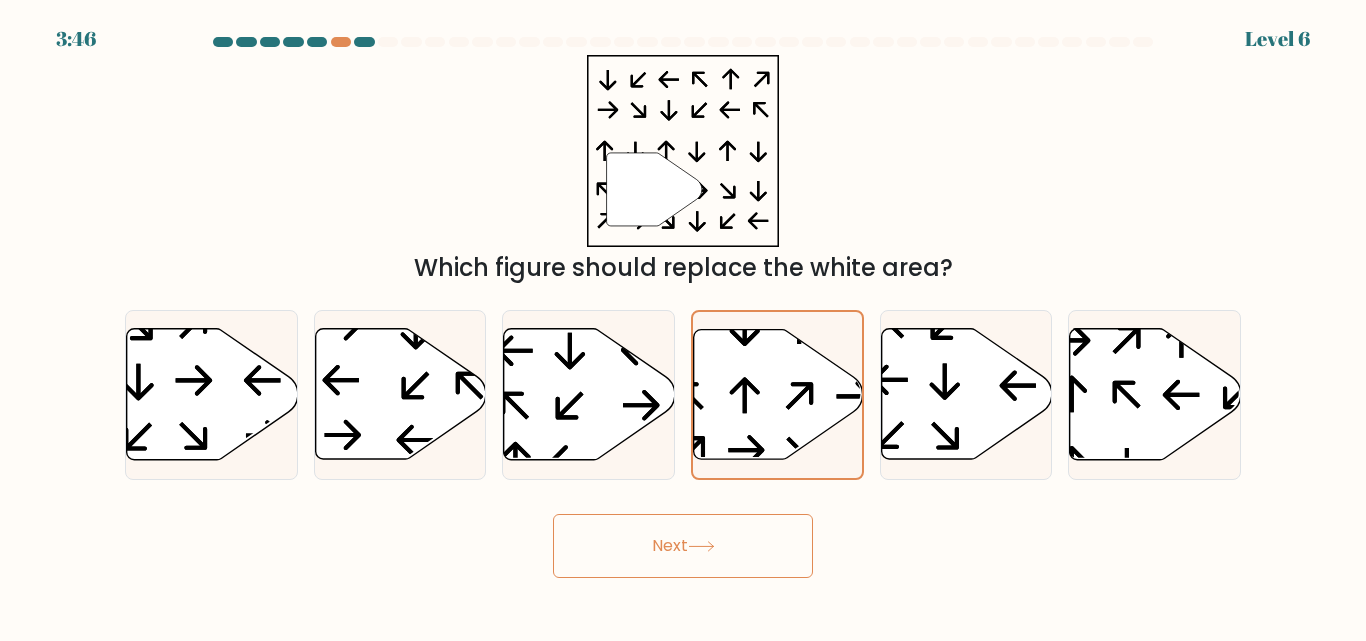 click on "Next" at bounding box center (683, 546) 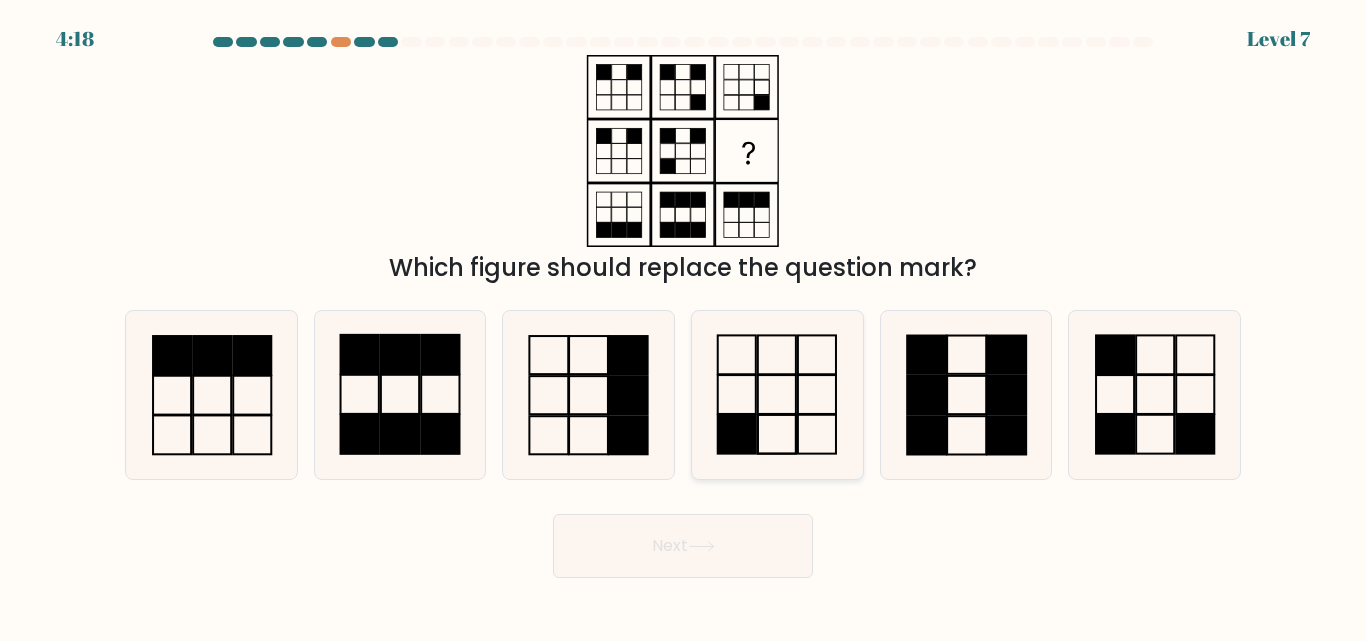 click 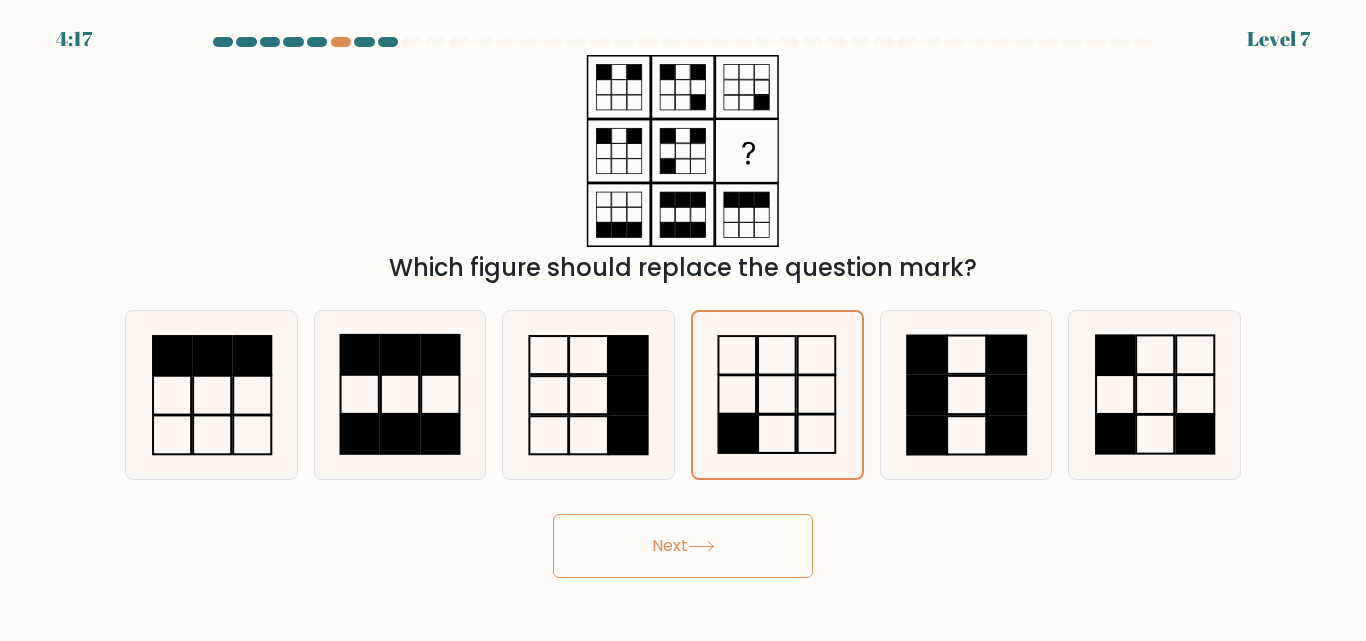 click on "Next" at bounding box center [683, 546] 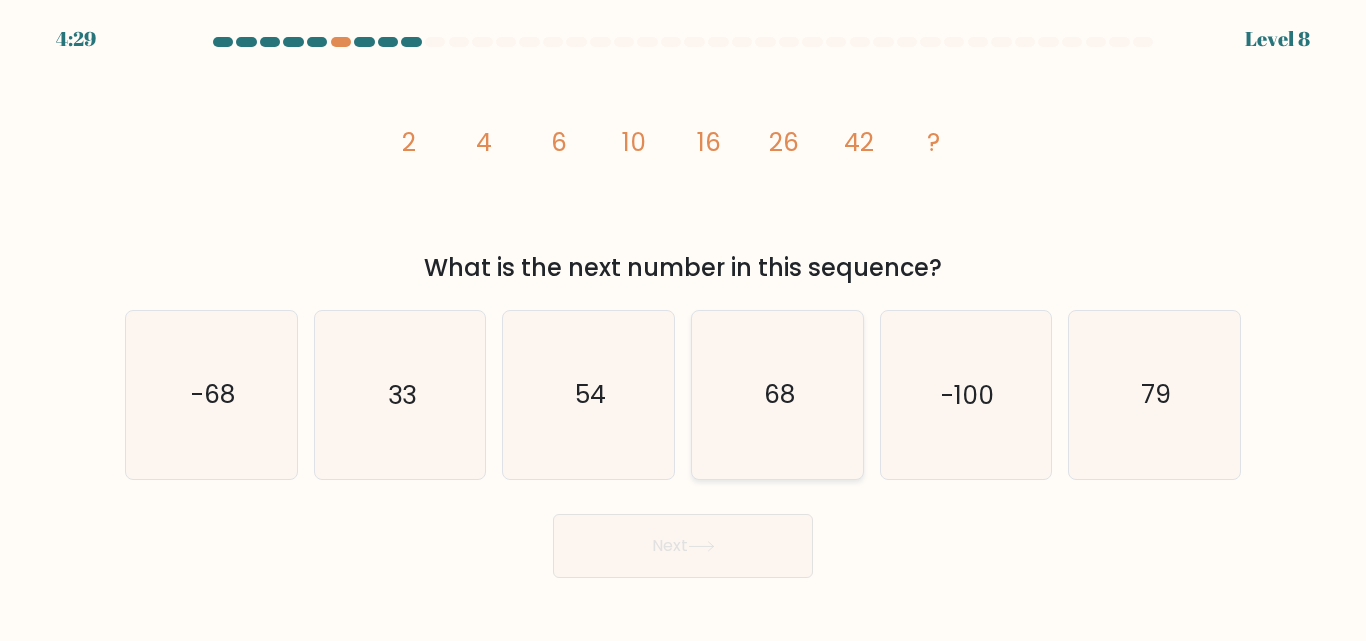 click on "68" 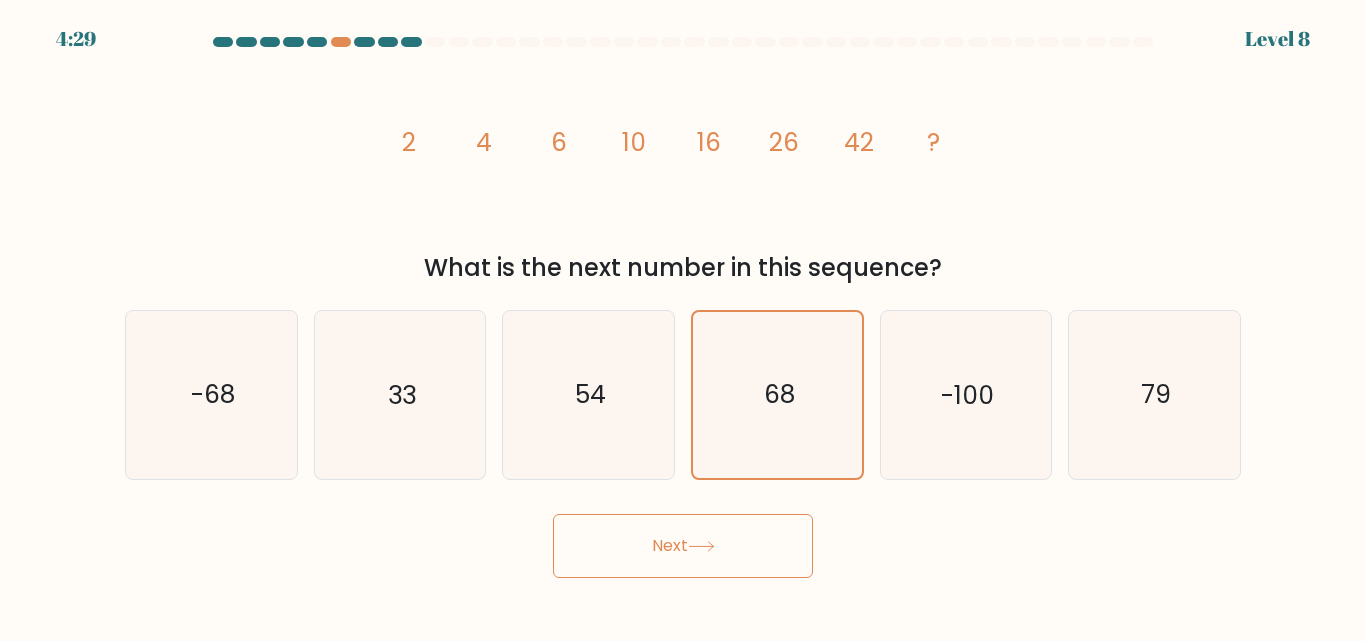 click on "Next" at bounding box center [683, 546] 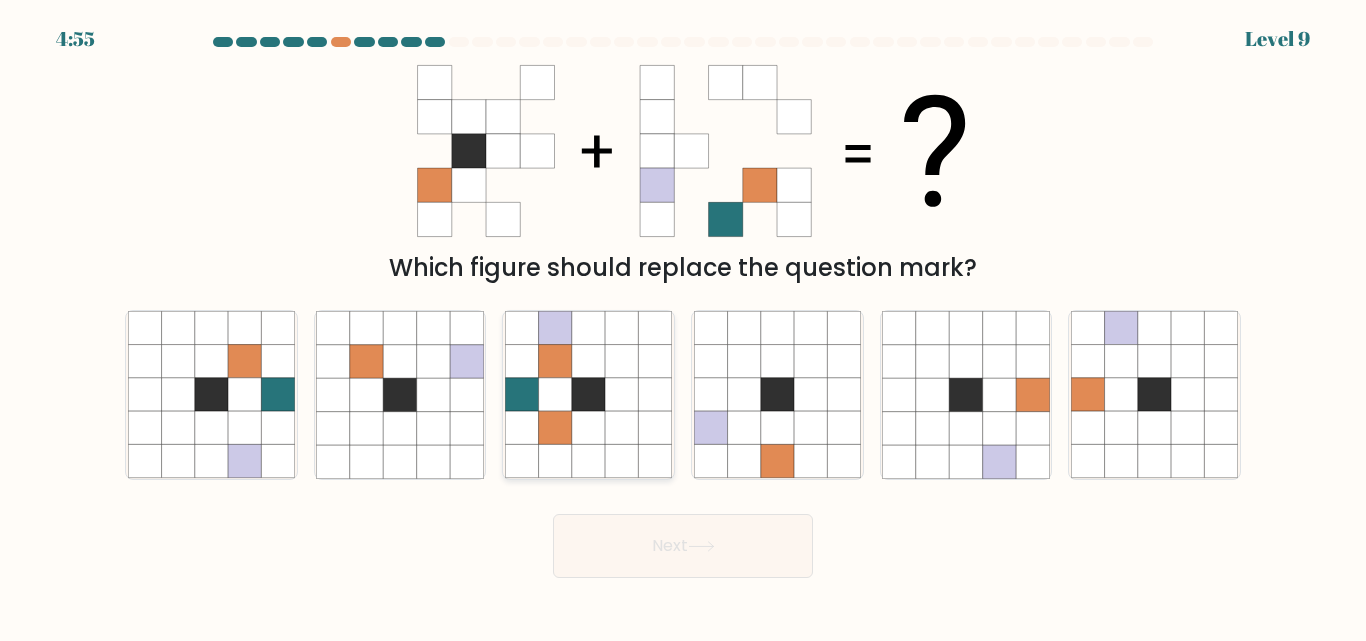 click 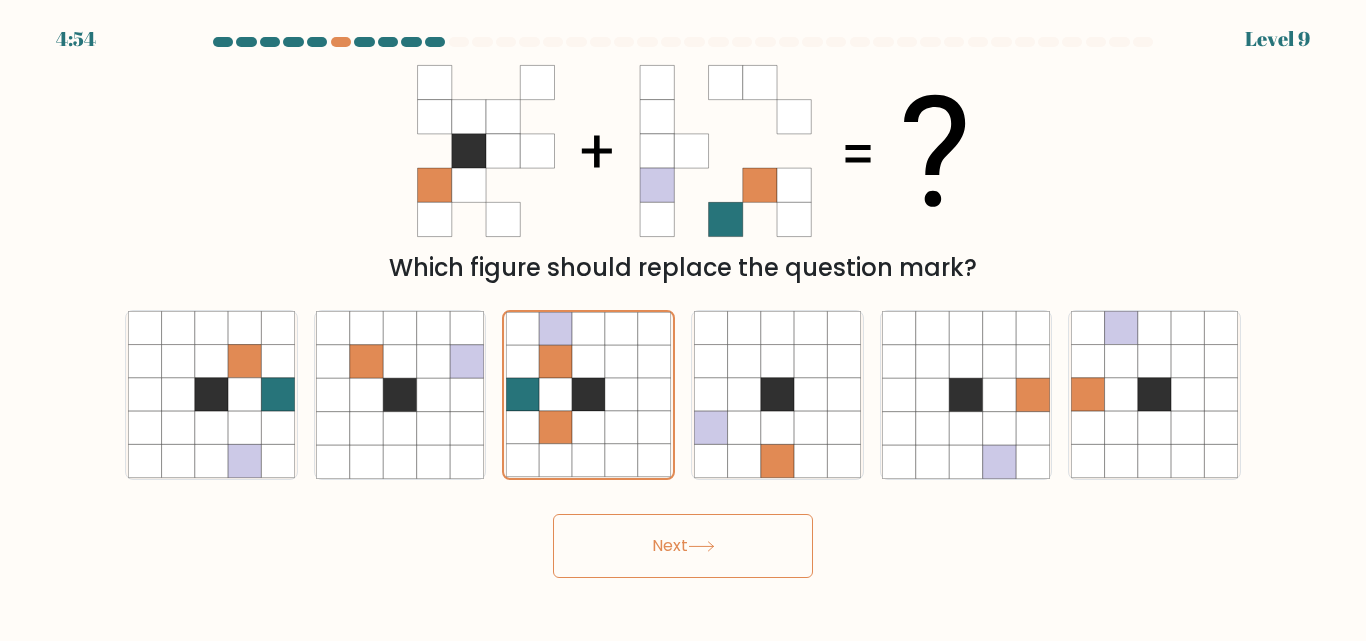 click on "Next" at bounding box center [683, 546] 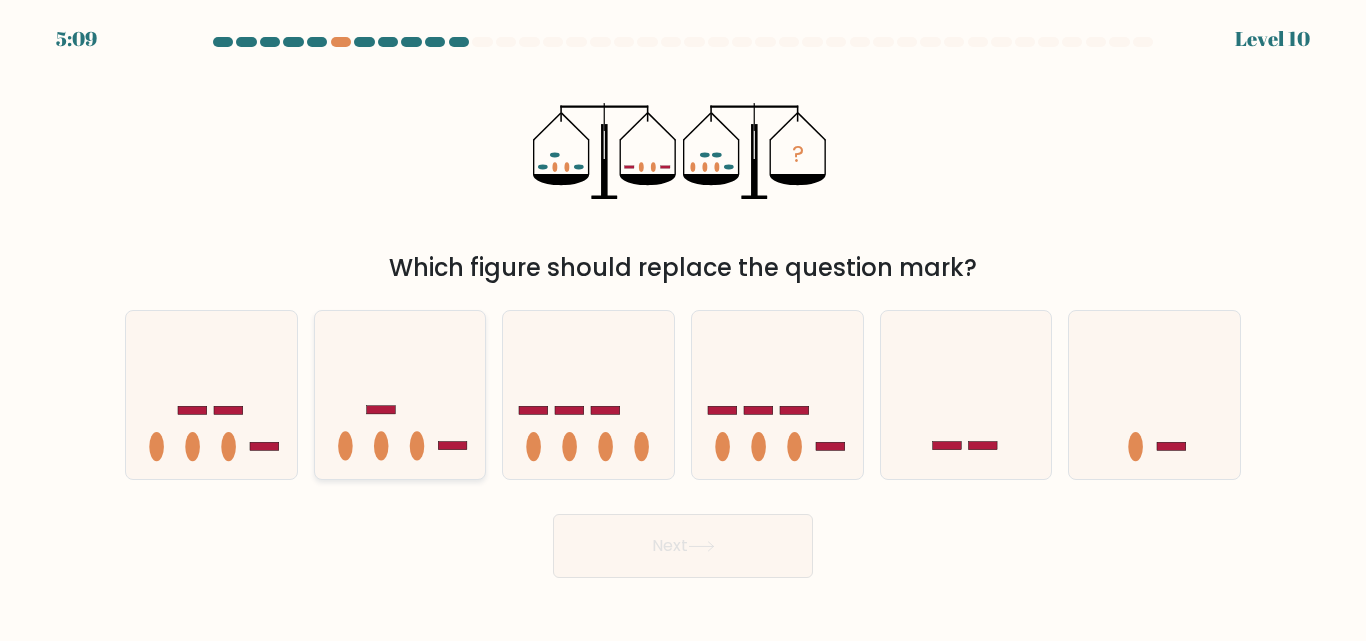 click 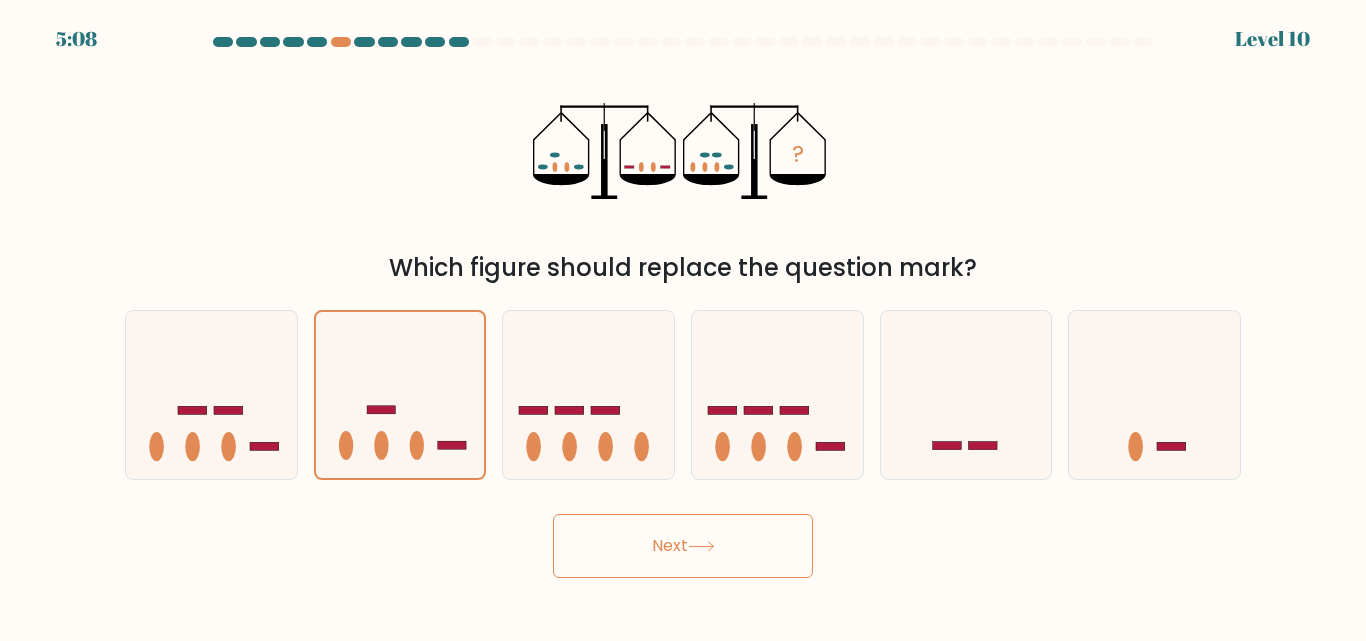 click on "Next" at bounding box center [683, 546] 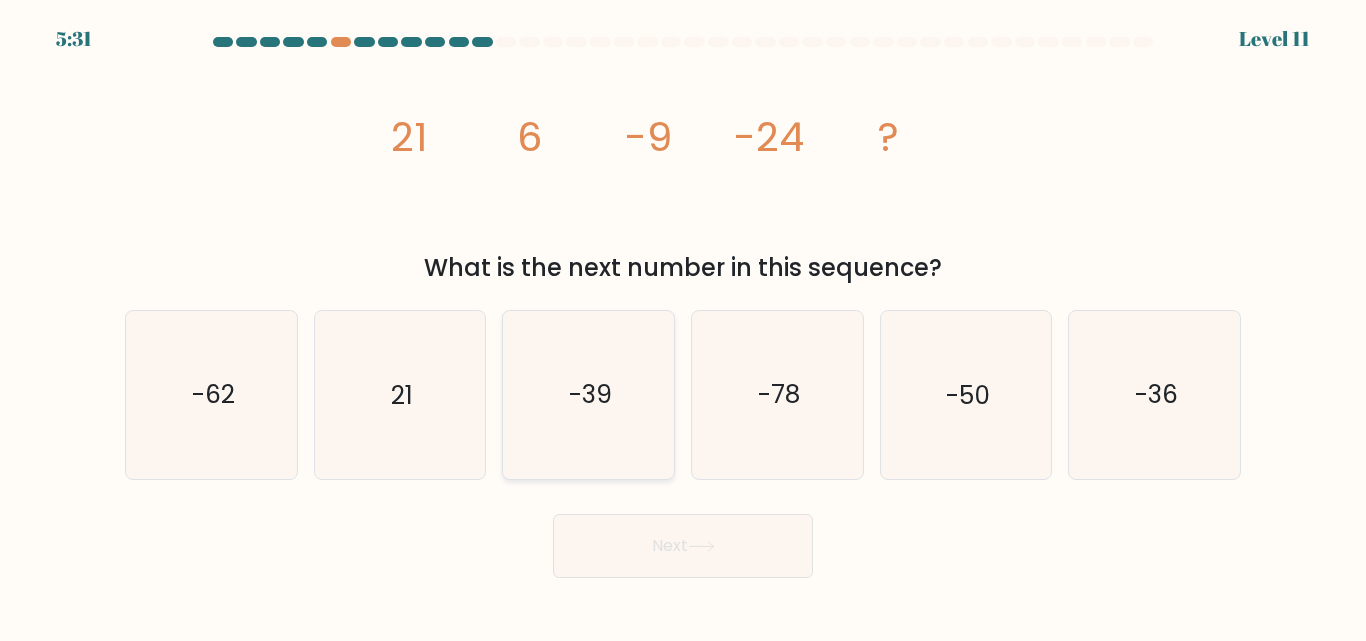 click on "-39" 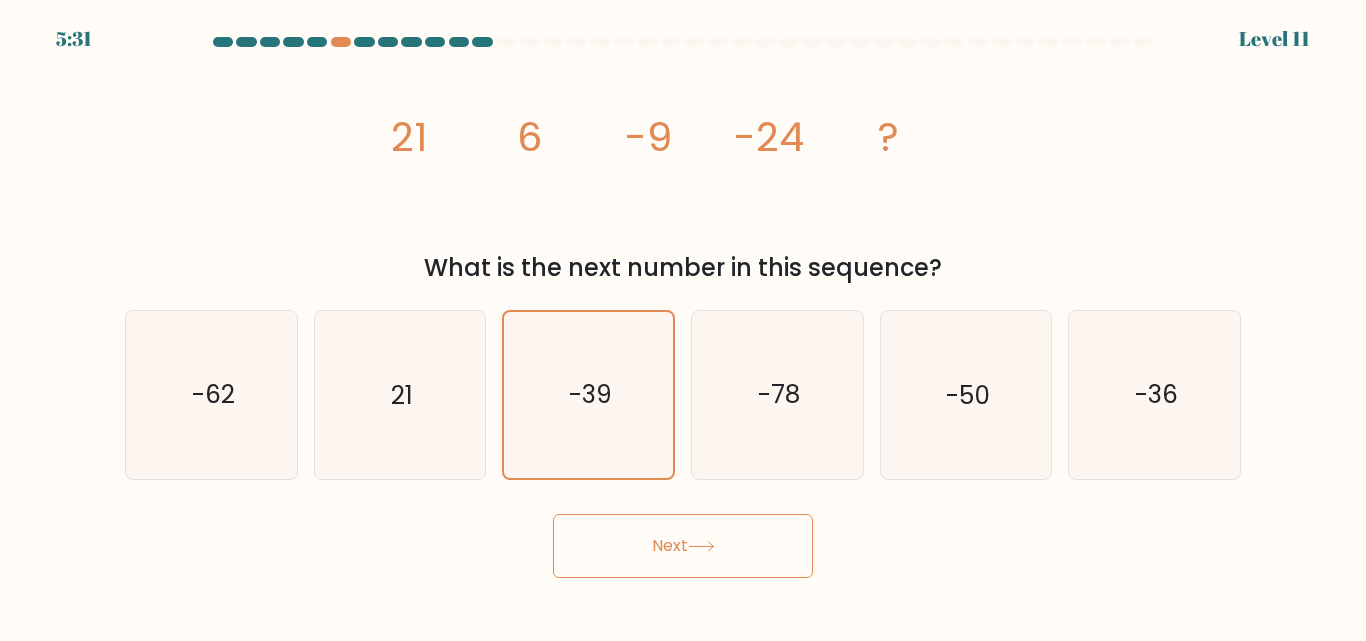 click 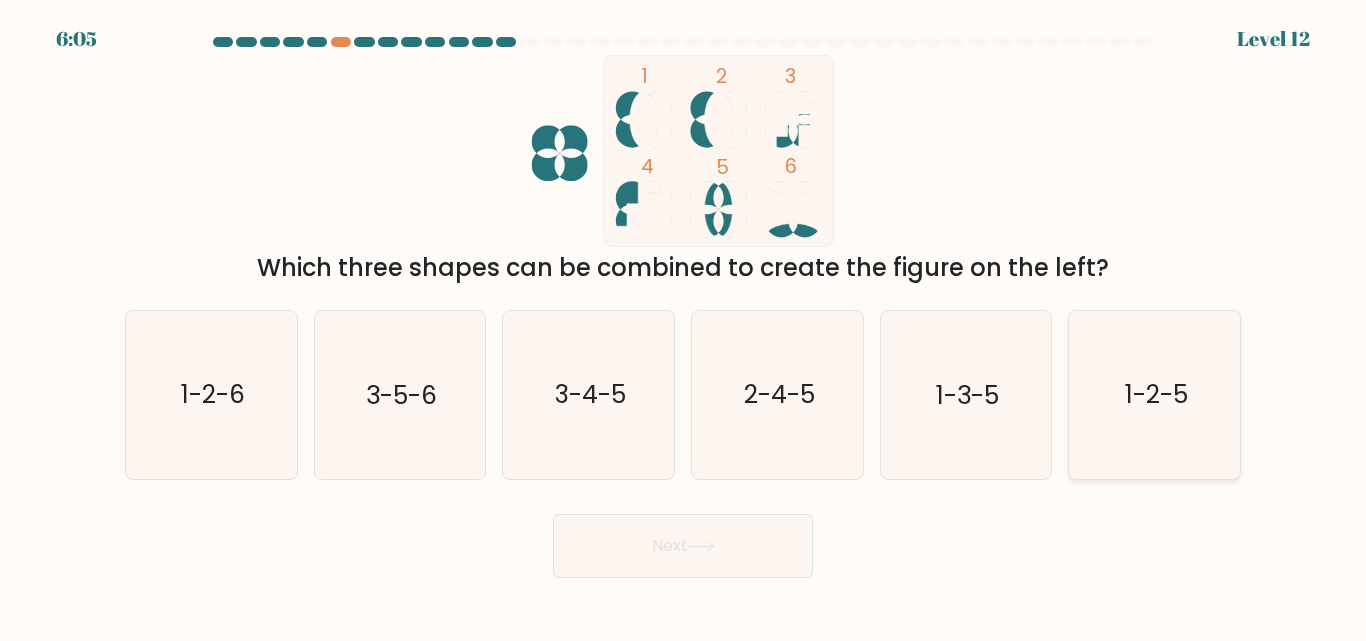 drag, startPoint x: 1125, startPoint y: 408, endPoint x: 1107, endPoint y: 410, distance: 18.110771 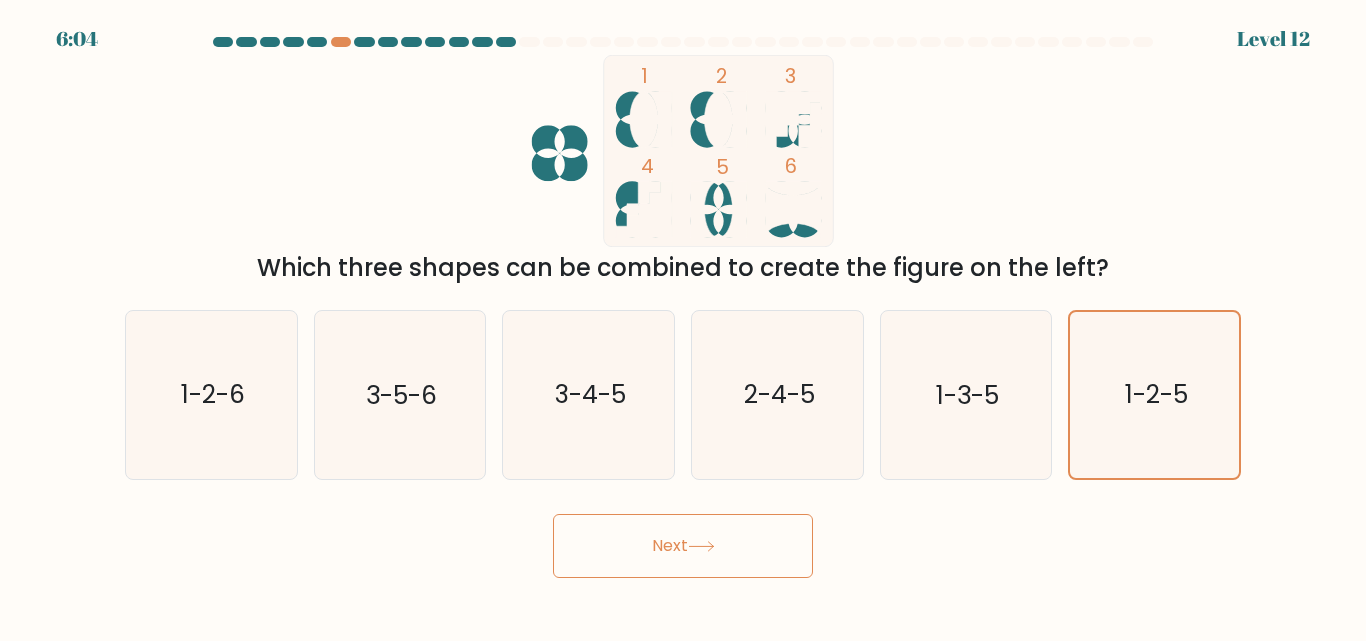 click on "Next" at bounding box center (683, 546) 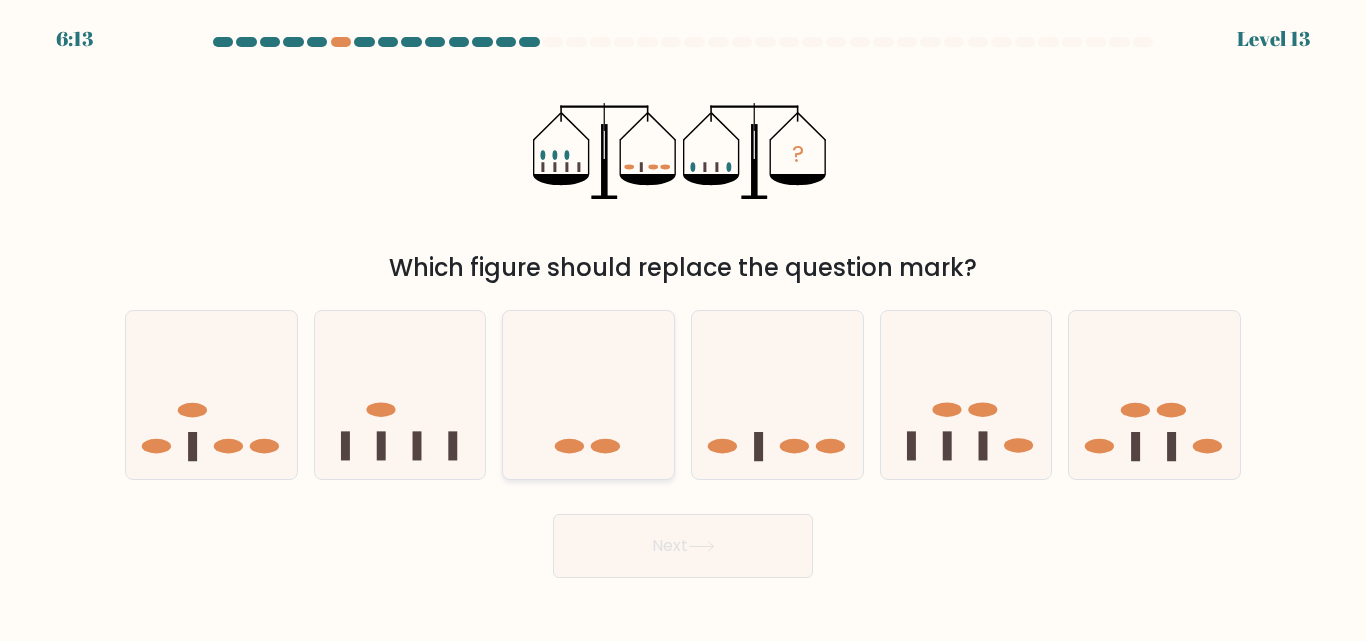 click 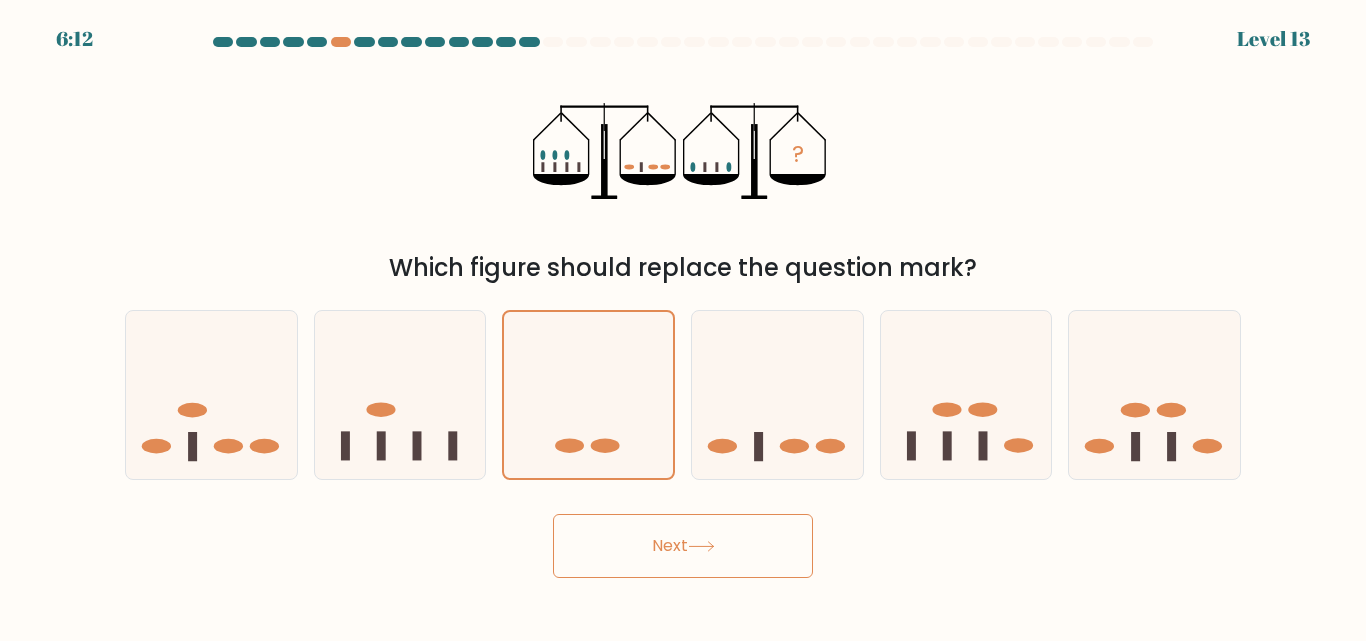 click on "Next" at bounding box center [683, 546] 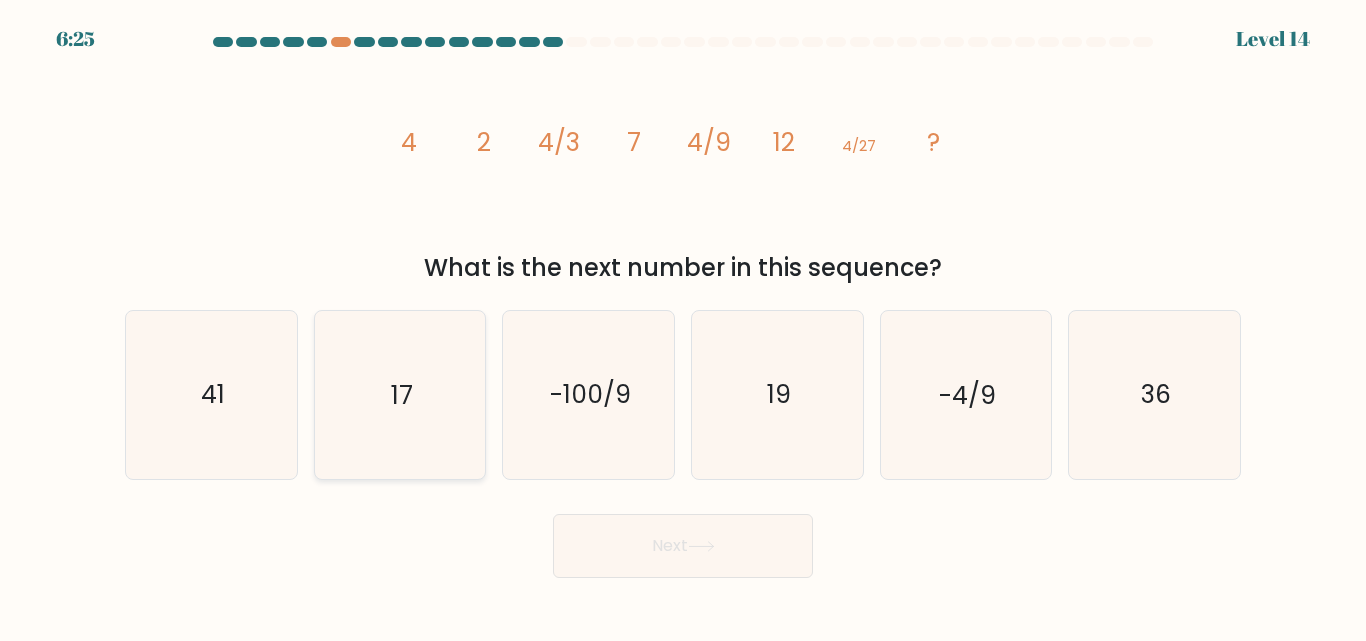 drag, startPoint x: 376, startPoint y: 431, endPoint x: 463, endPoint y: 422, distance: 87.46428 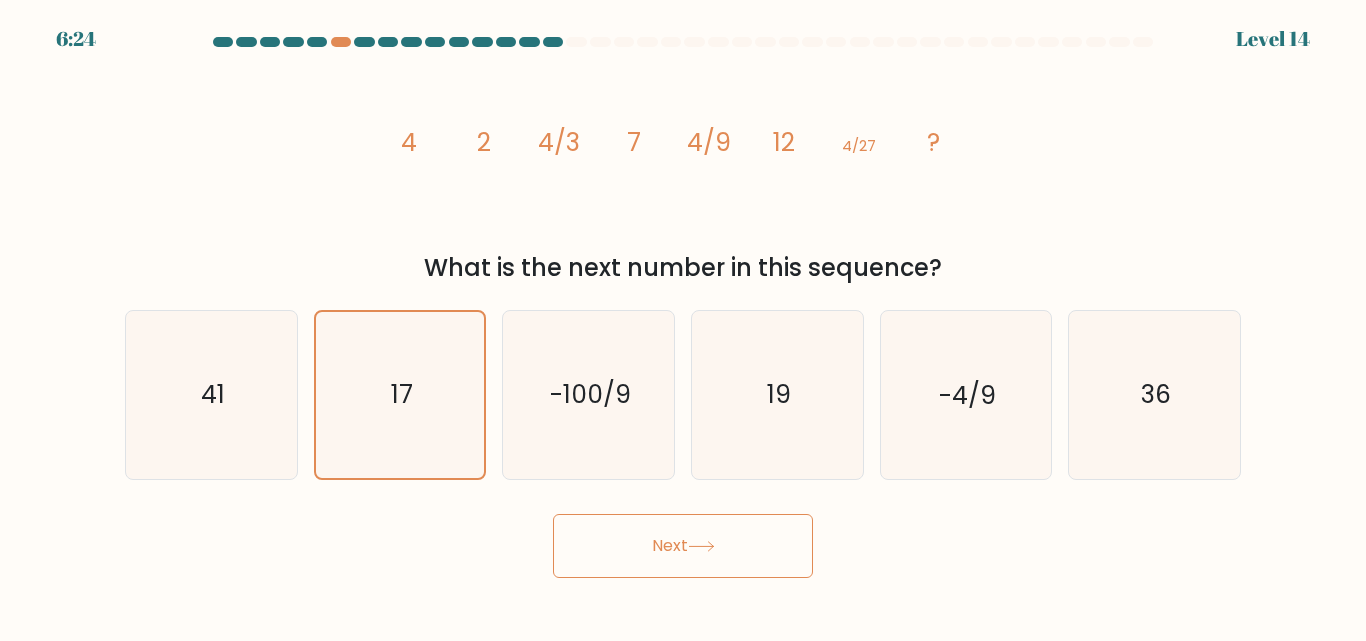 click on "Next" at bounding box center (683, 546) 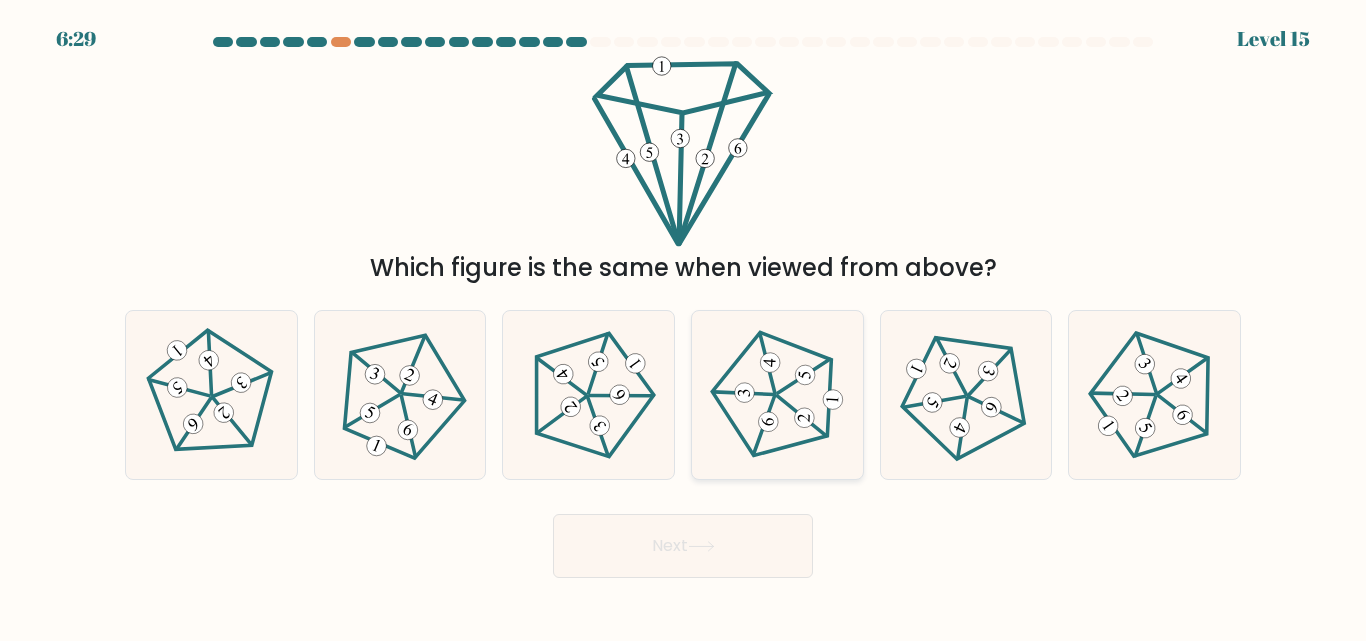 click 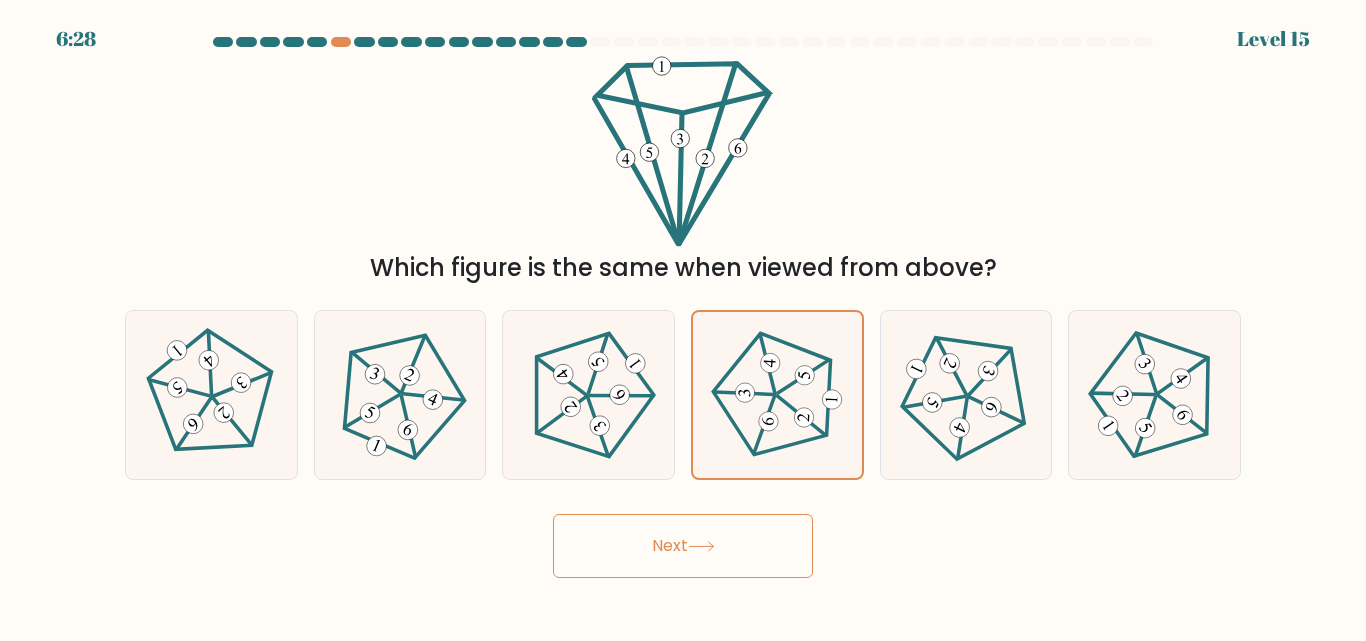 click on "Next" at bounding box center (683, 546) 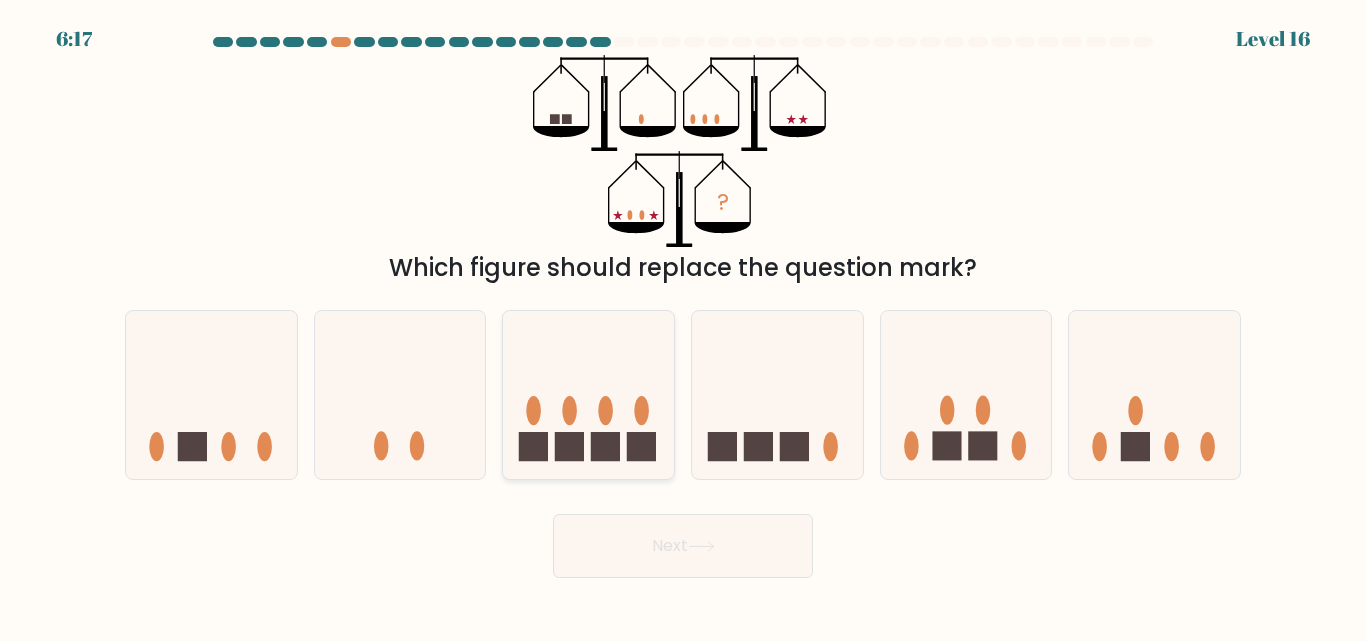 click 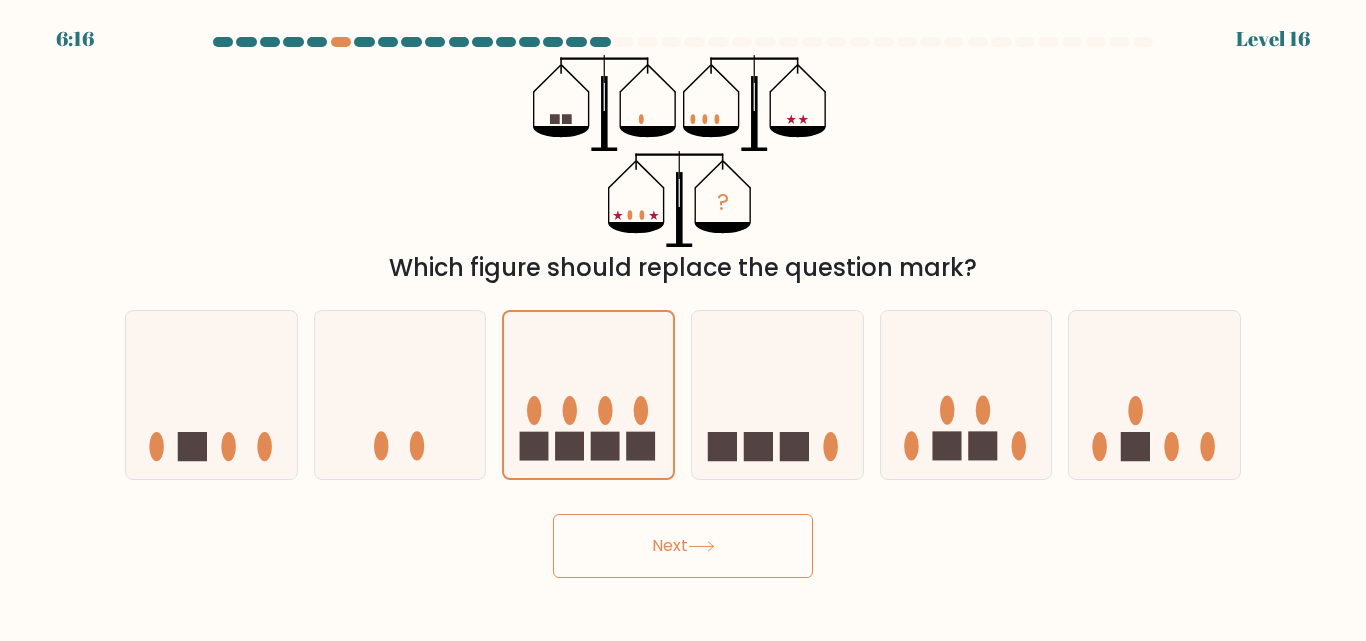 click on "Next" at bounding box center [683, 546] 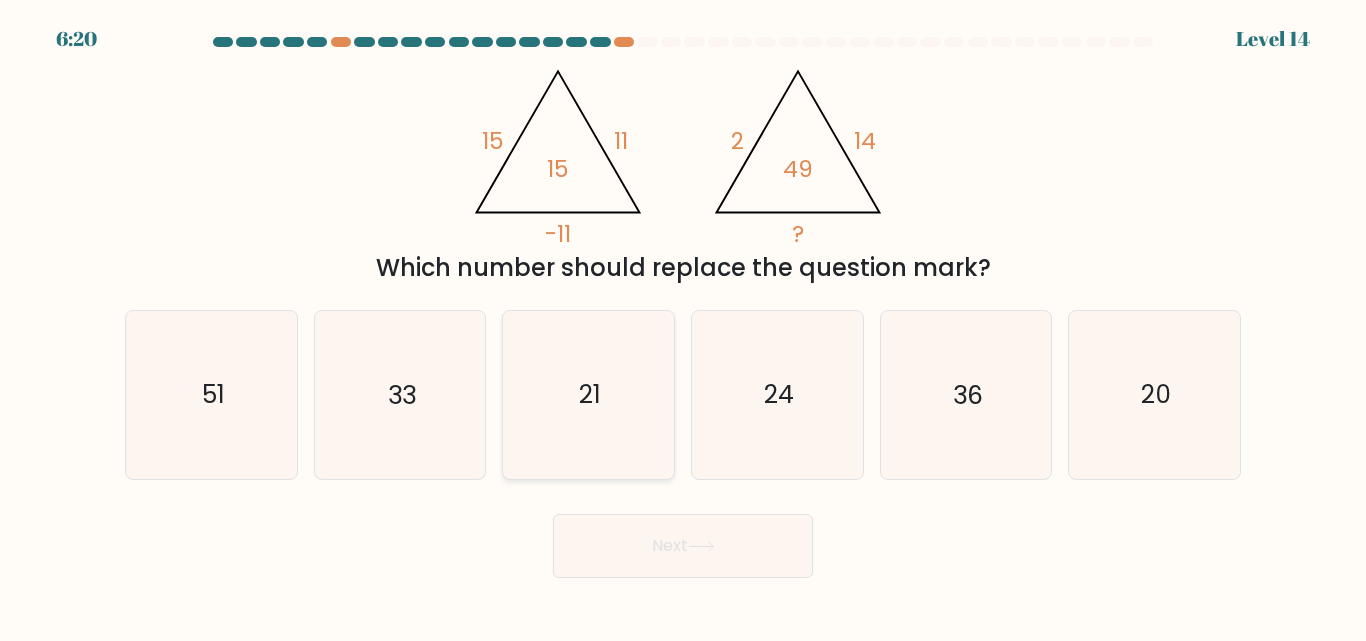 click on "21" 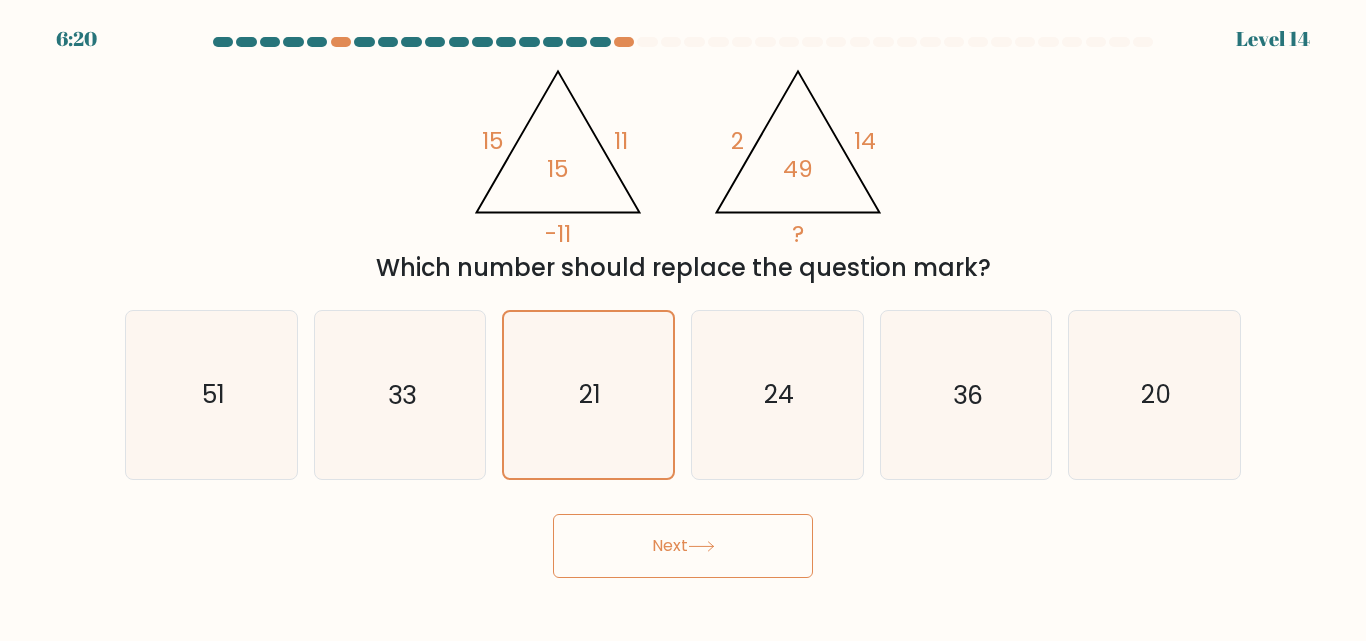 click on "Next" at bounding box center (683, 541) 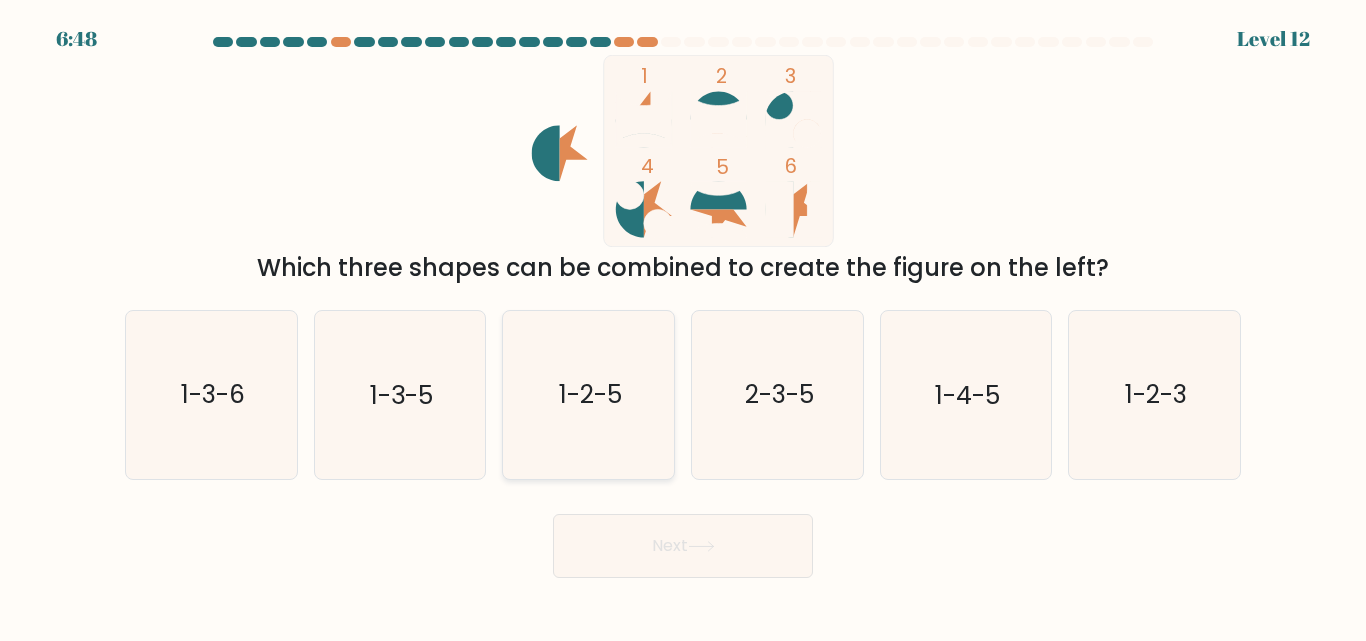 click on "1-2-5" 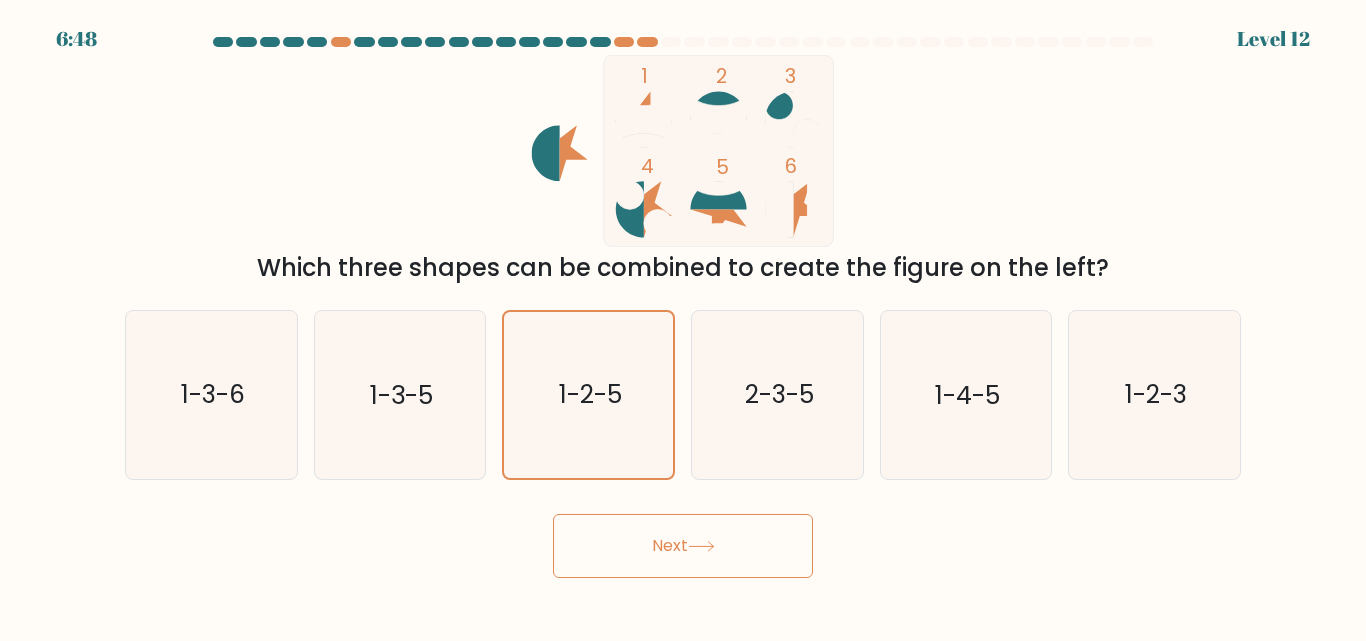 click on "Next" at bounding box center [683, 546] 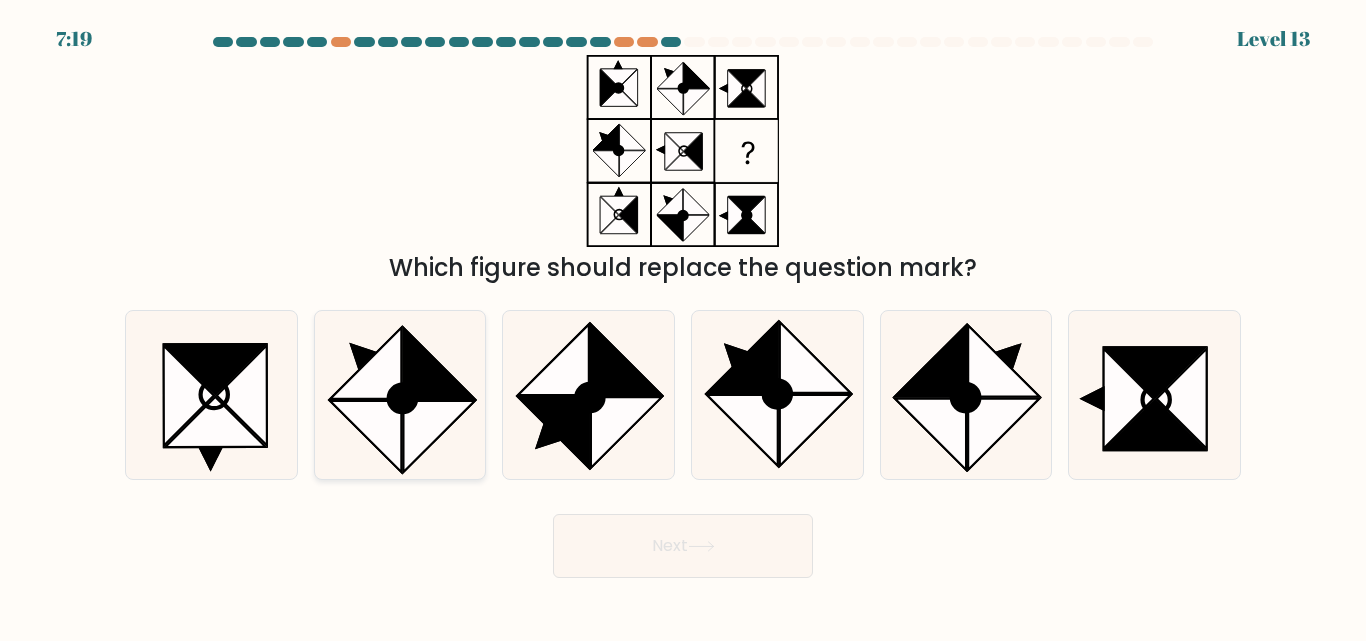 click 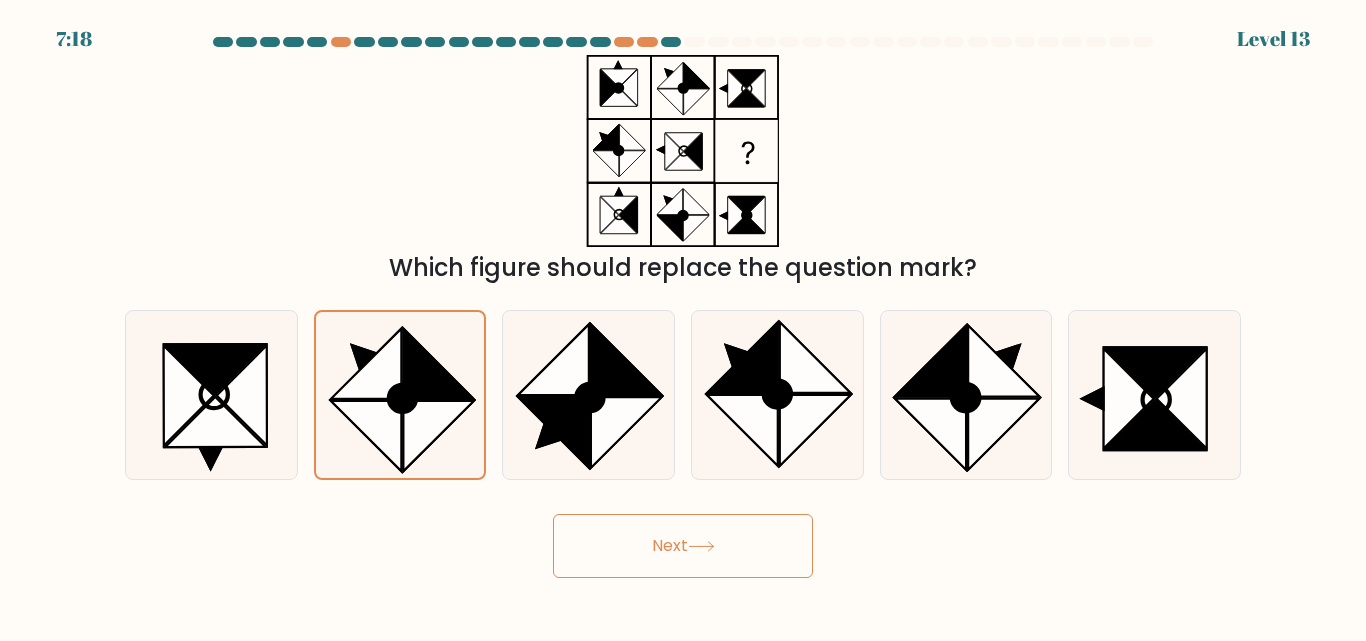 click on "Next" at bounding box center [683, 546] 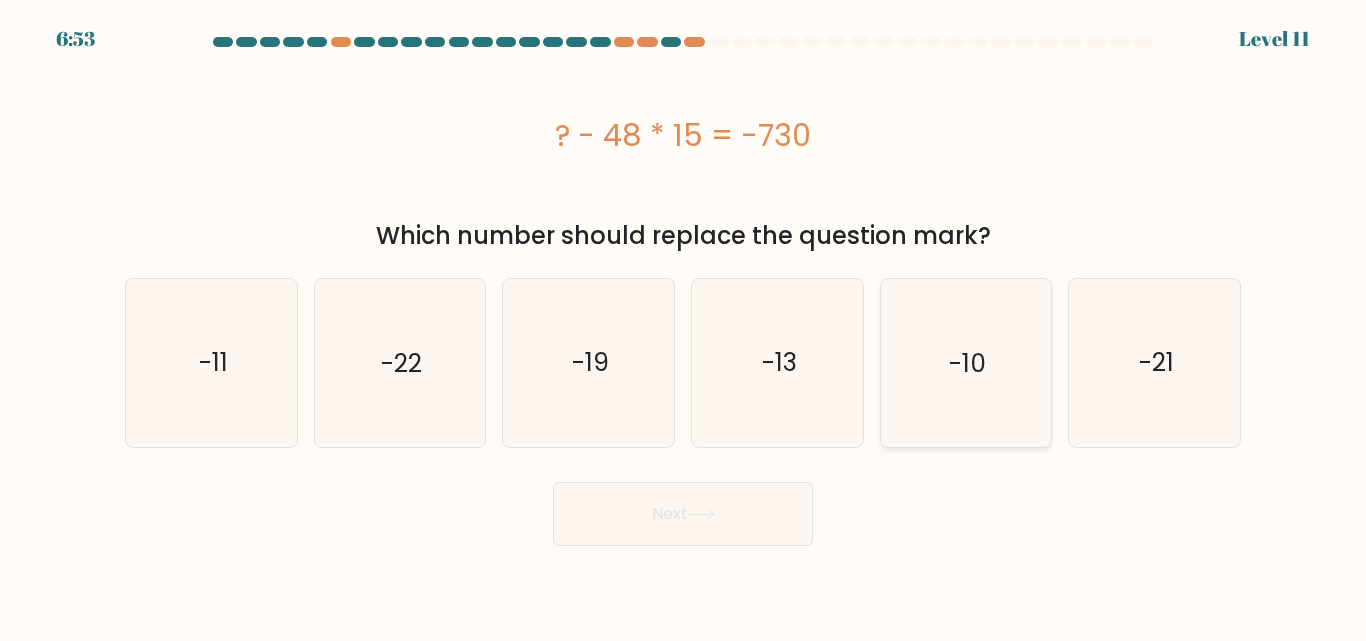 click on "-10" 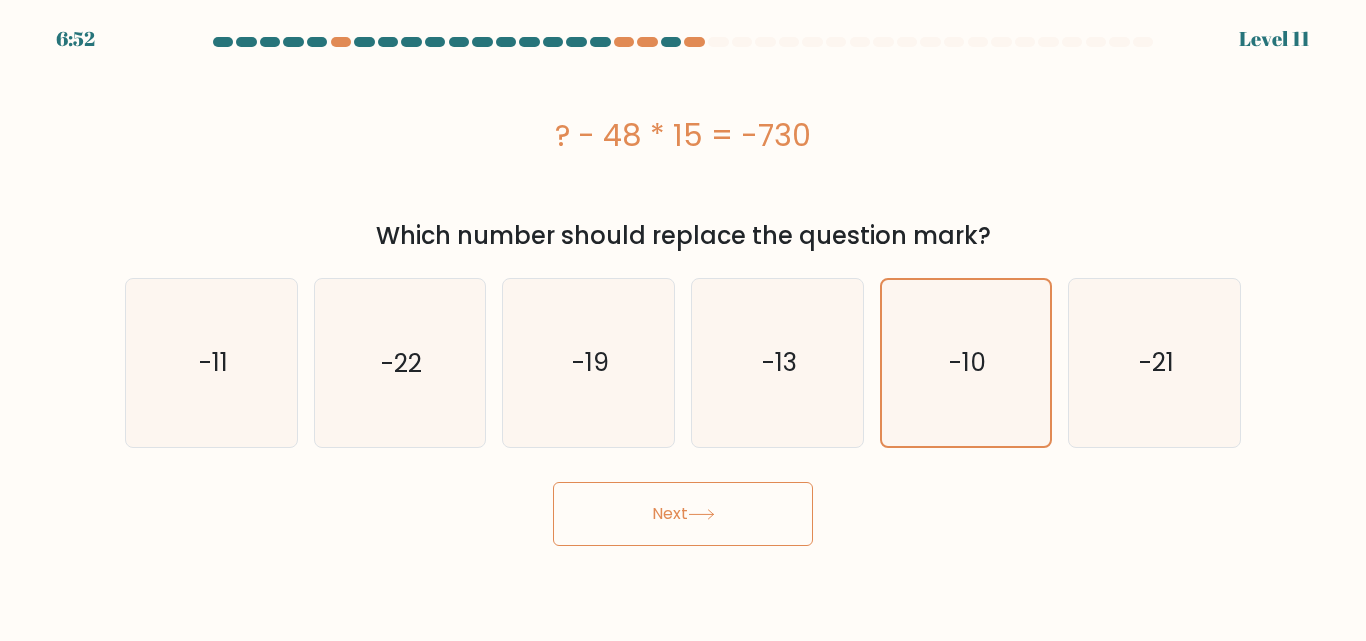 click on "Next" at bounding box center (683, 514) 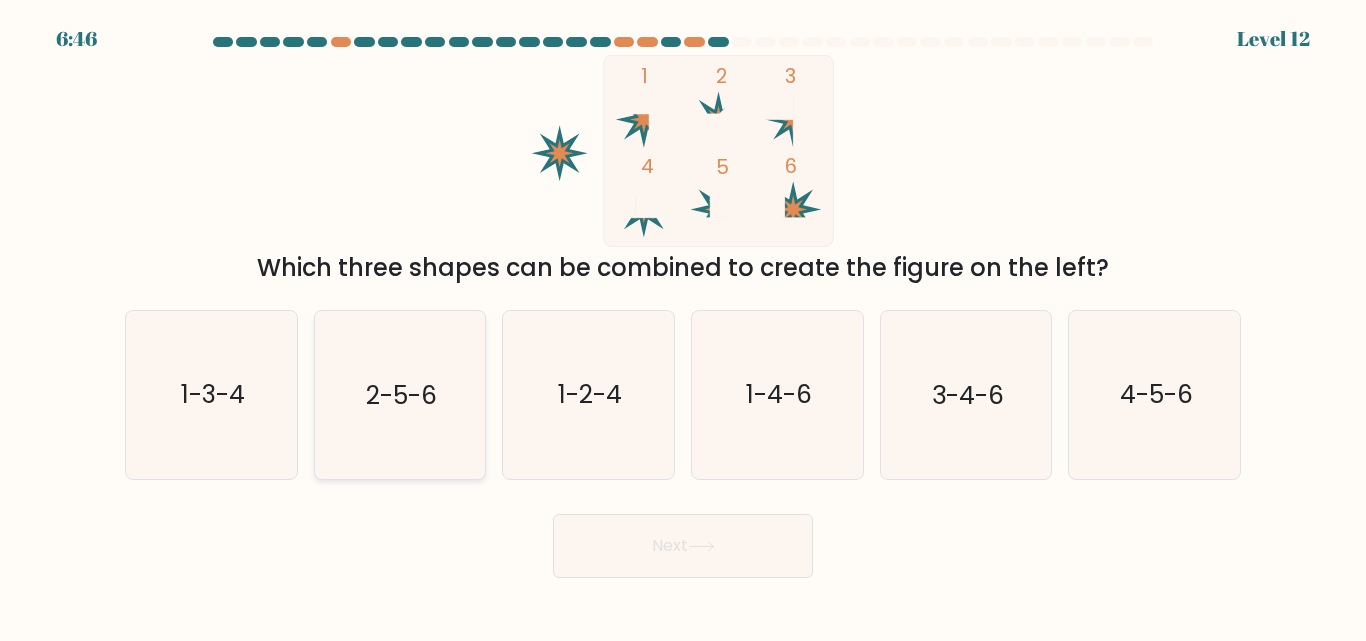 click on "2-5-6" 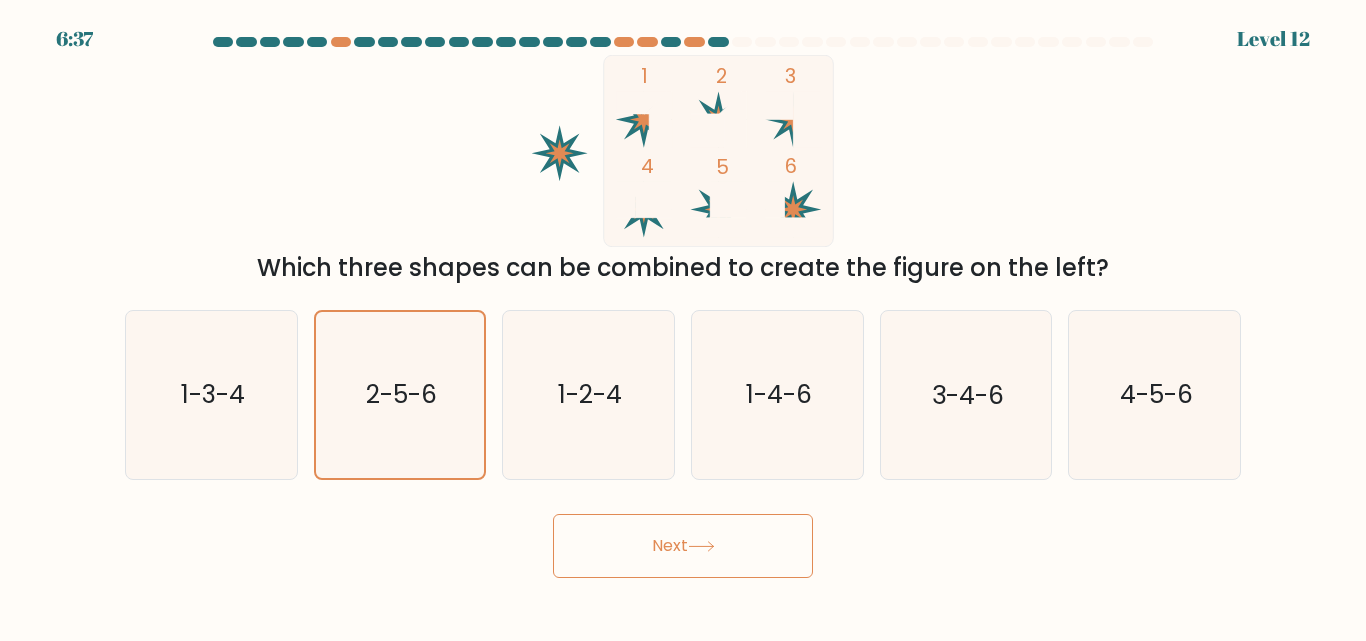 click on "Next" at bounding box center (683, 546) 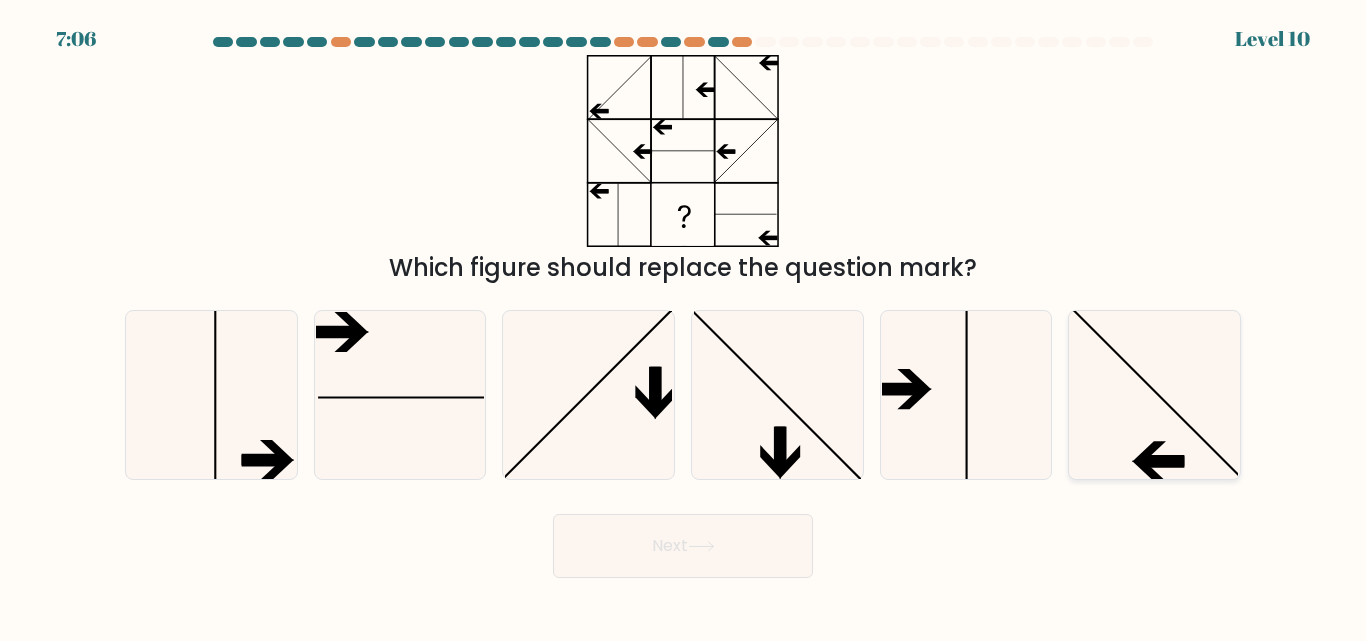 click 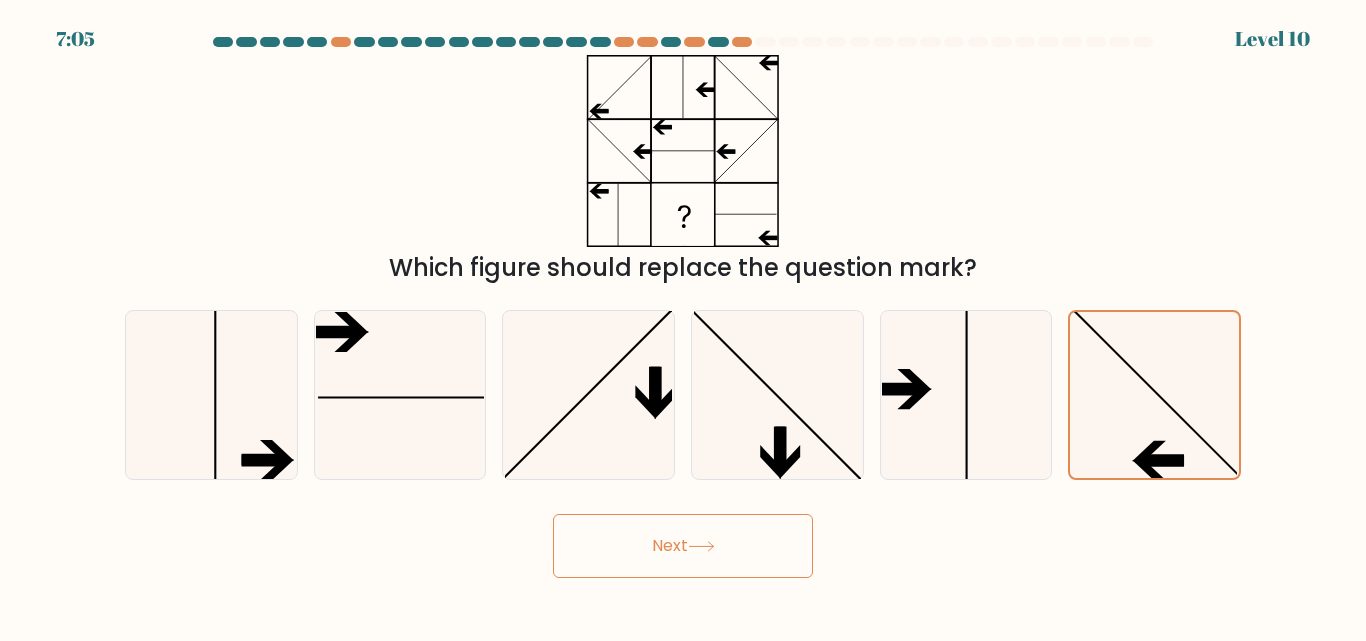 click on "Next" at bounding box center (683, 546) 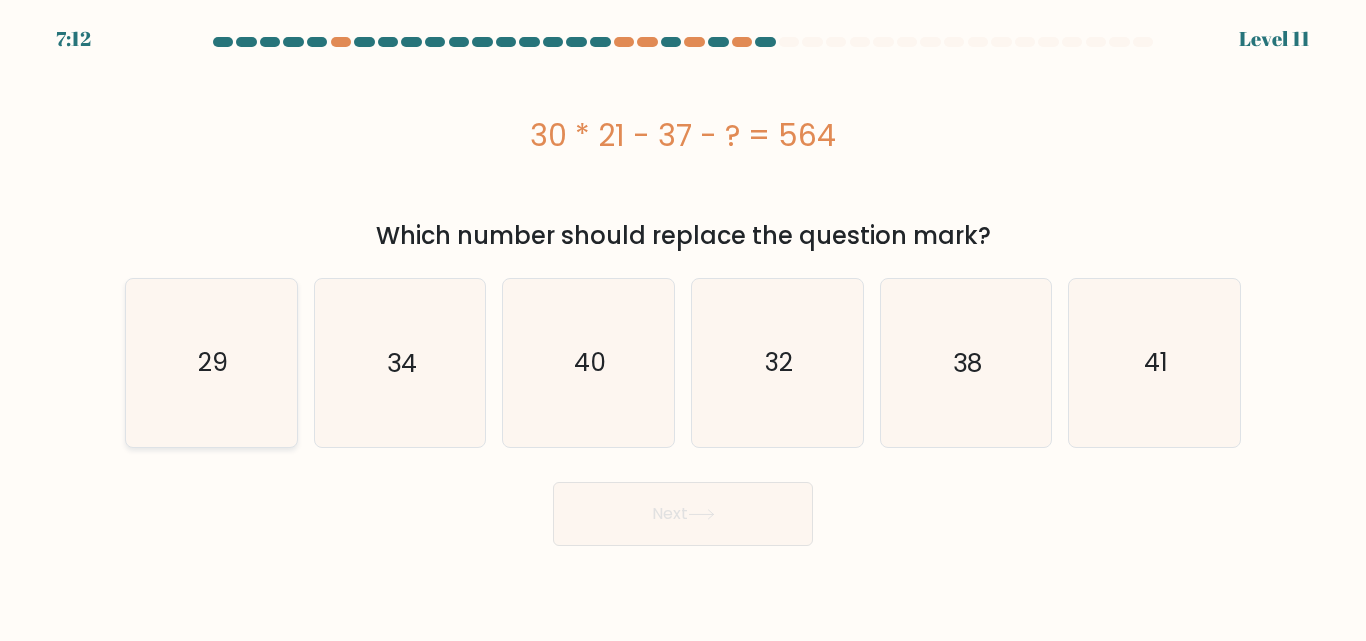 click on "29" 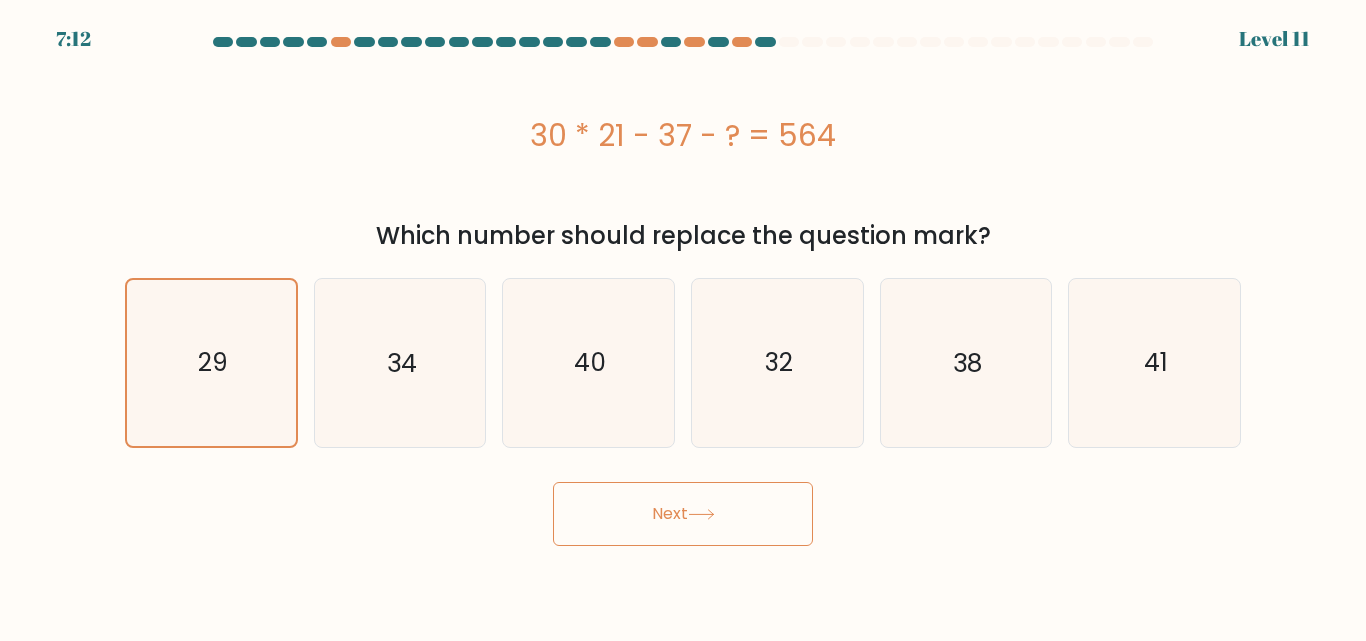 click on "Next" at bounding box center [683, 514] 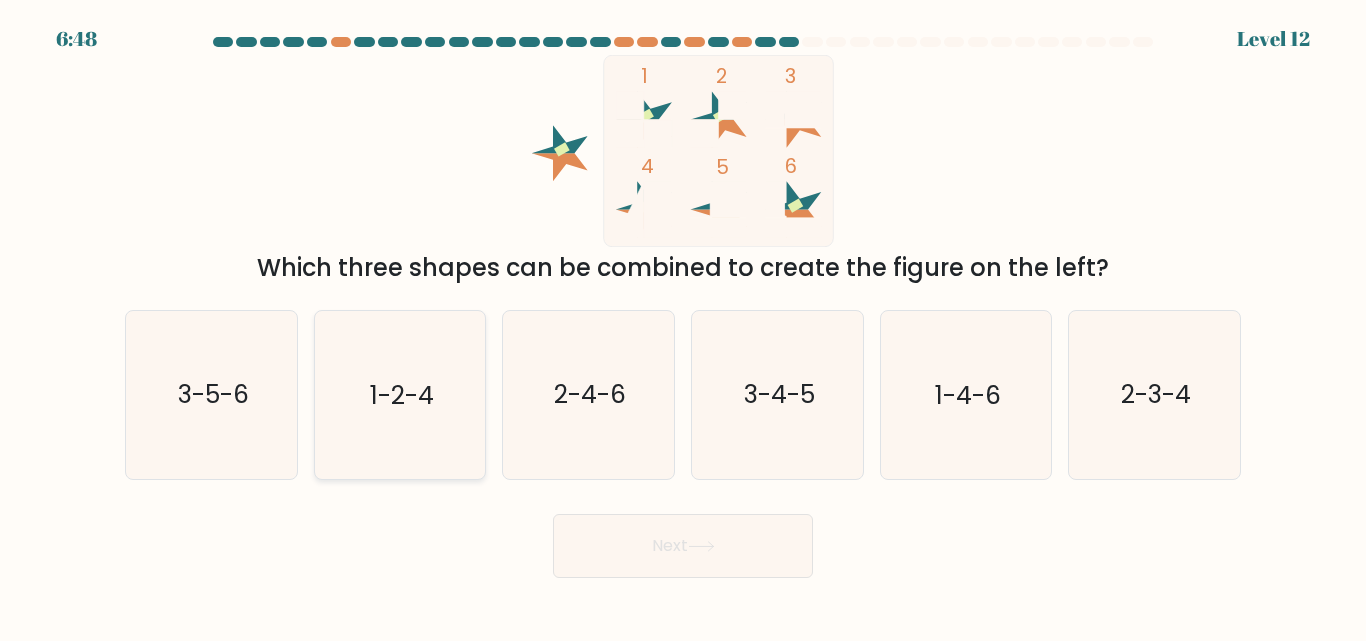 click on "1-2-4" 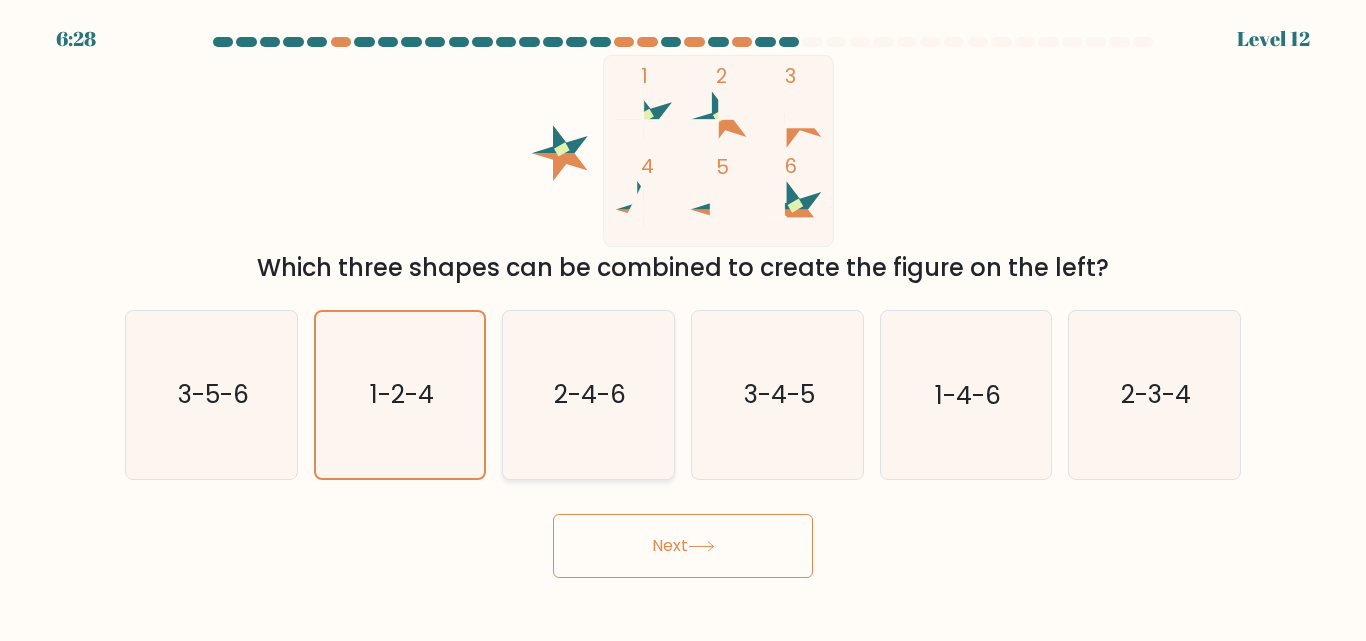 click on "2-4-6" 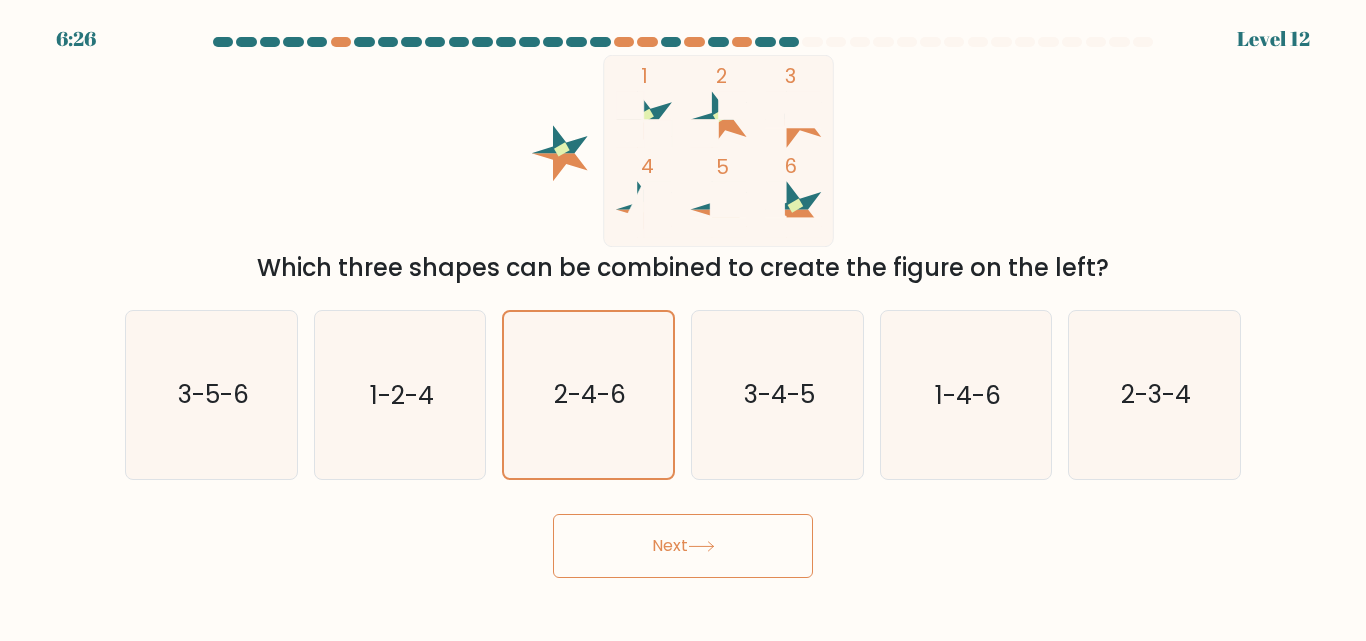click on "Next" at bounding box center [683, 546] 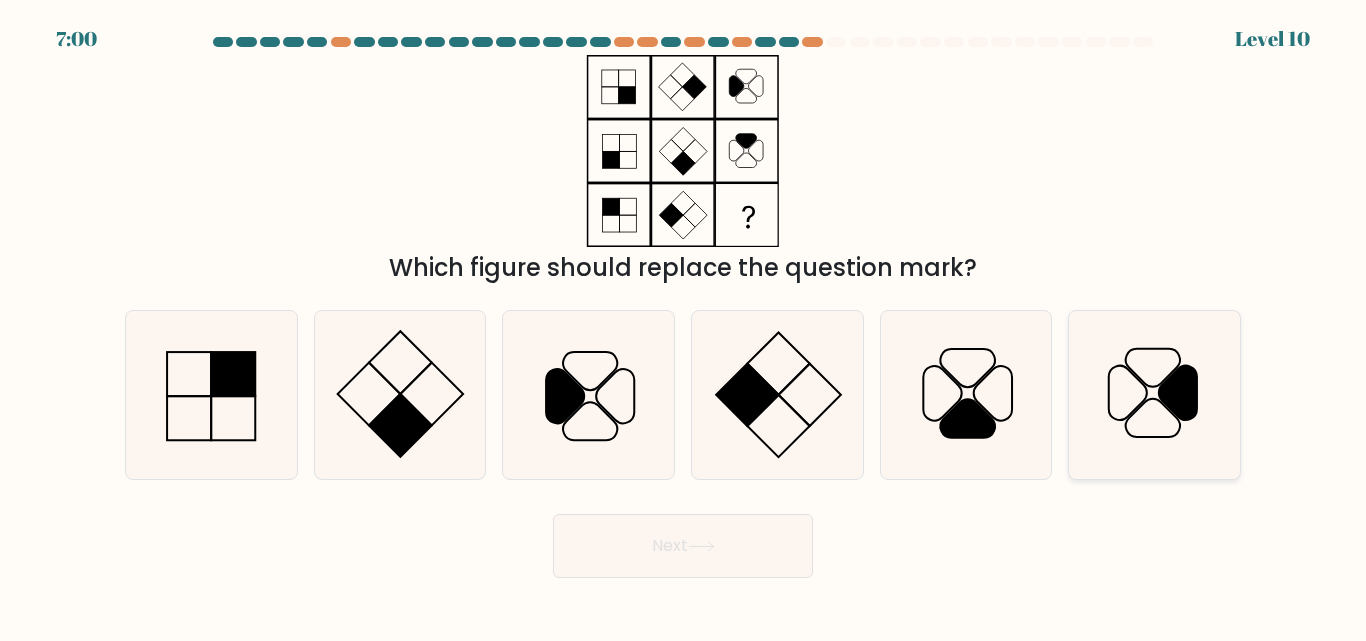 drag, startPoint x: 1133, startPoint y: 403, endPoint x: 1087, endPoint y: 402, distance: 46.010868 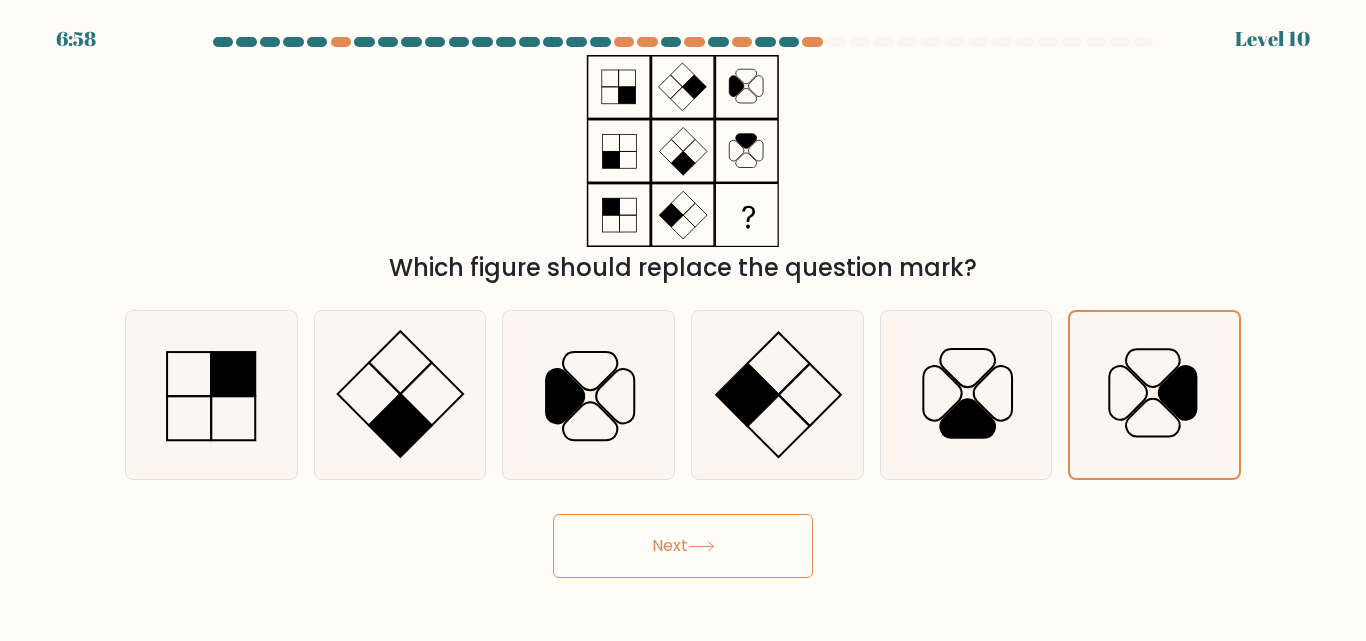 click on "Next" at bounding box center [683, 546] 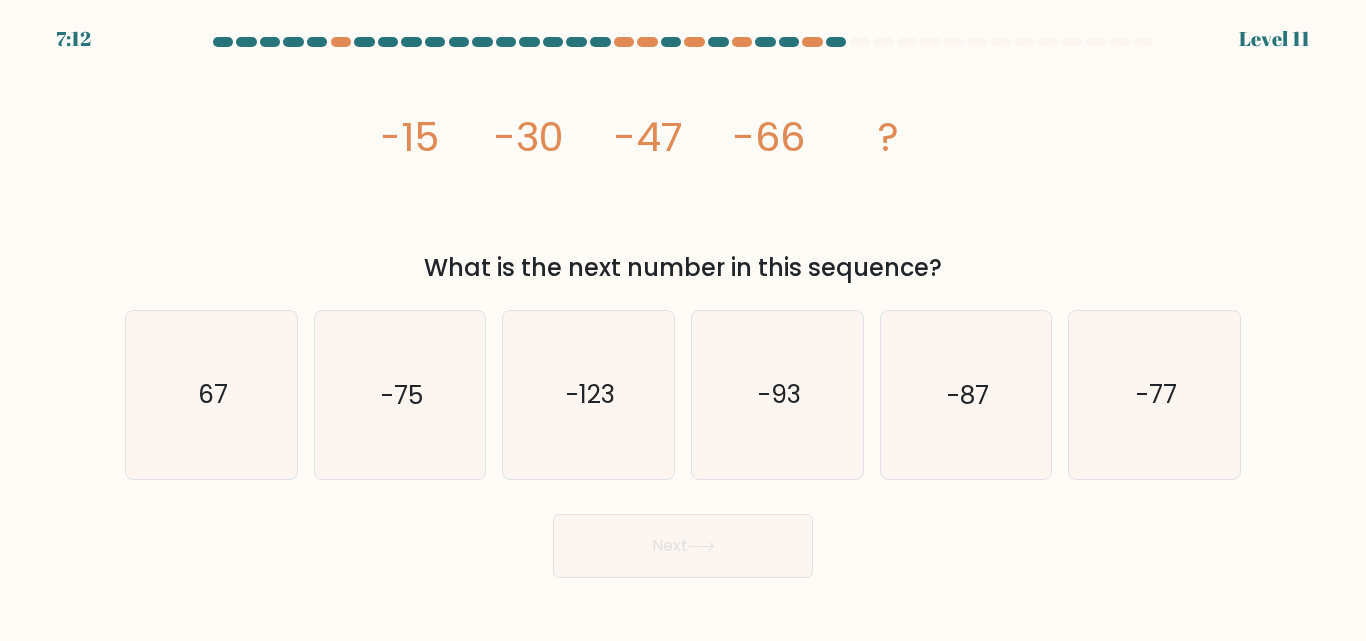 drag, startPoint x: 955, startPoint y: 407, endPoint x: 877, endPoint y: 463, distance: 96.02083 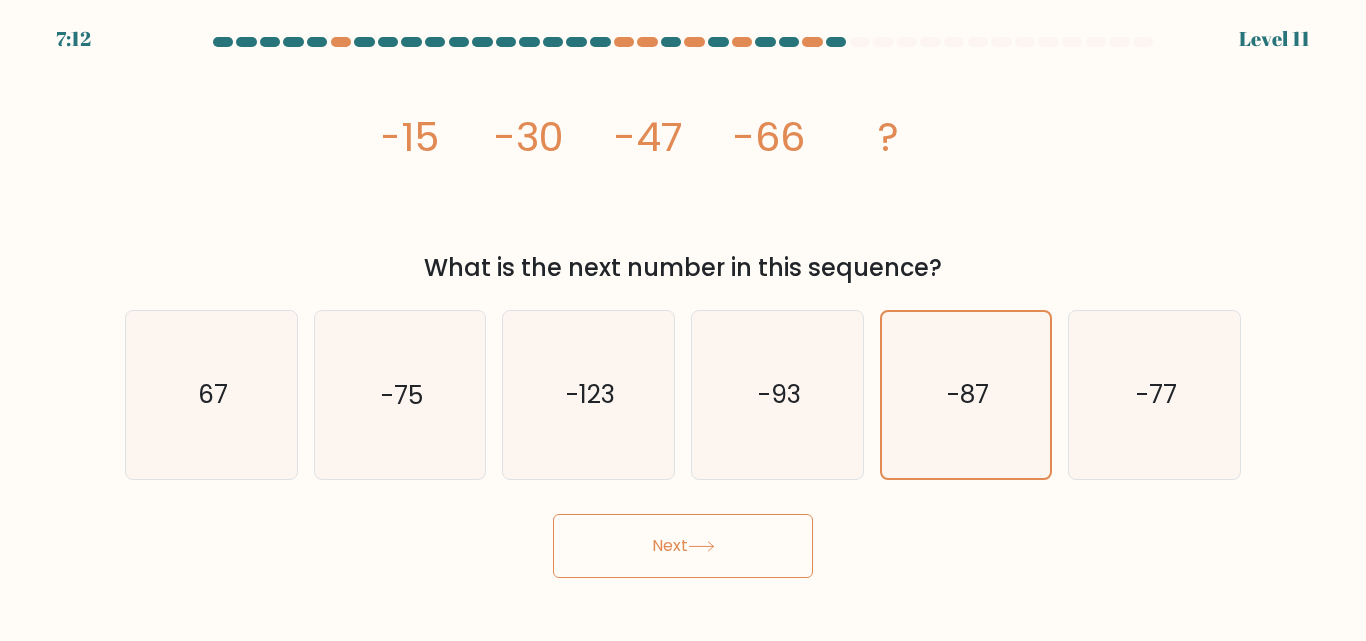 click on "Next" at bounding box center [683, 546] 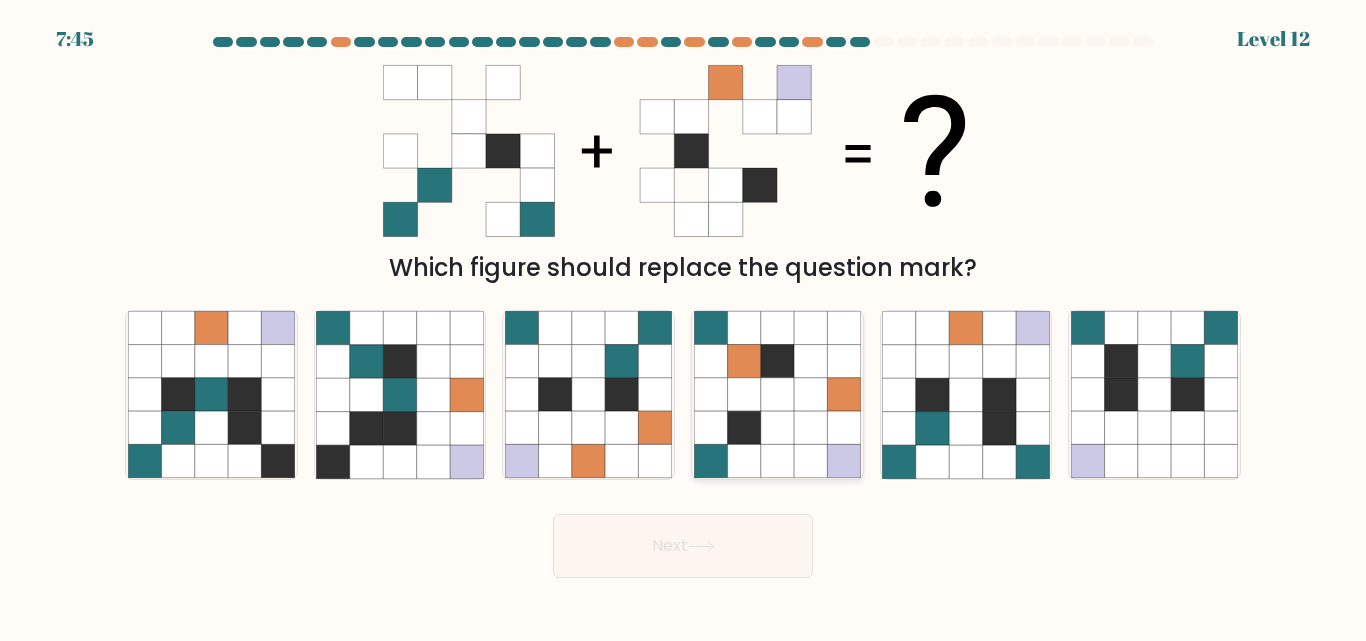 click 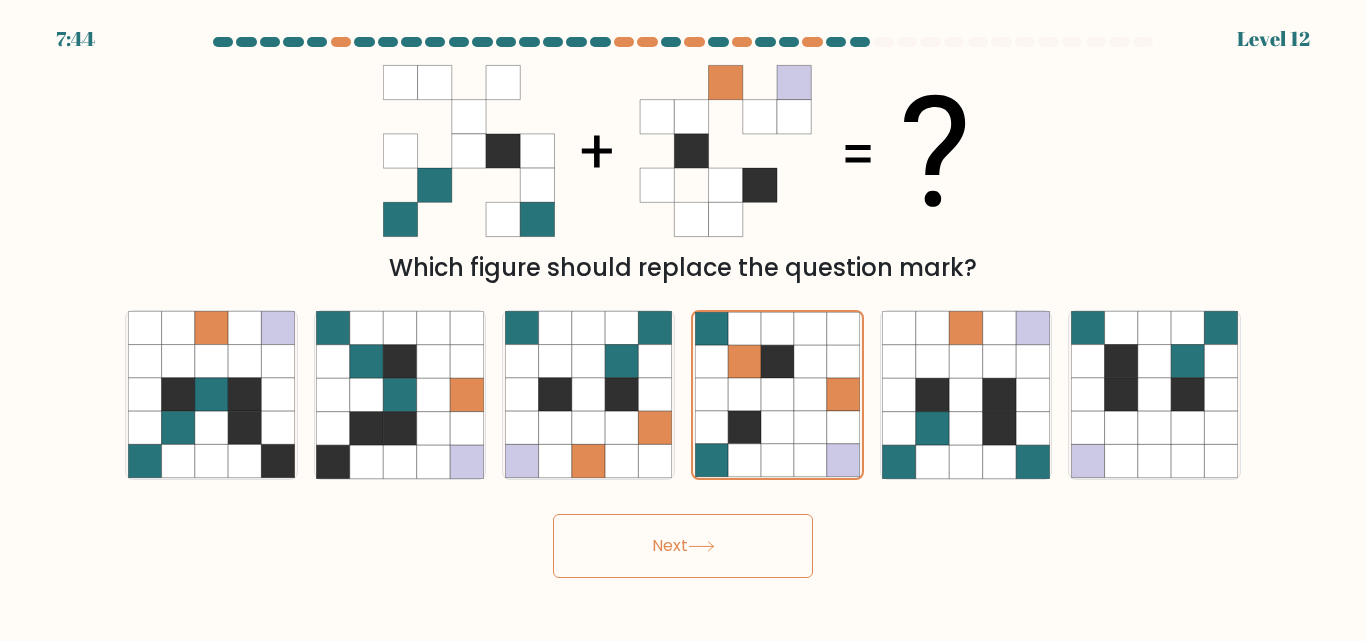 click on "Next" at bounding box center [683, 546] 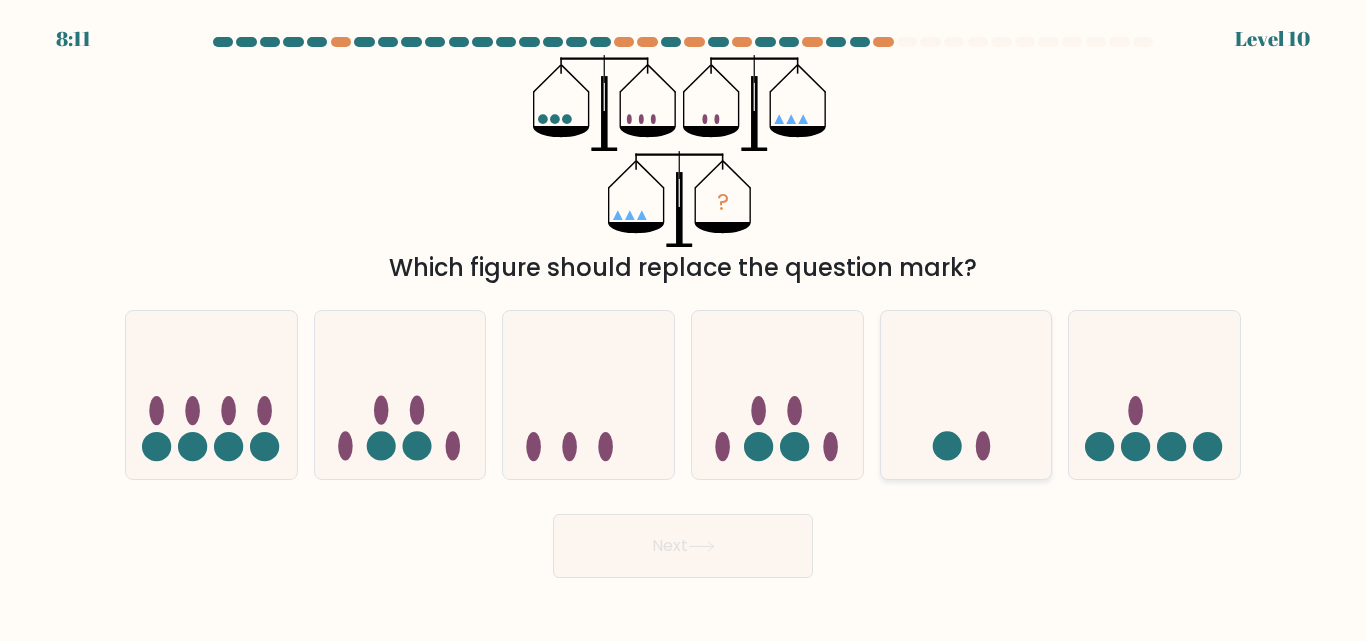 drag, startPoint x: 965, startPoint y: 440, endPoint x: 918, endPoint y: 443, distance: 47.095646 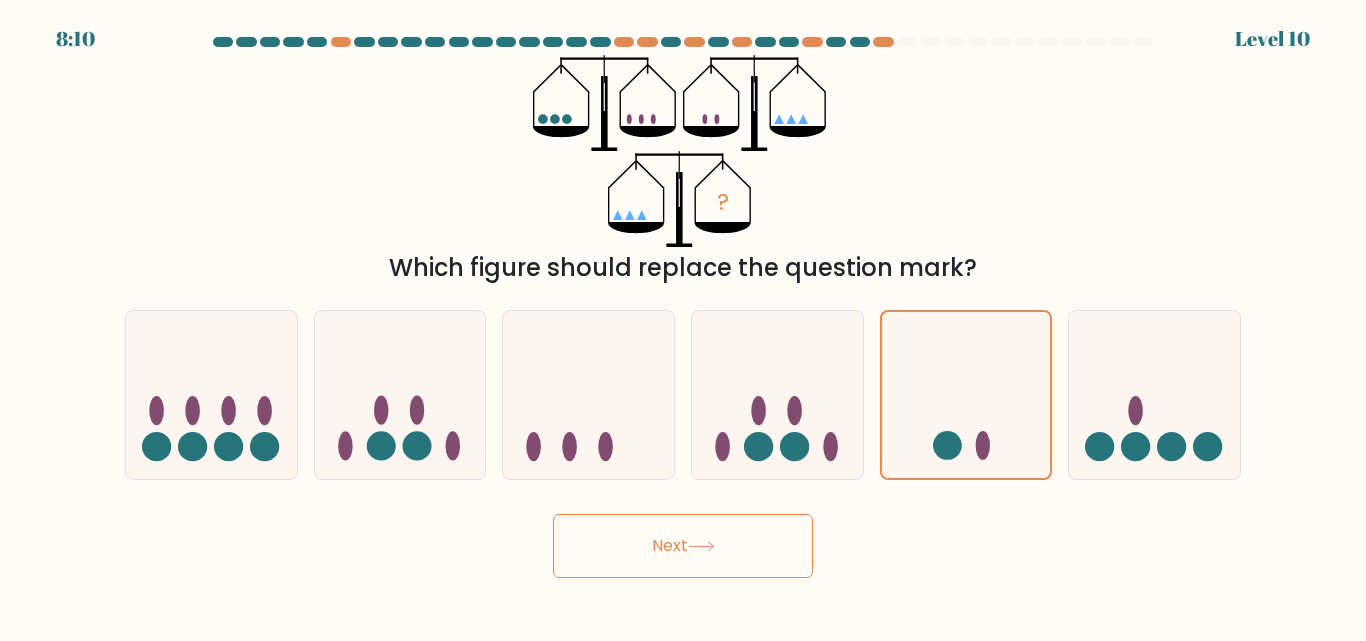 click on "Next" at bounding box center (683, 546) 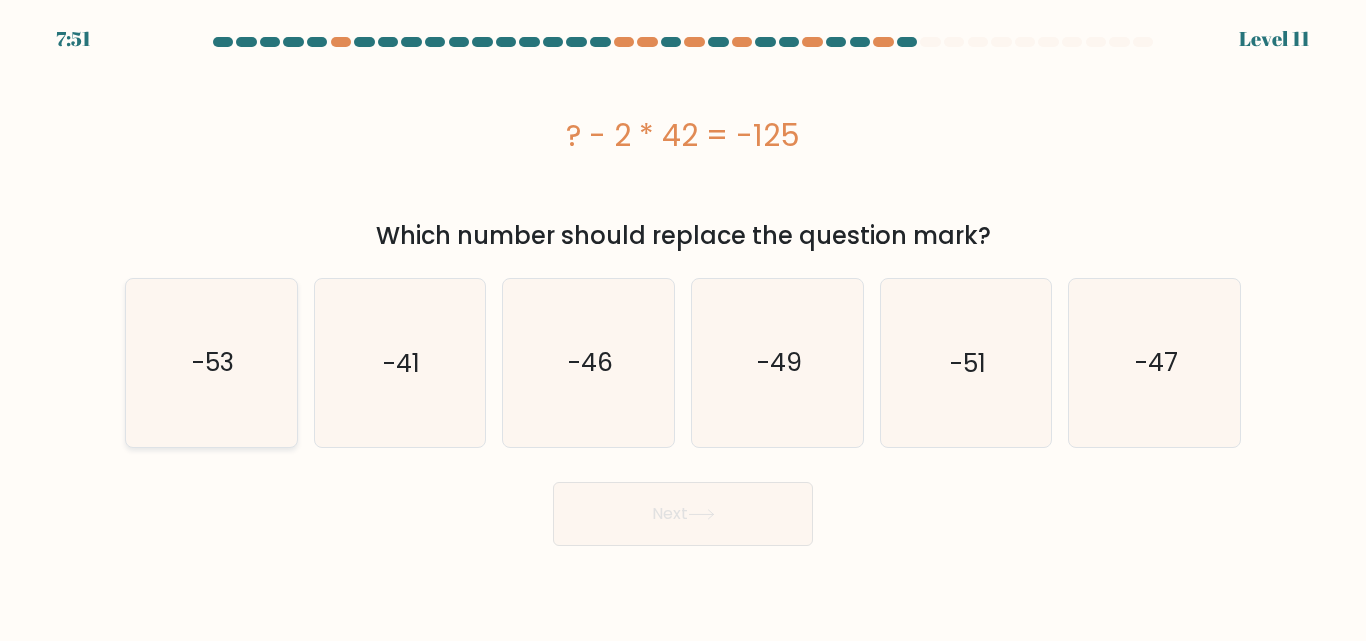click on "-53" 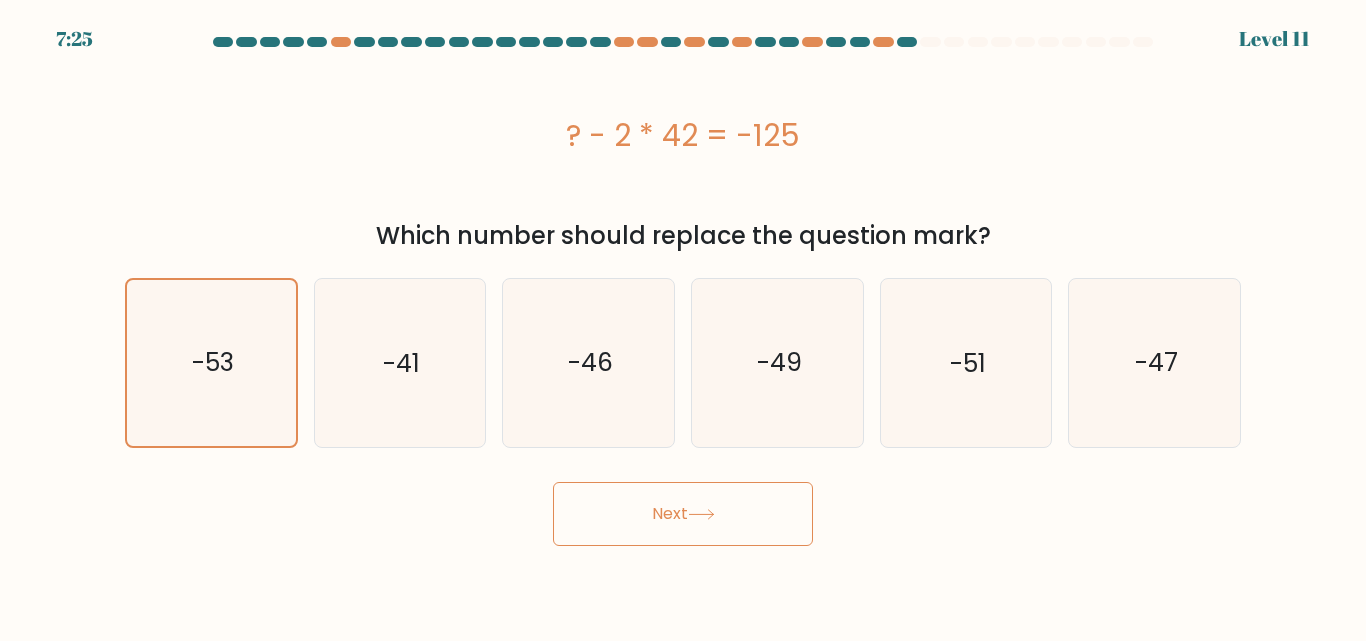 click on "? - 2 * 42 = -125" at bounding box center (683, 135) 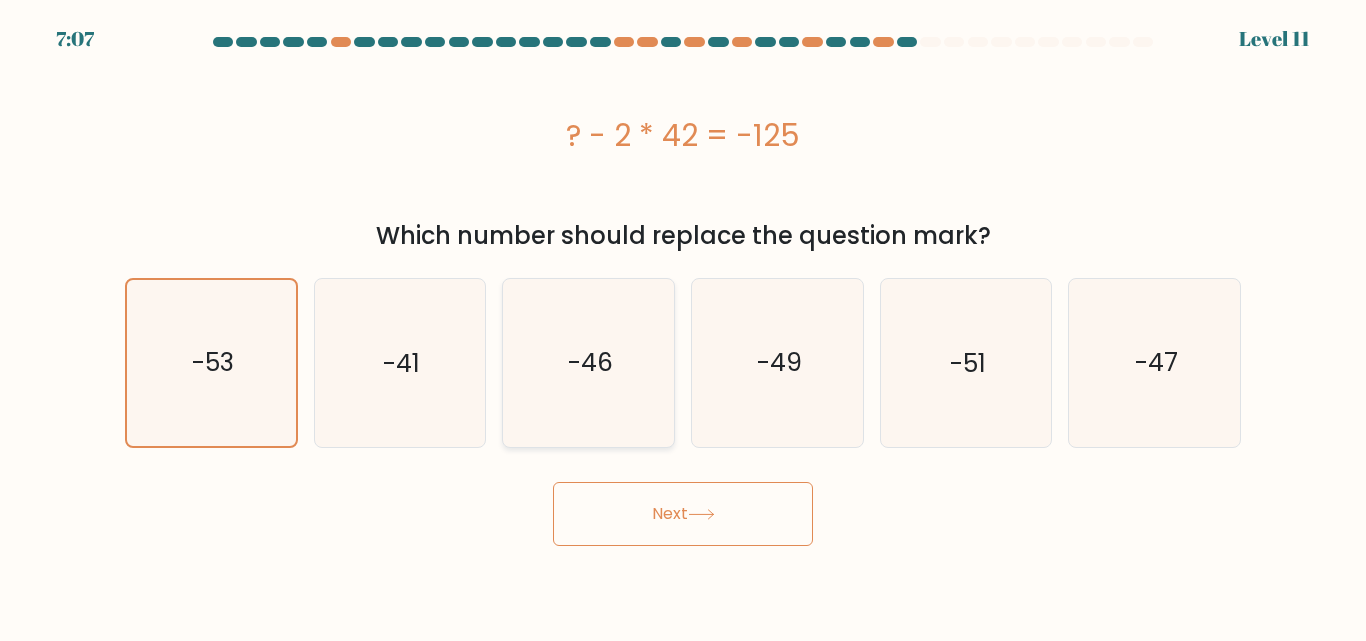 click on "-46" 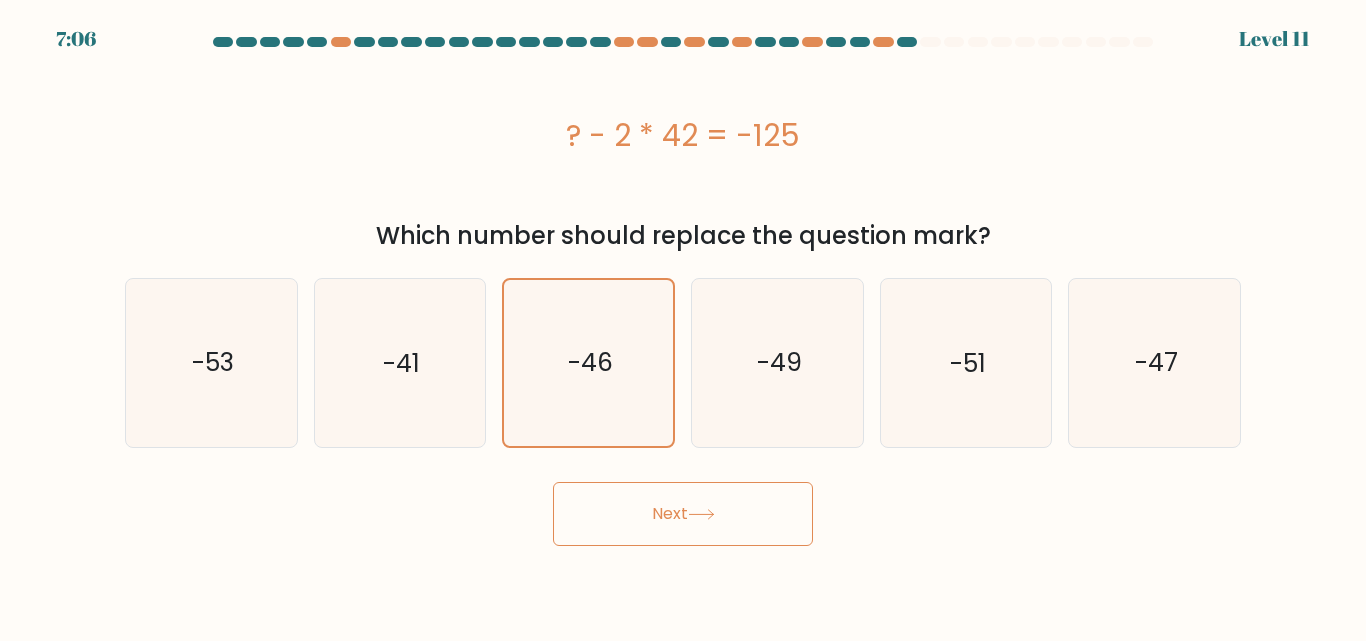 click on "Next" at bounding box center (683, 514) 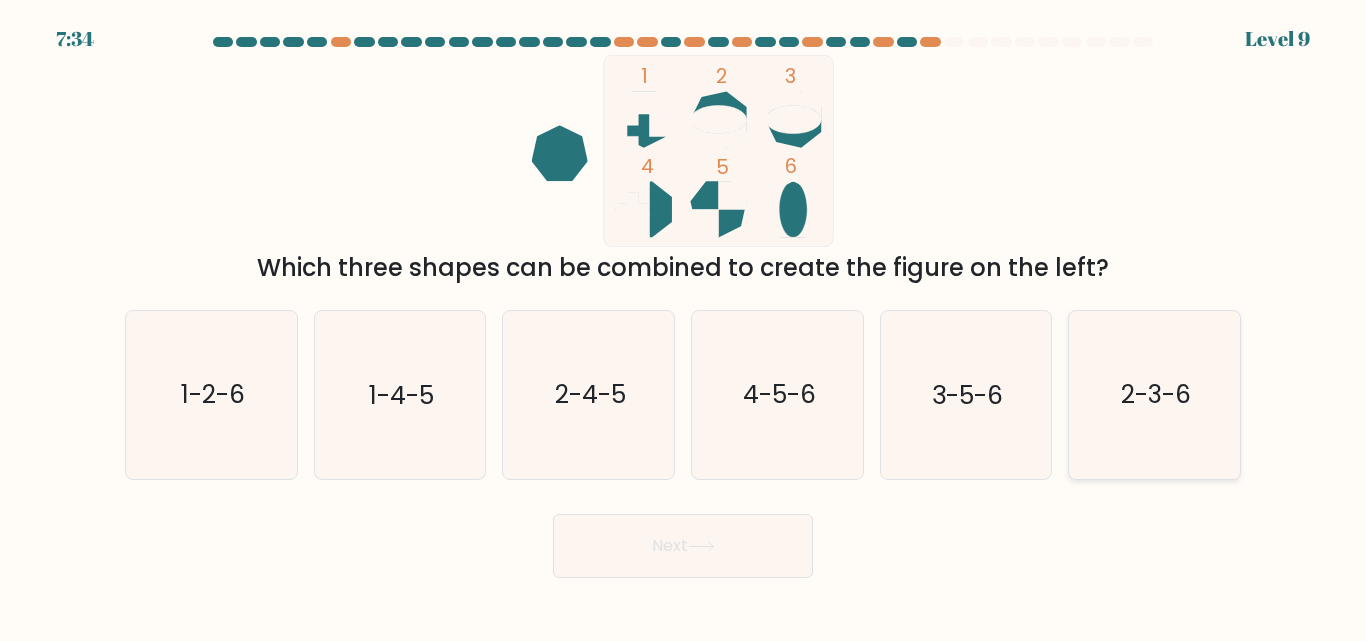 click on "2-3-6" 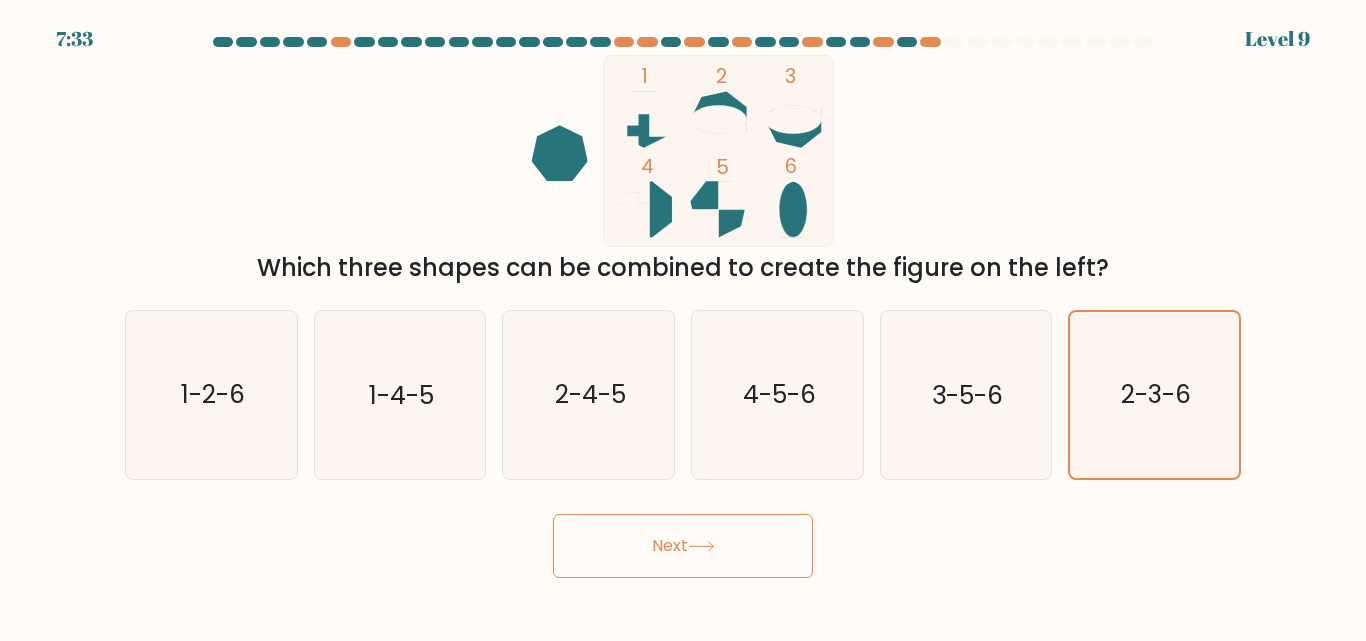 click on "Next" at bounding box center [683, 546] 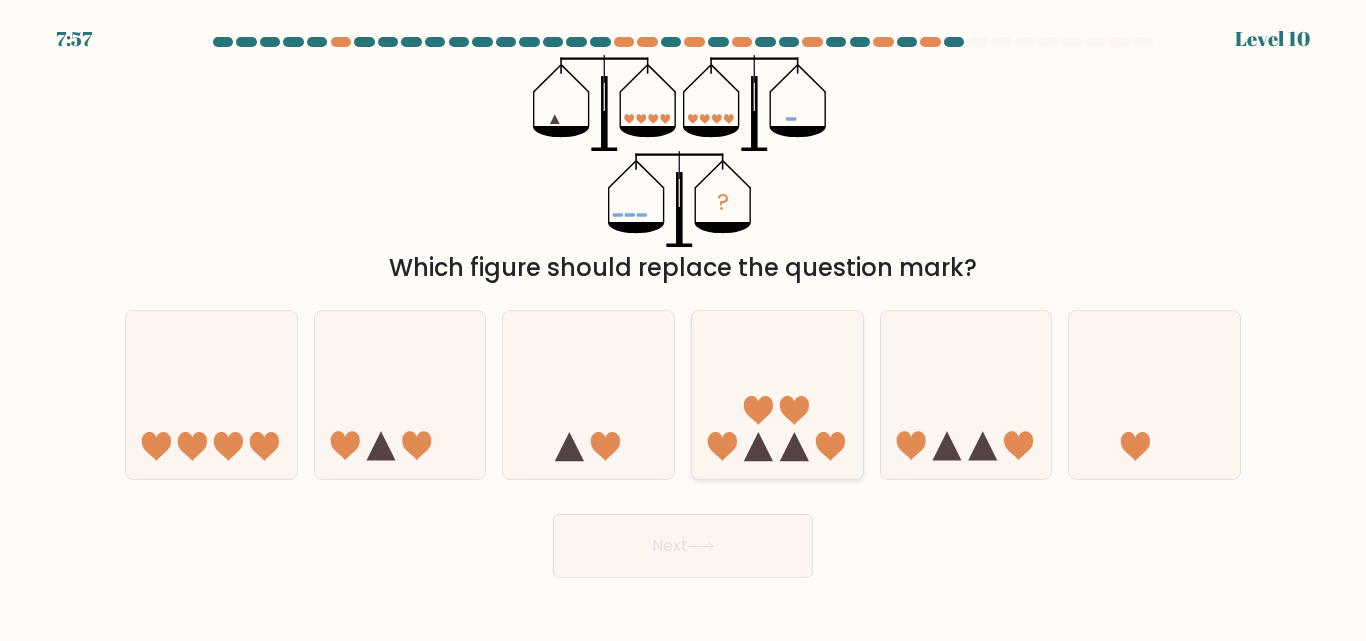 click 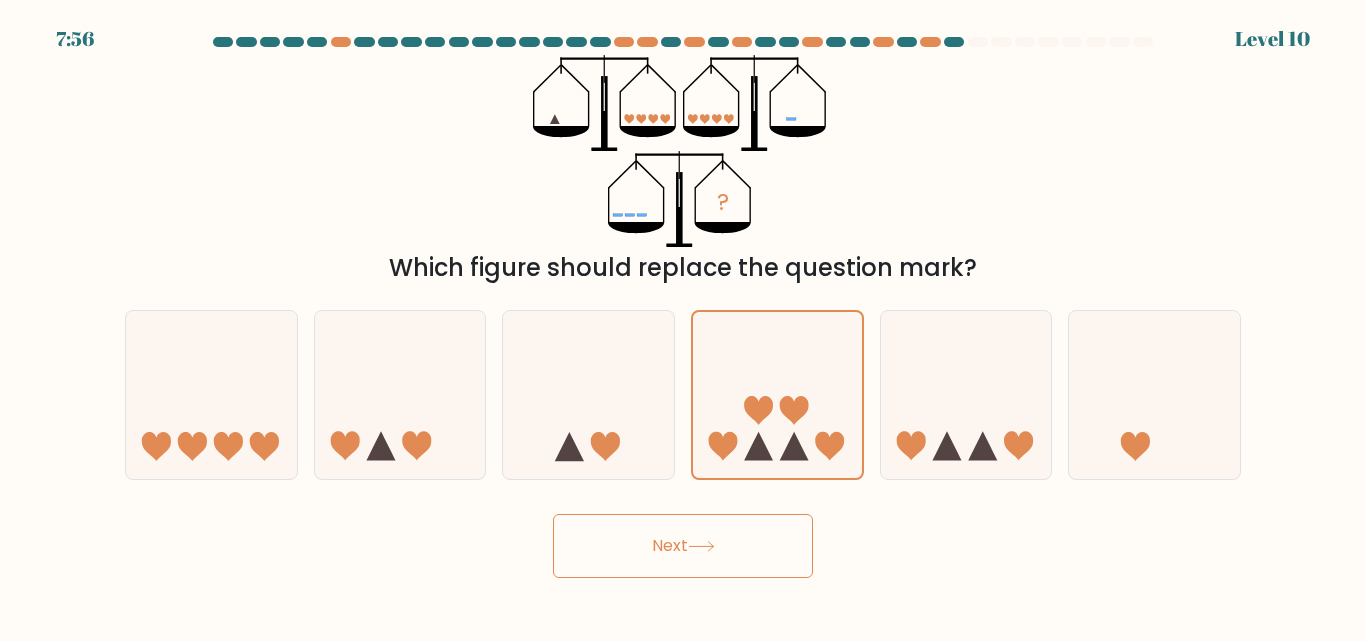 click on "Next" at bounding box center (683, 546) 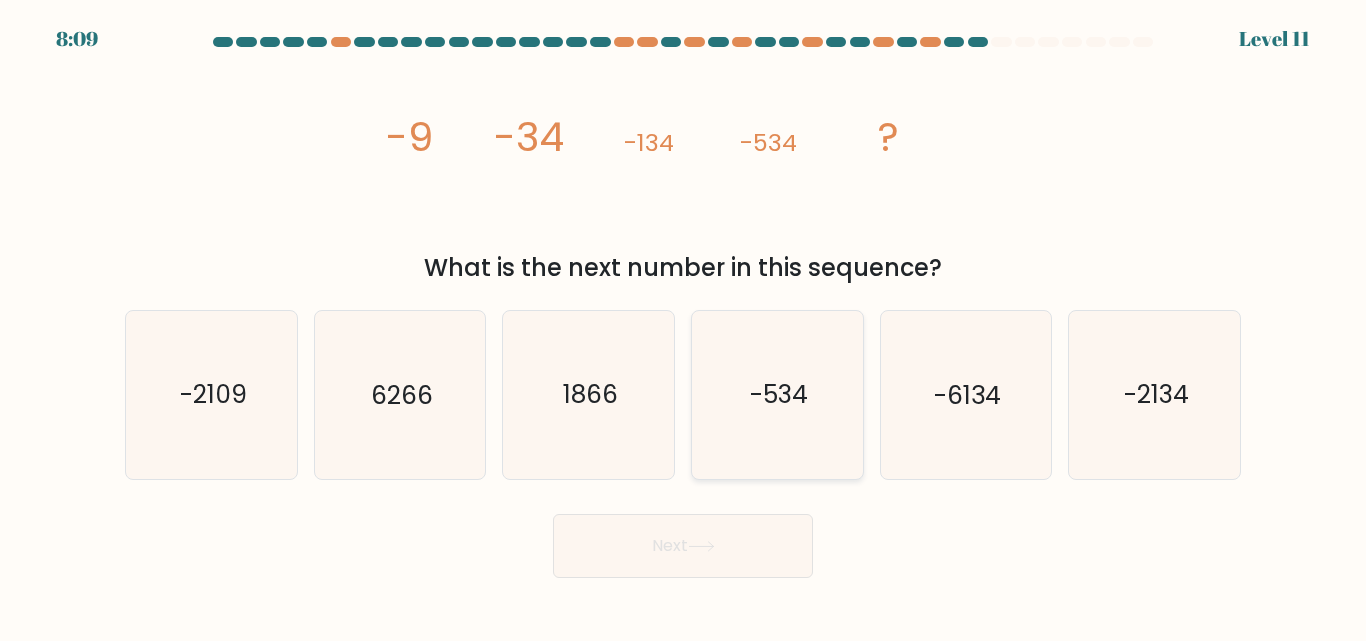 click on "-534" 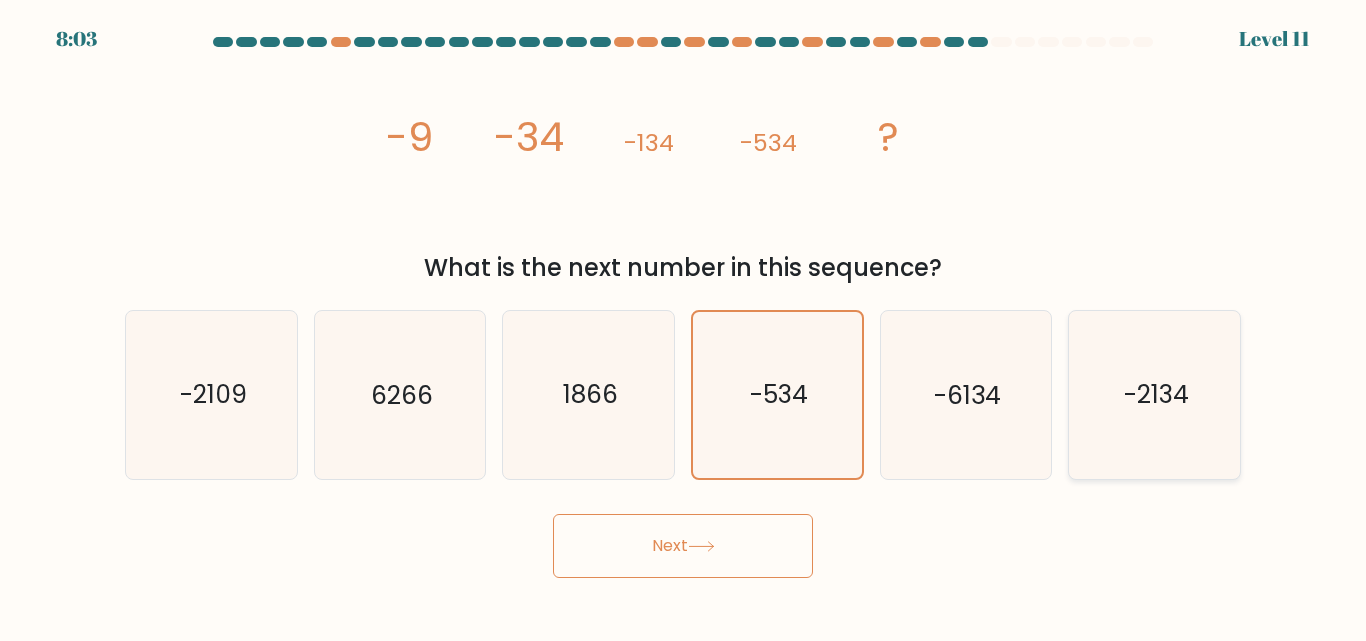 click on "-2134" 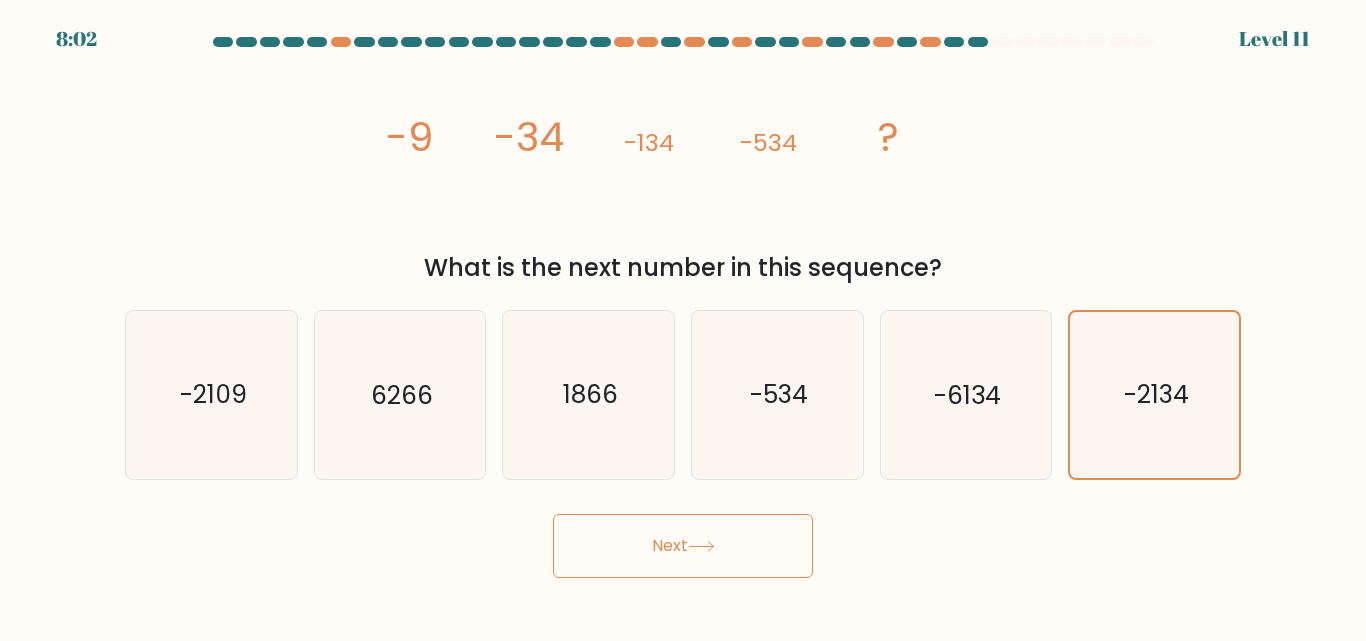 click on "Next" at bounding box center (683, 546) 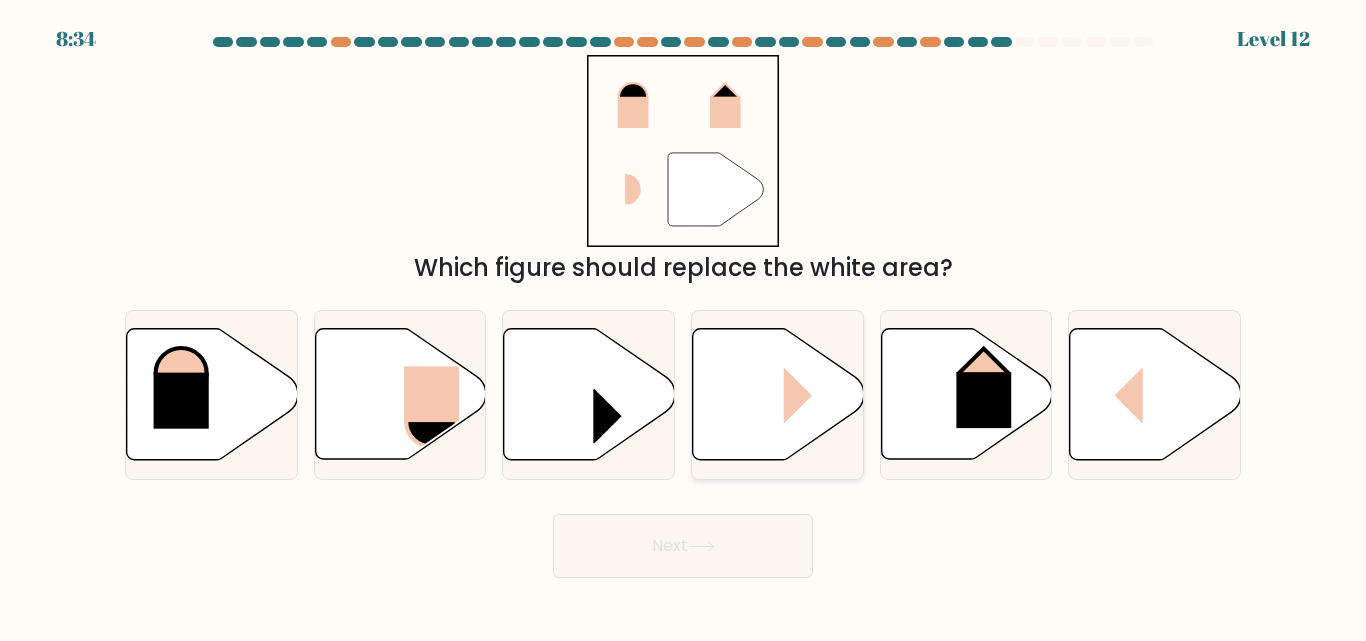 click 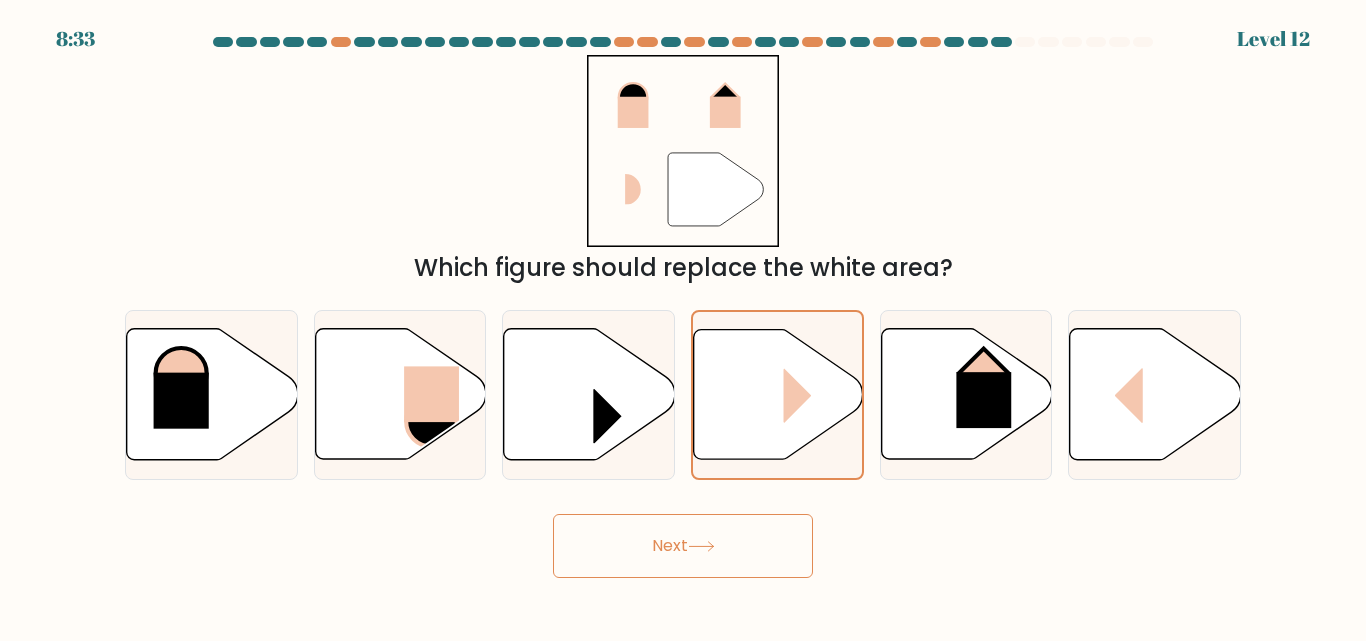 click on "Next" at bounding box center [683, 546] 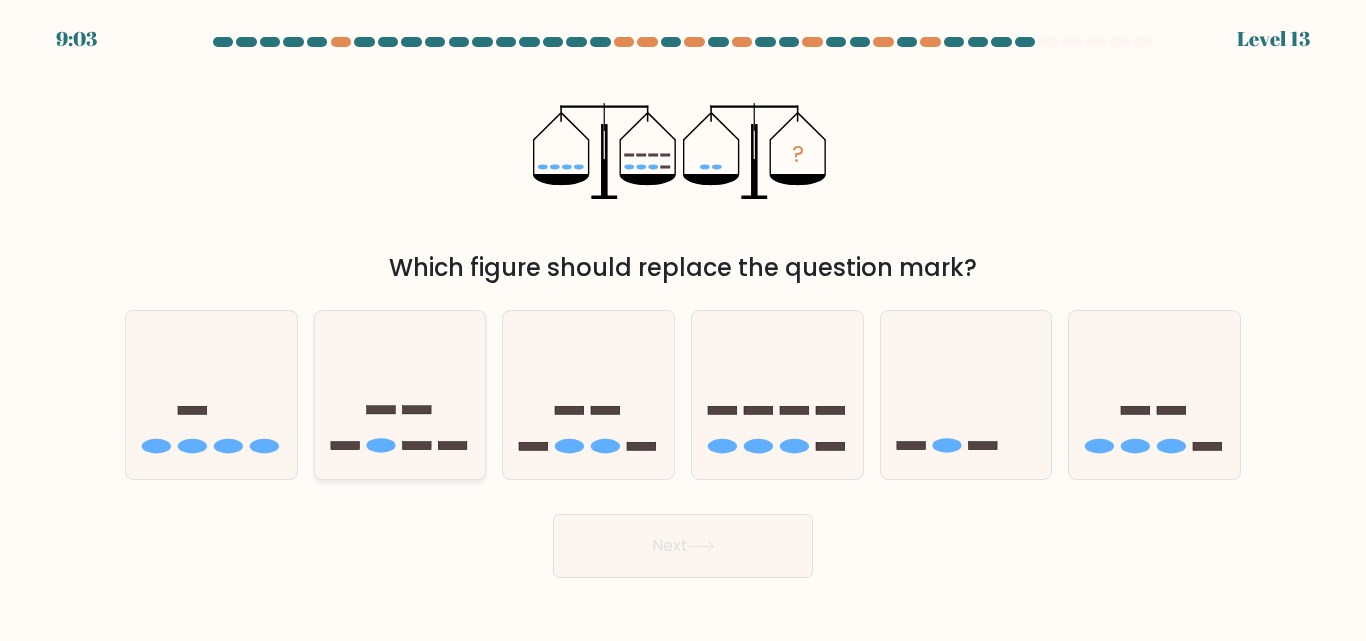 click 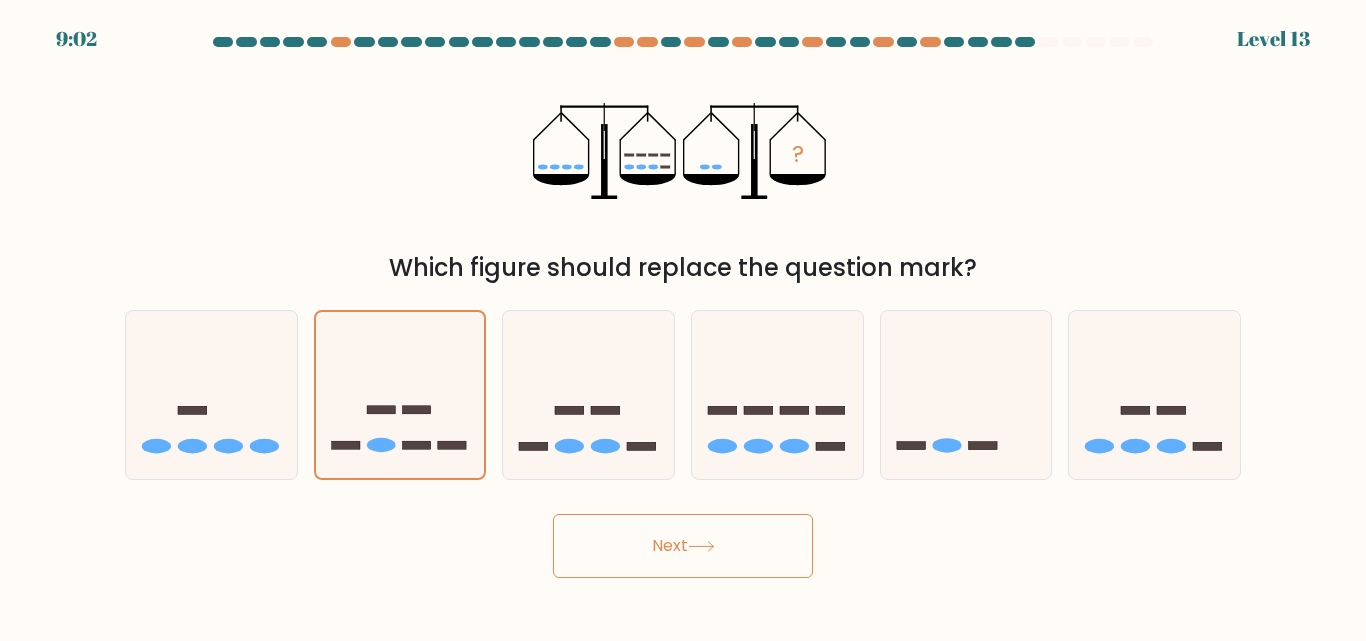 click on "Next" at bounding box center [683, 546] 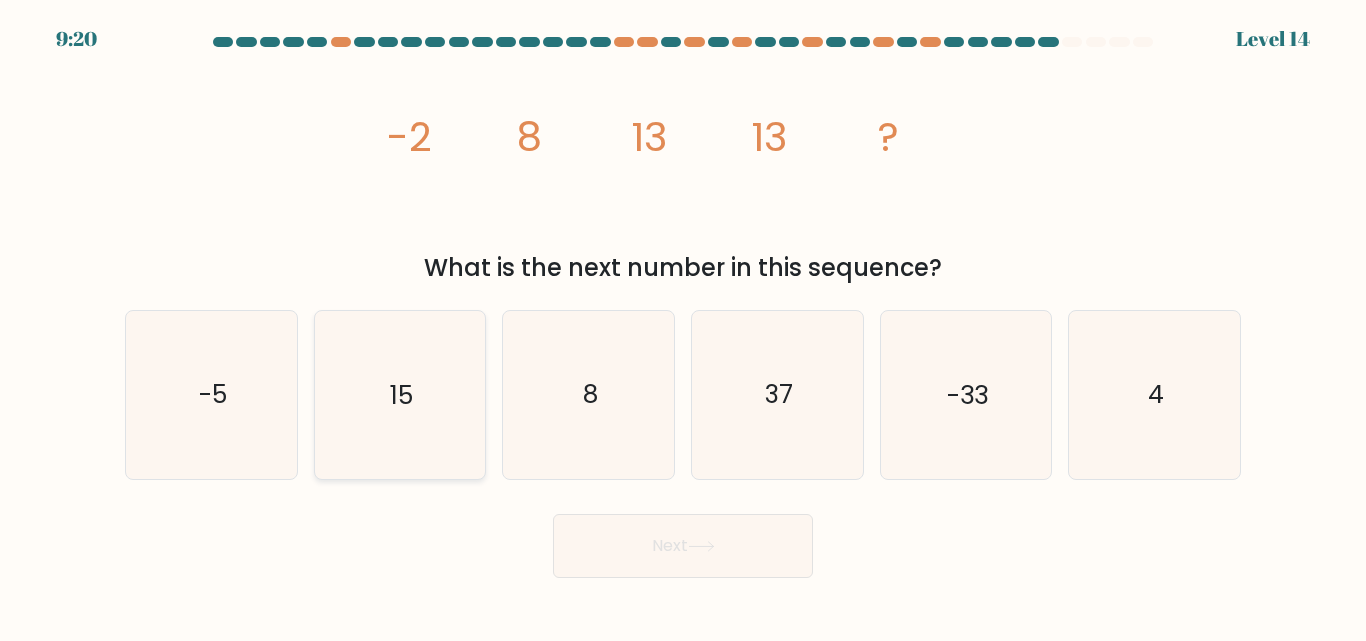 click on "15" 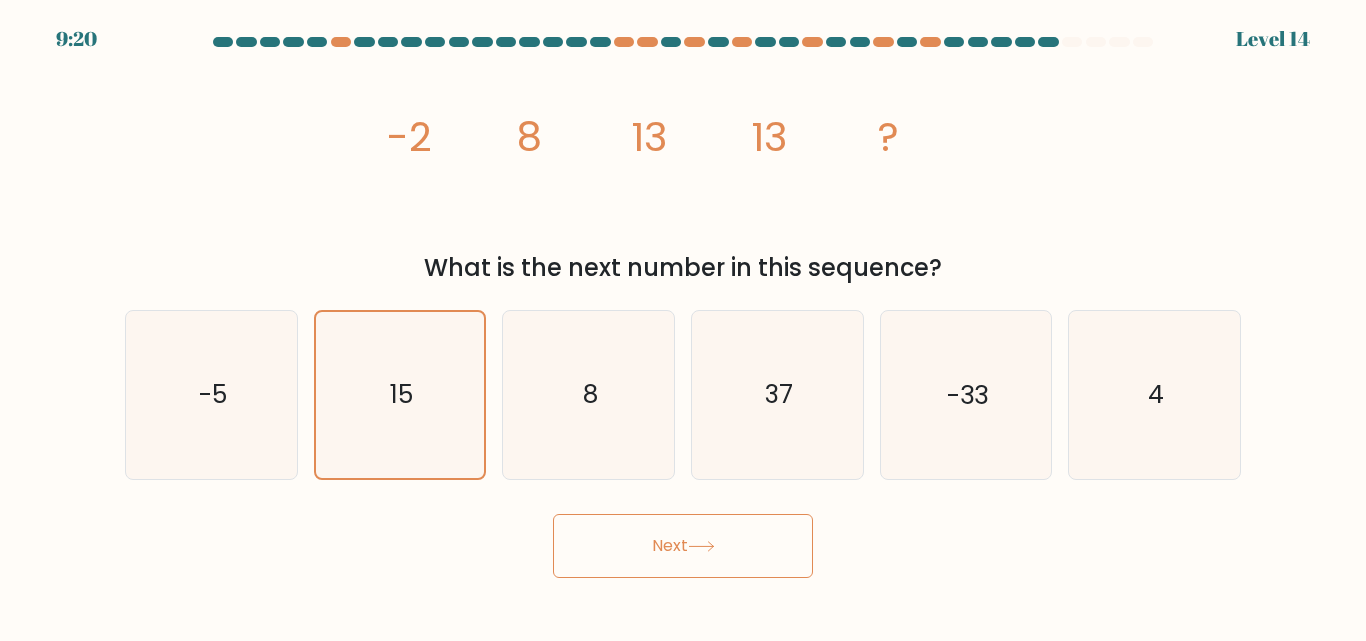 click on "Next" at bounding box center [683, 546] 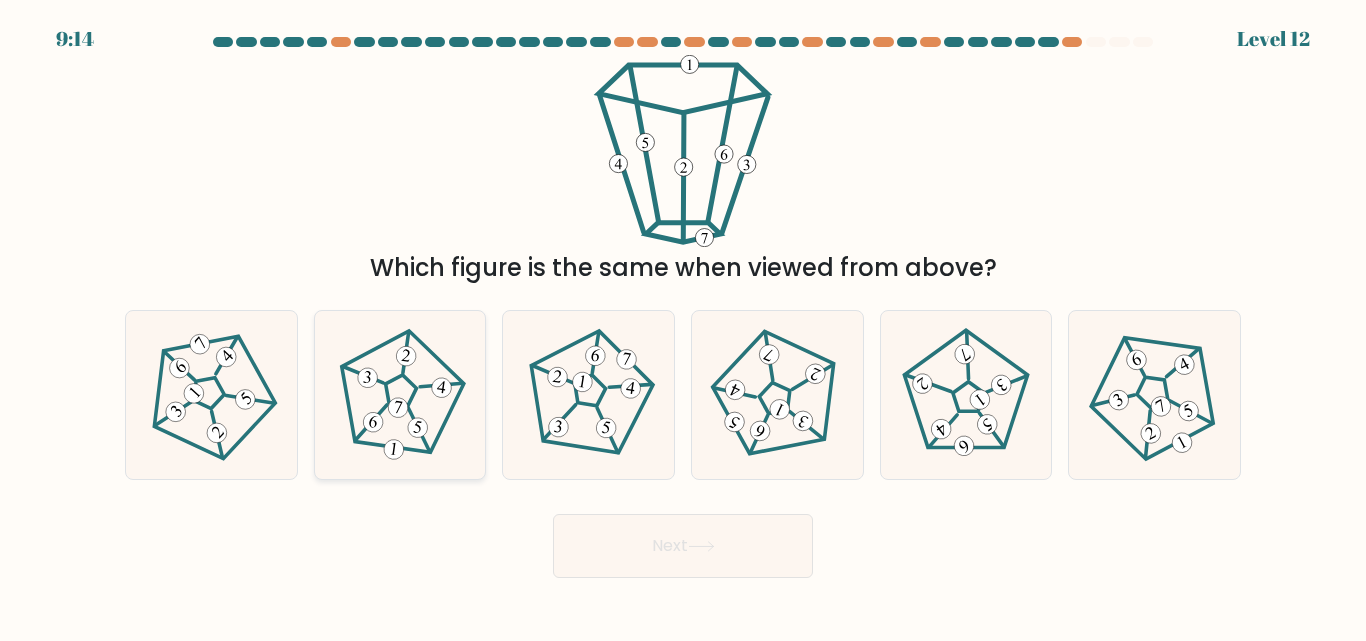 click at bounding box center [400, 394] 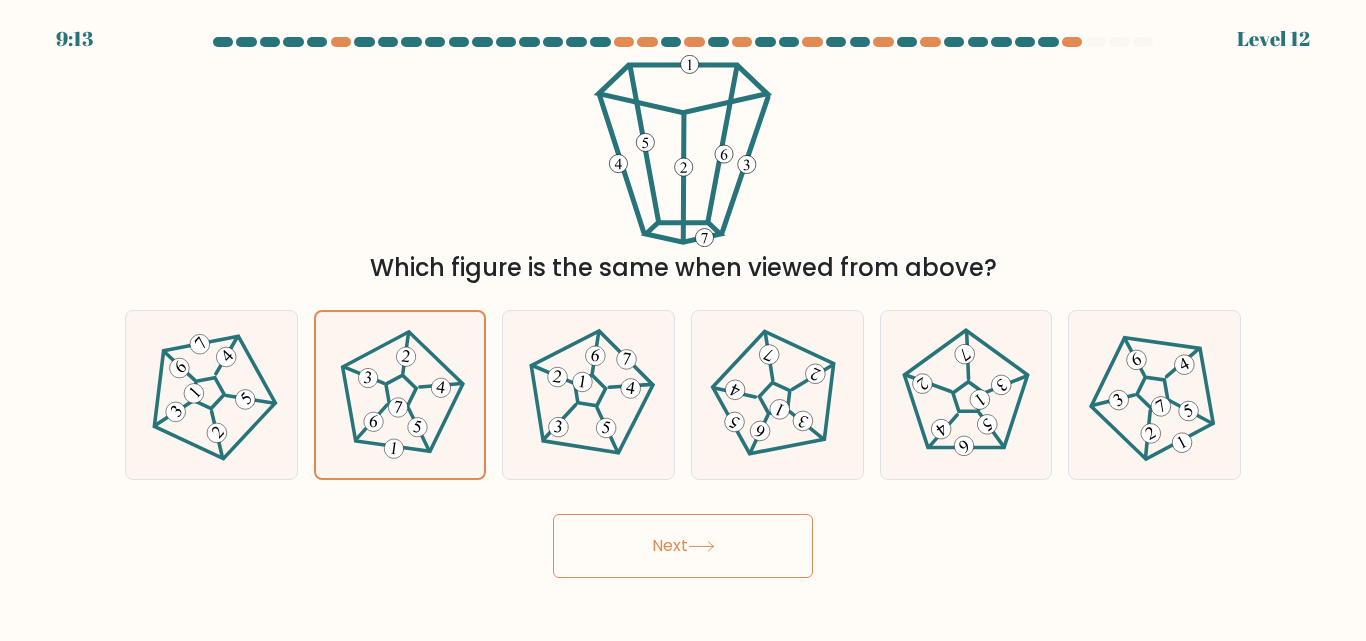 click on "9:13
Level 12" at bounding box center (683, 320) 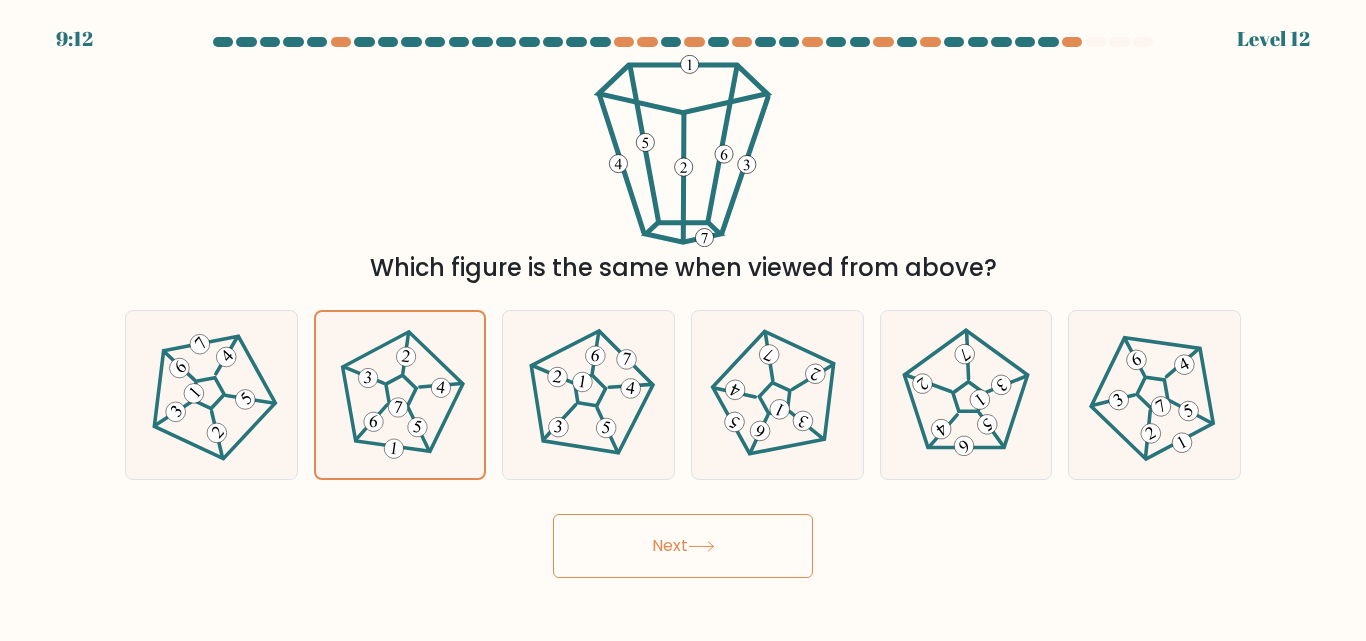 click on "Next" at bounding box center [683, 546] 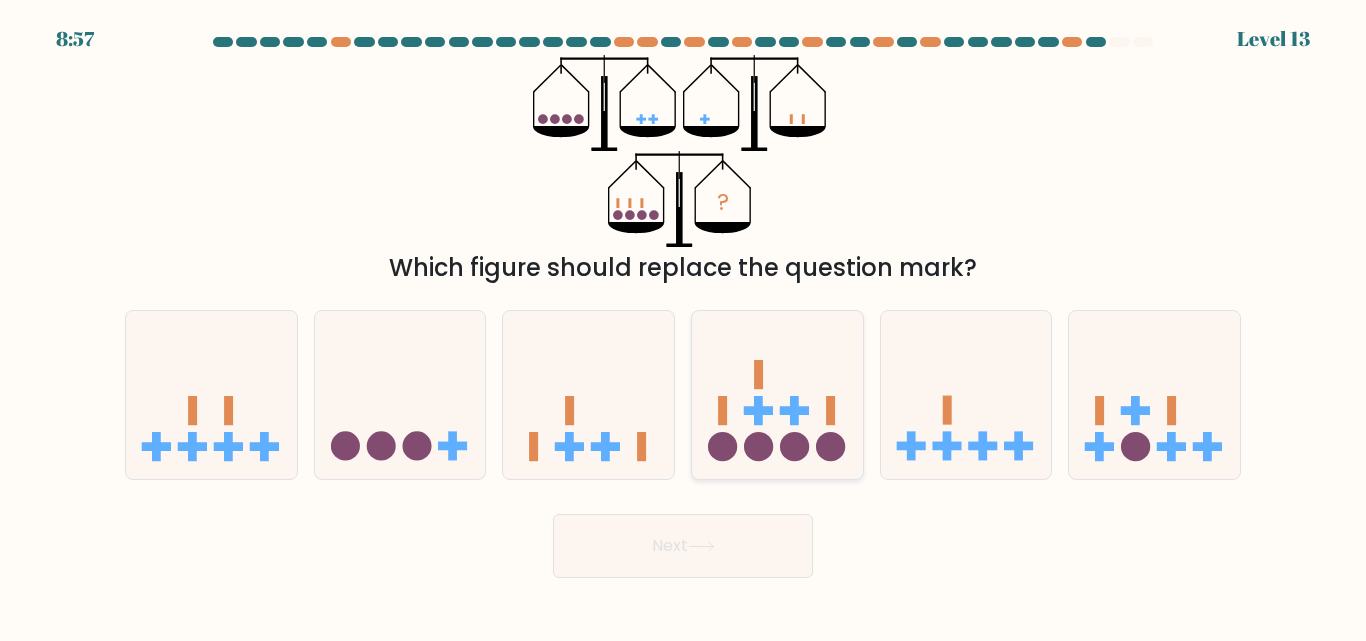 click 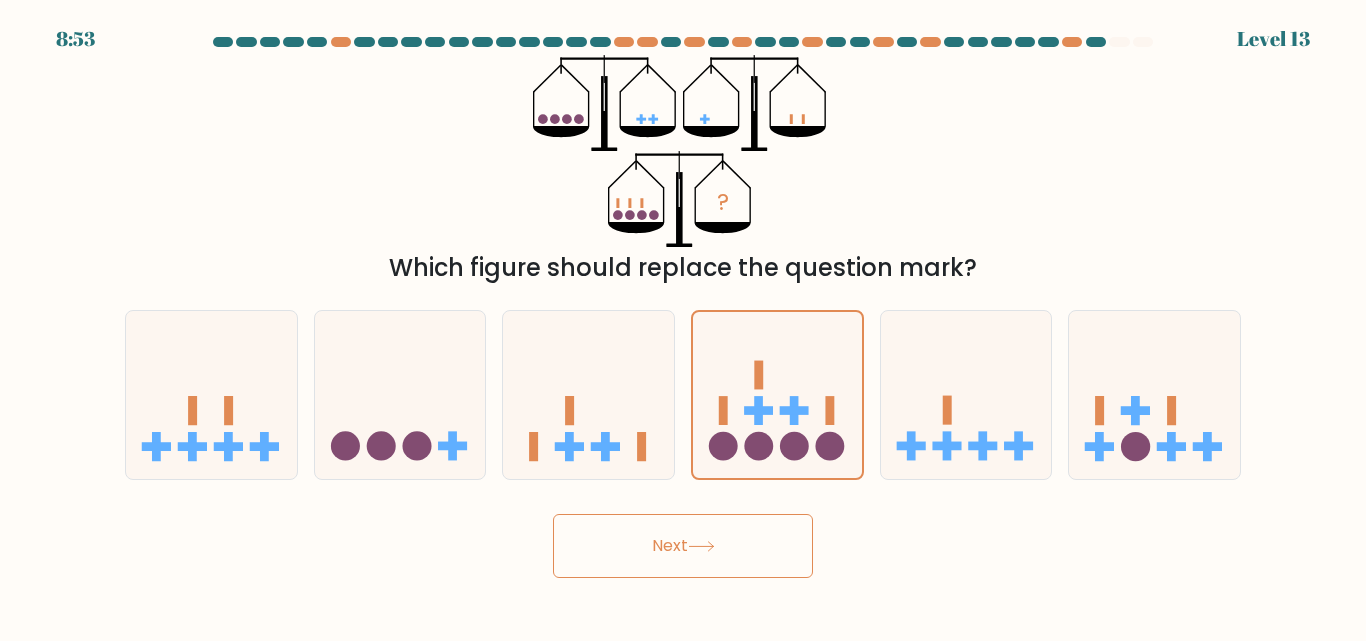 click on "Next" at bounding box center [683, 546] 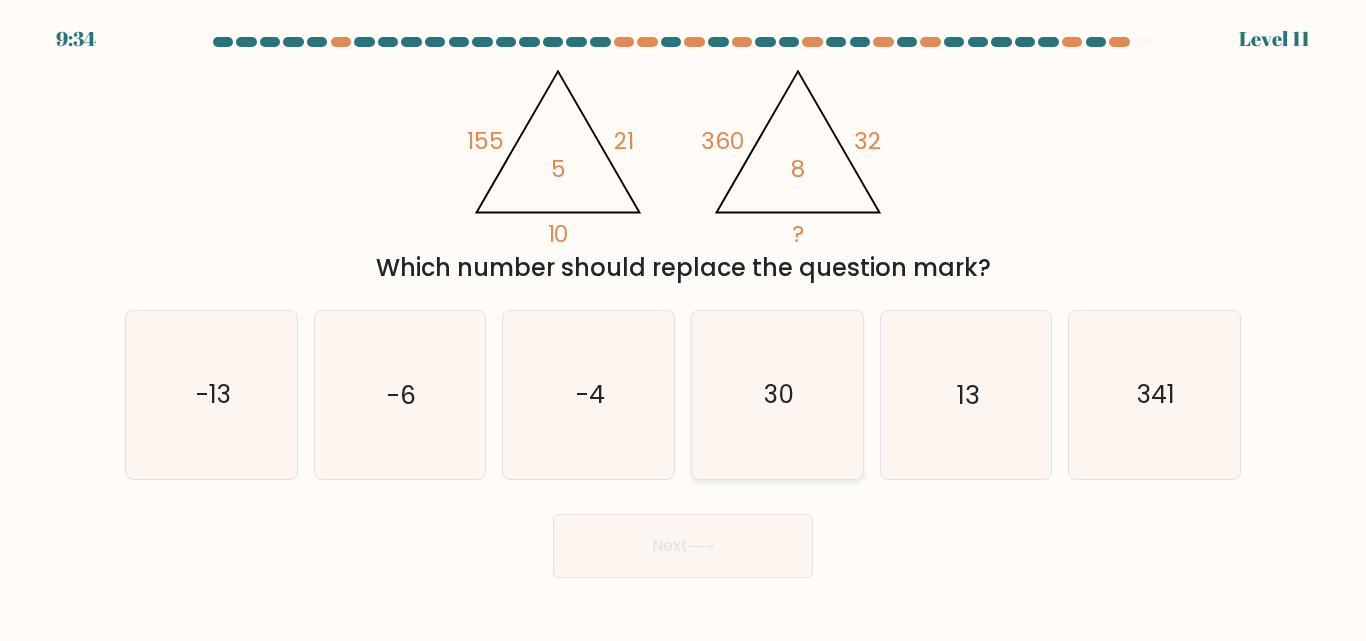 click on "30" 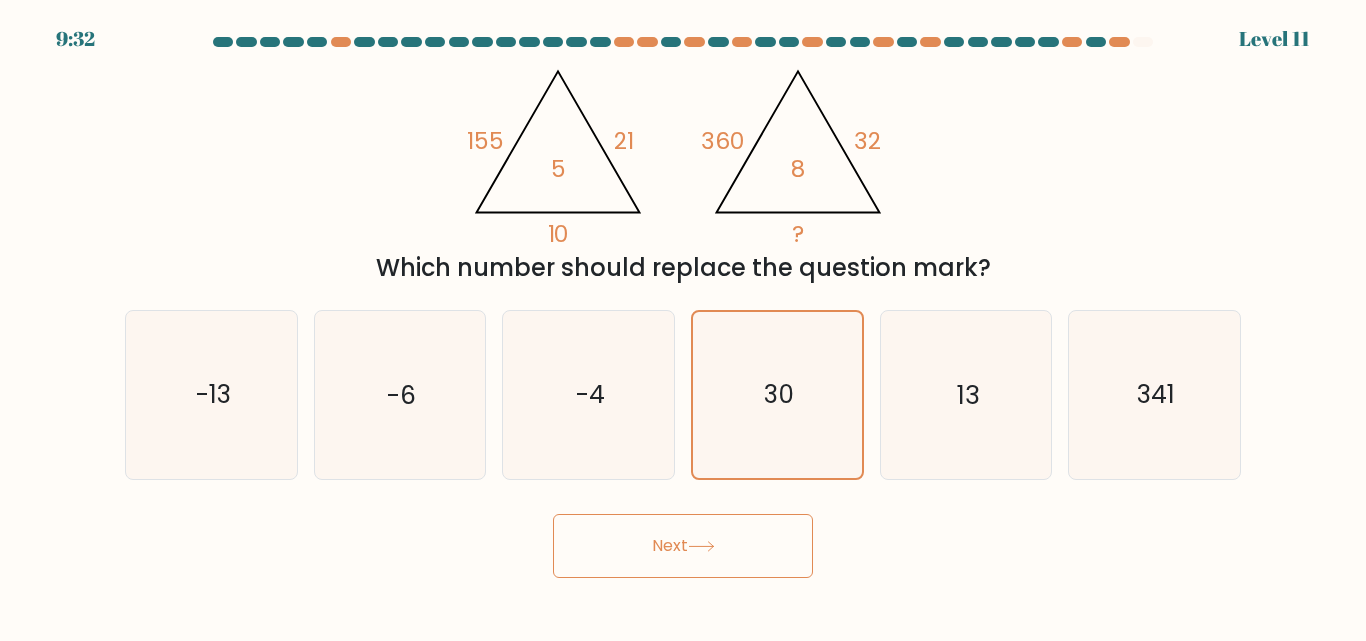 click on "Next" at bounding box center [683, 546] 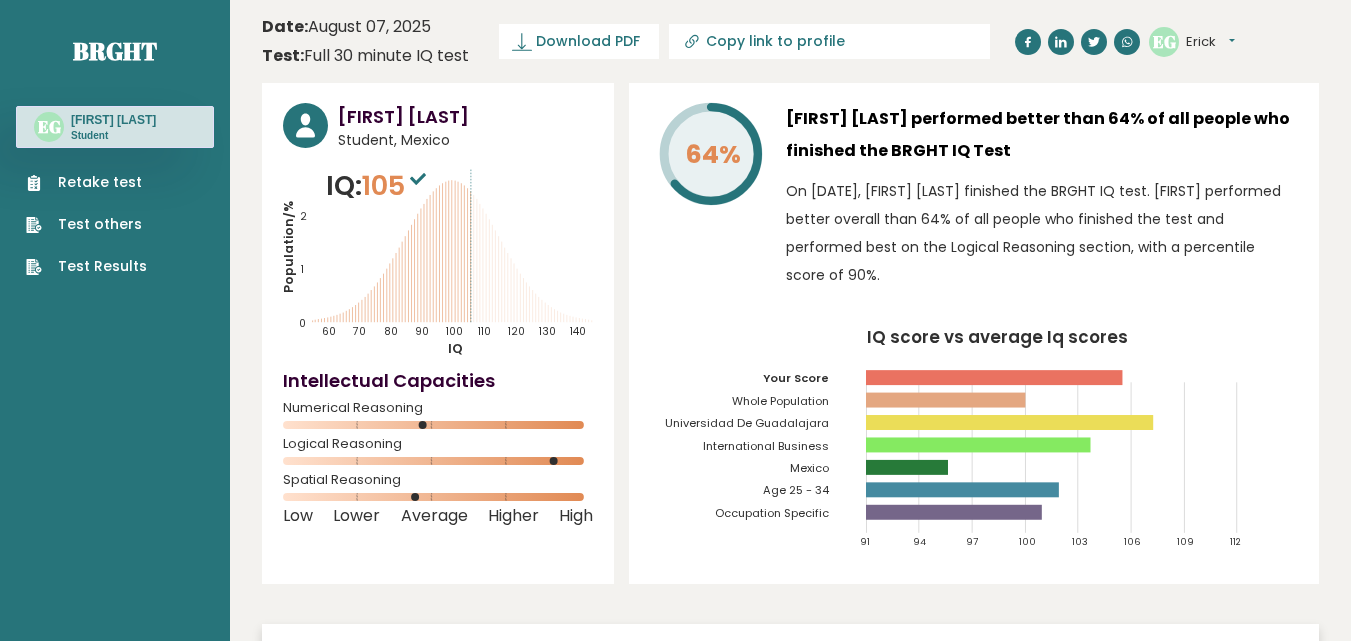 scroll, scrollTop: 0, scrollLeft: 0, axis: both 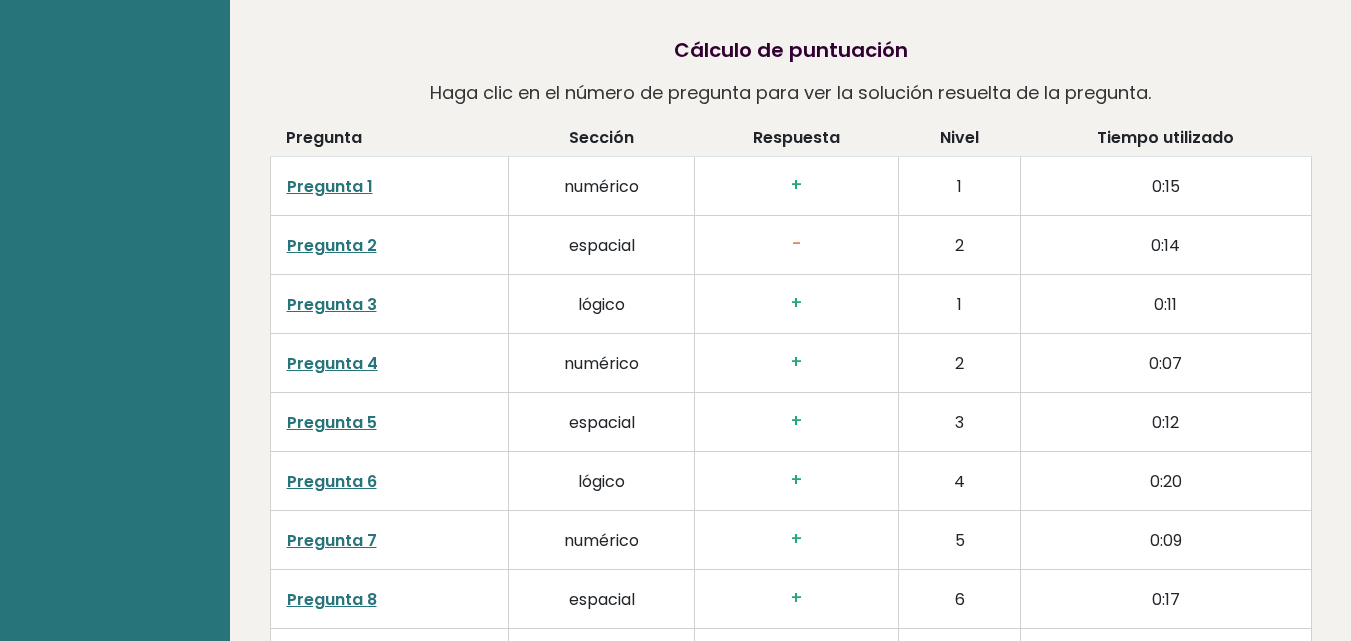click on "Pregunta 2" at bounding box center [332, 245] 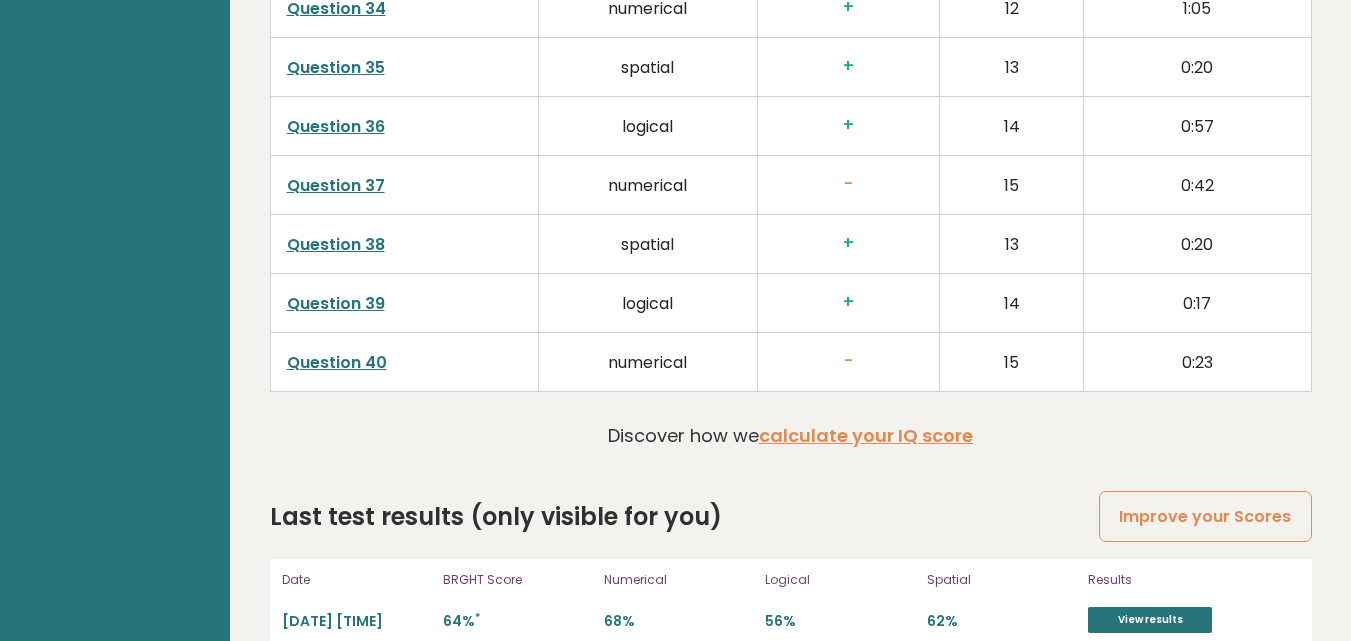 scroll, scrollTop: 5339, scrollLeft: 0, axis: vertical 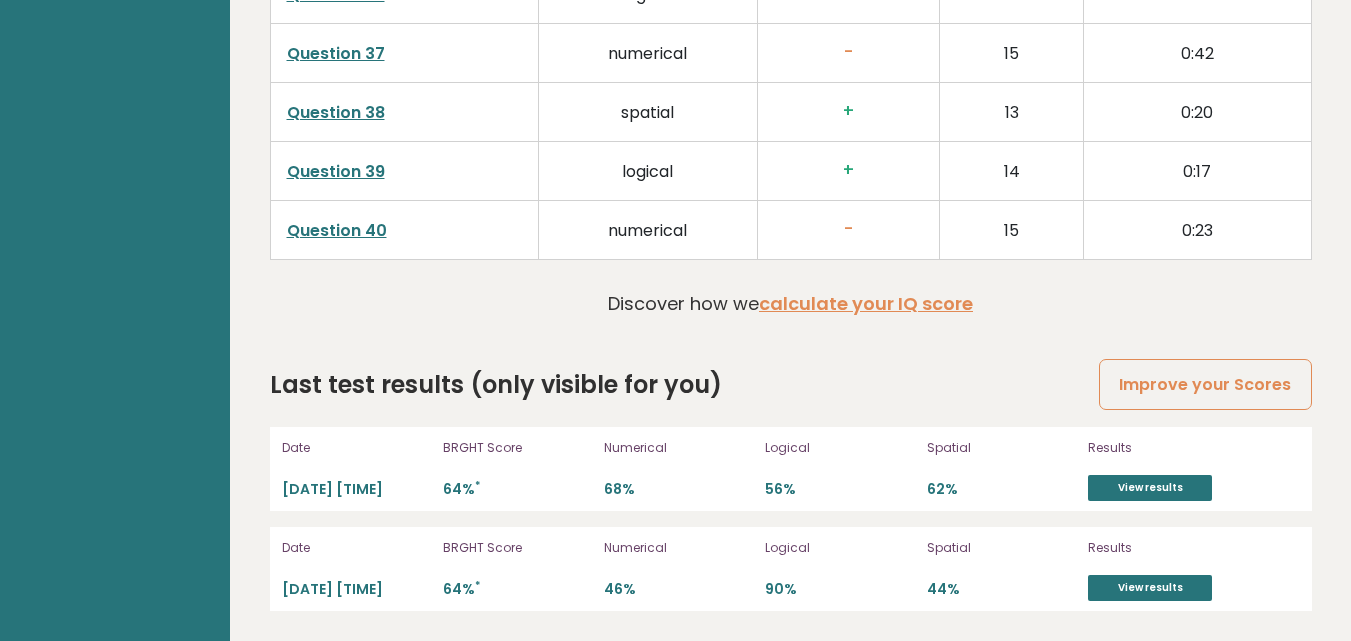 click on "56%" at bounding box center (839, 489) 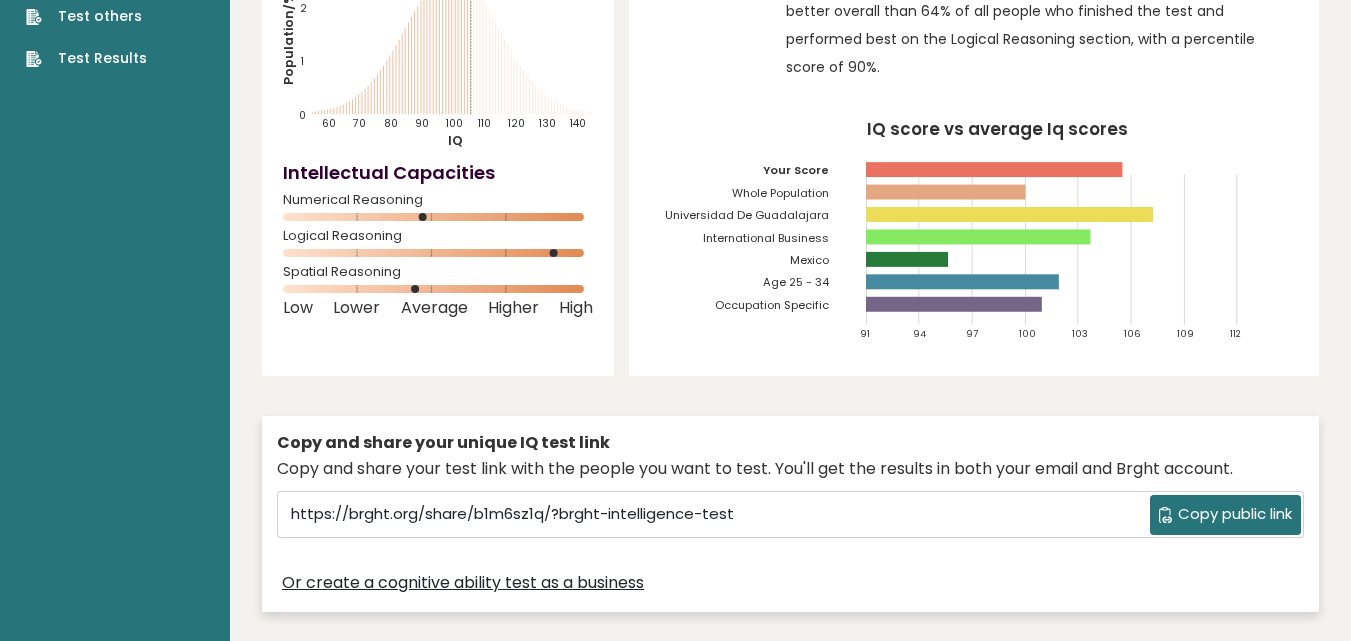 scroll, scrollTop: 0, scrollLeft: 0, axis: both 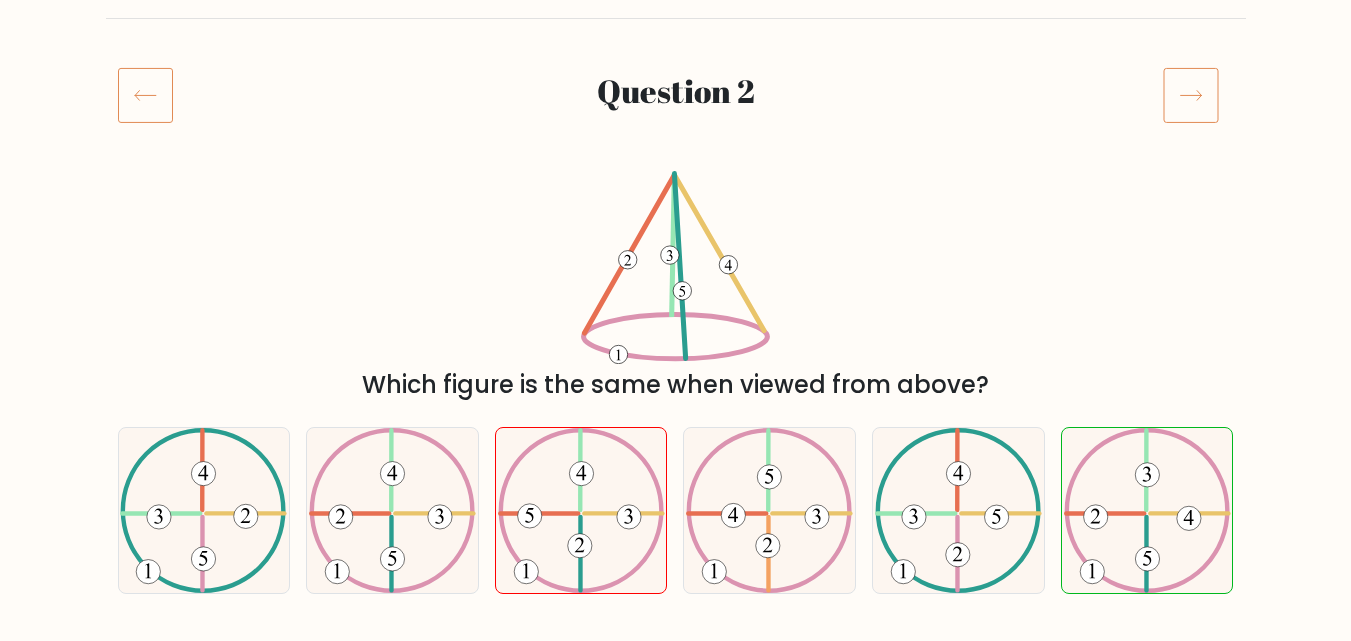 click 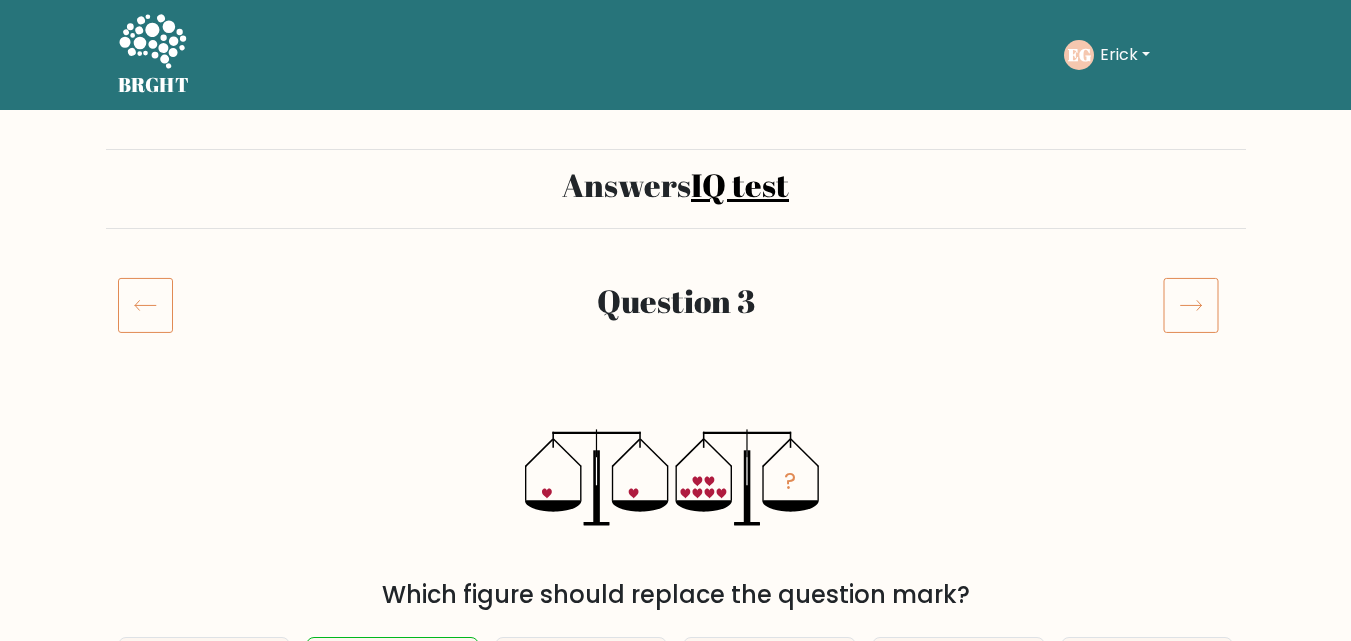 scroll, scrollTop: 0, scrollLeft: 0, axis: both 